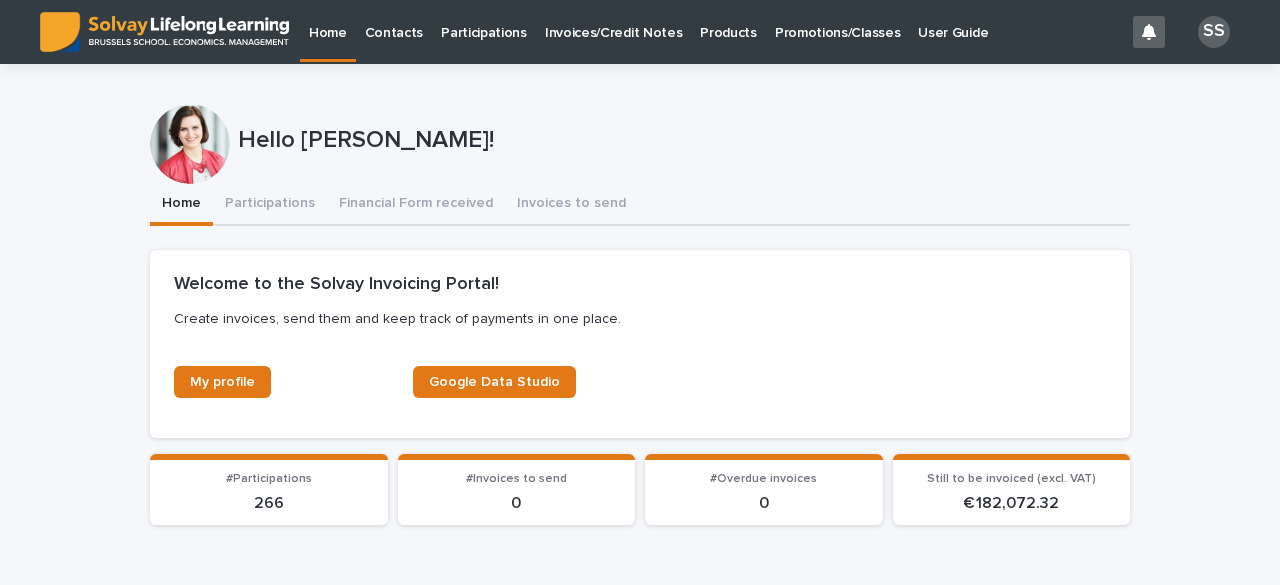 click on "Promotions/Classes" at bounding box center [837, 21] 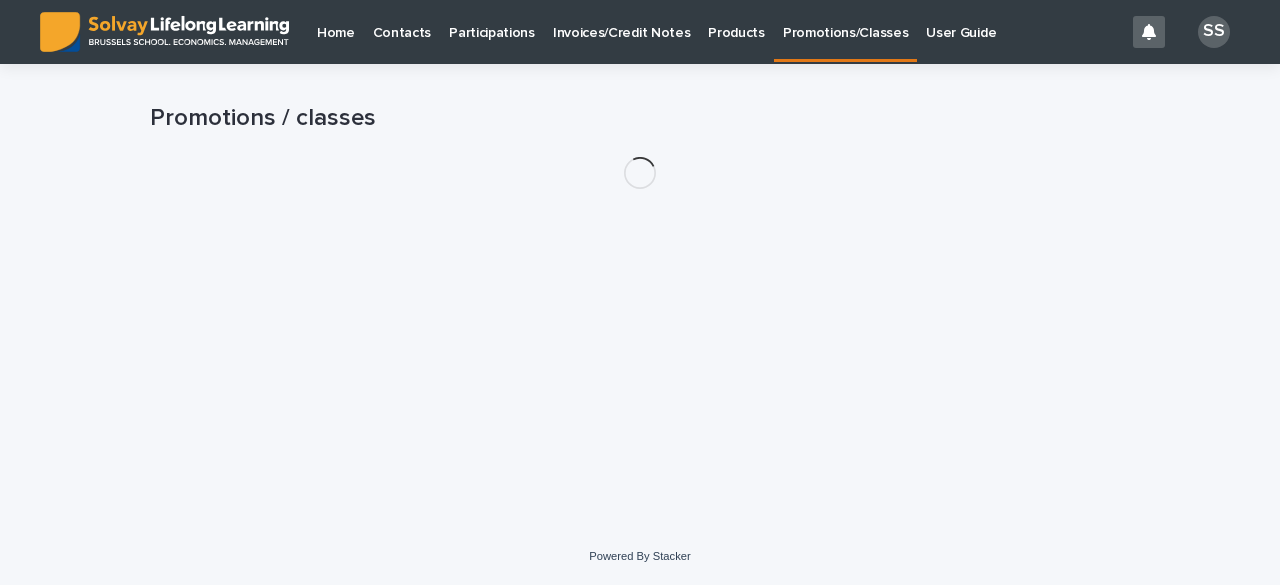 scroll, scrollTop: 0, scrollLeft: 0, axis: both 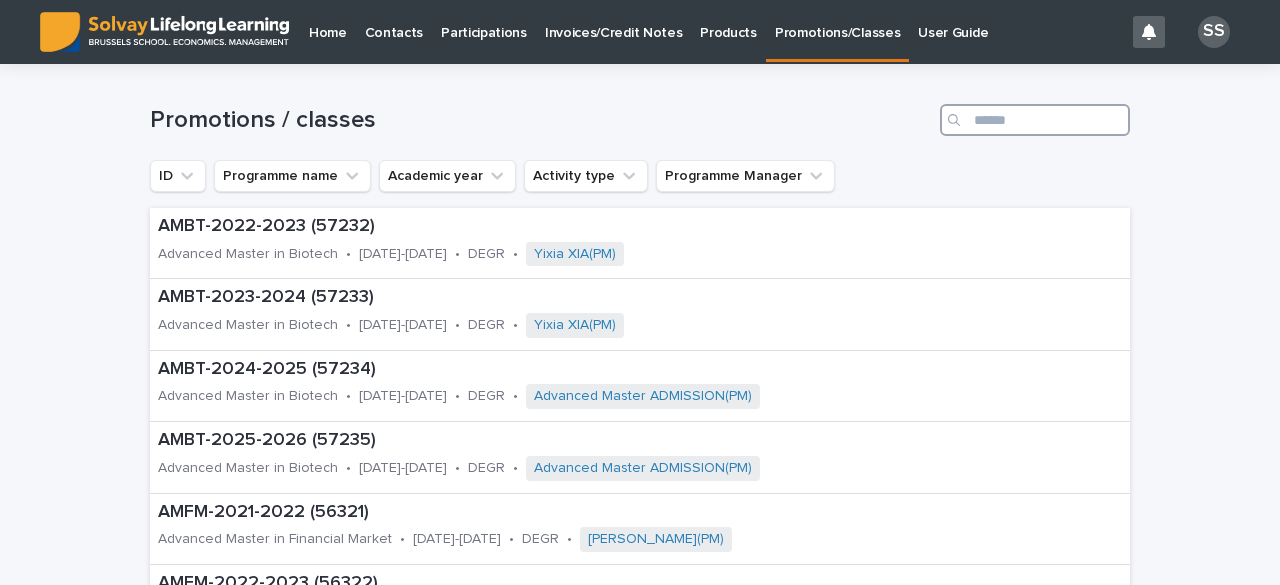click at bounding box center (1035, 120) 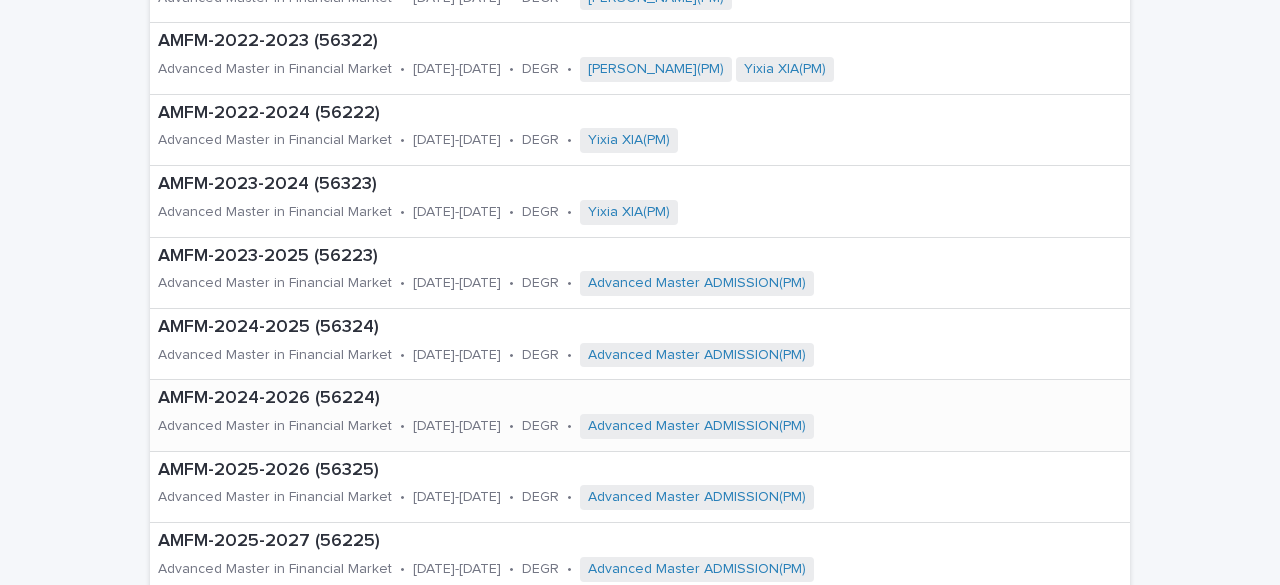 scroll, scrollTop: 300, scrollLeft: 0, axis: vertical 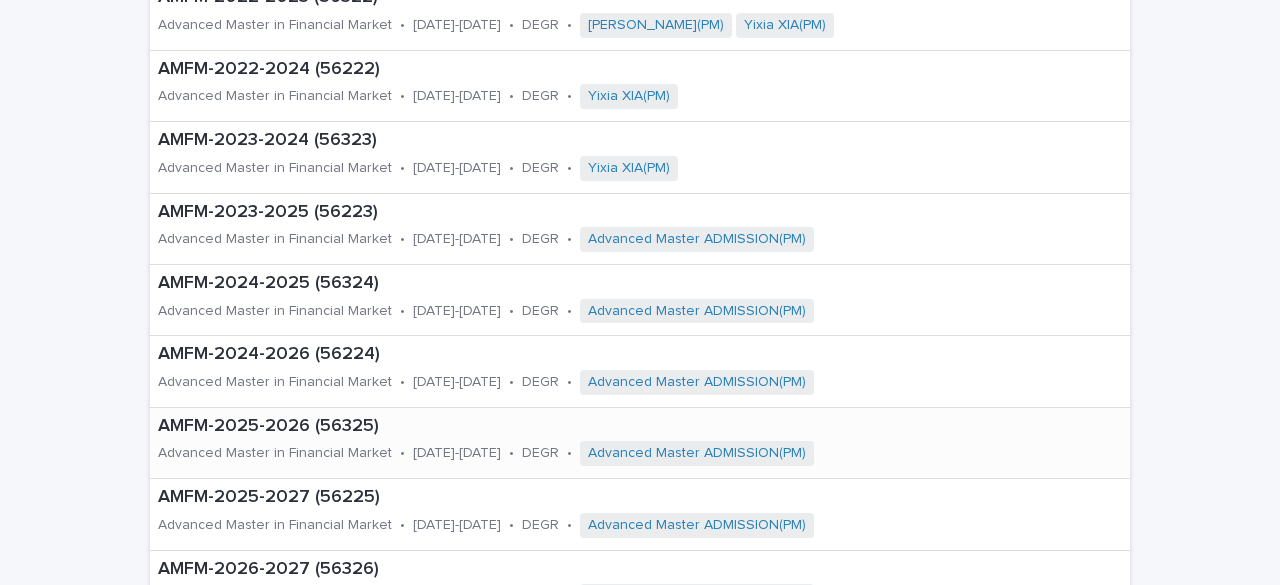 type on "****" 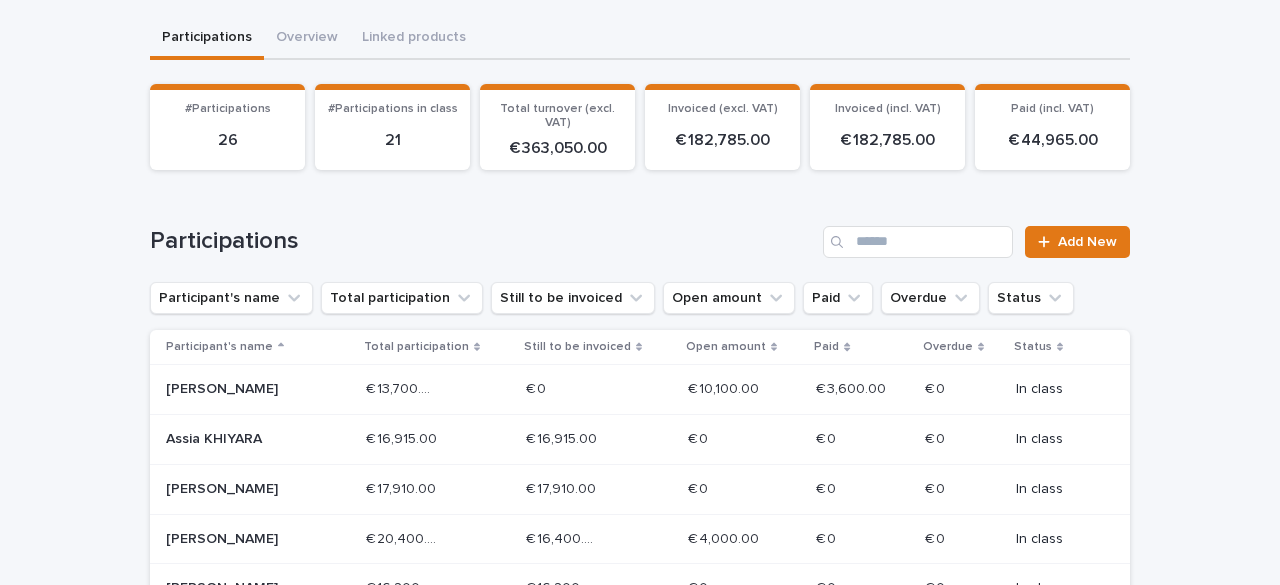 scroll, scrollTop: 200, scrollLeft: 0, axis: vertical 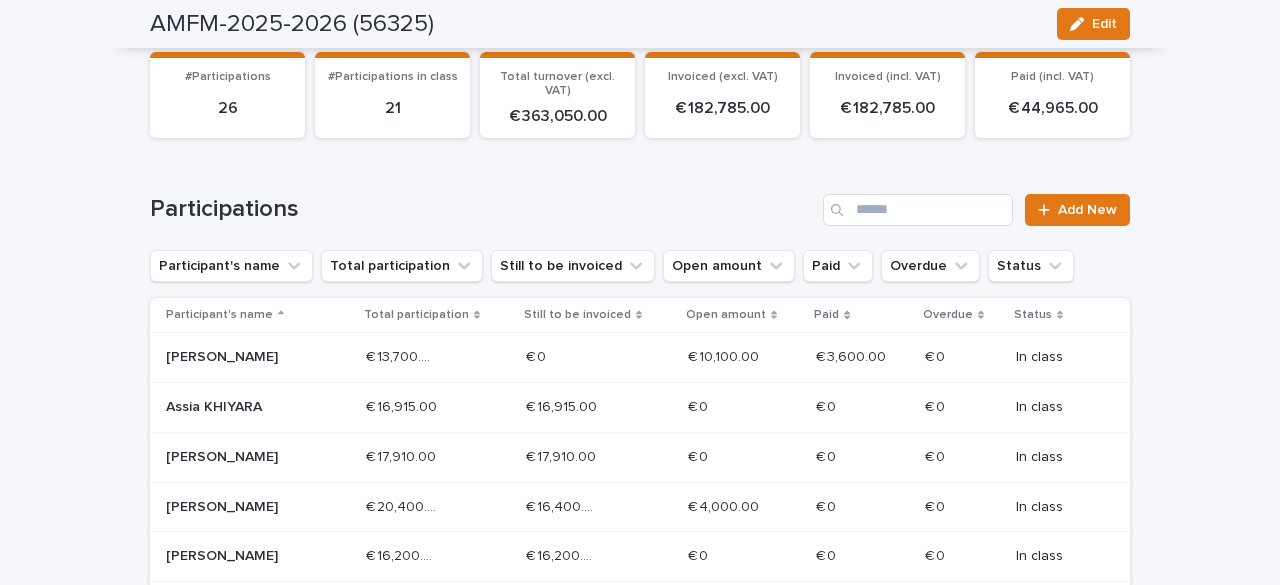 click on "[PERSON_NAME]" at bounding box center [237, 357] 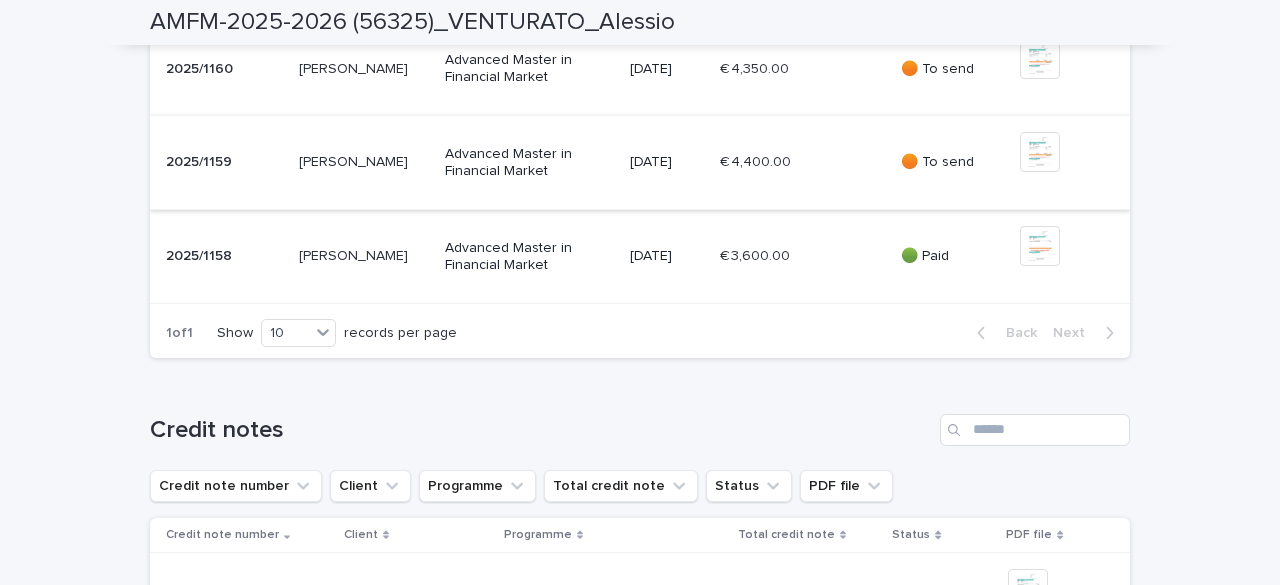 scroll, scrollTop: 941, scrollLeft: 0, axis: vertical 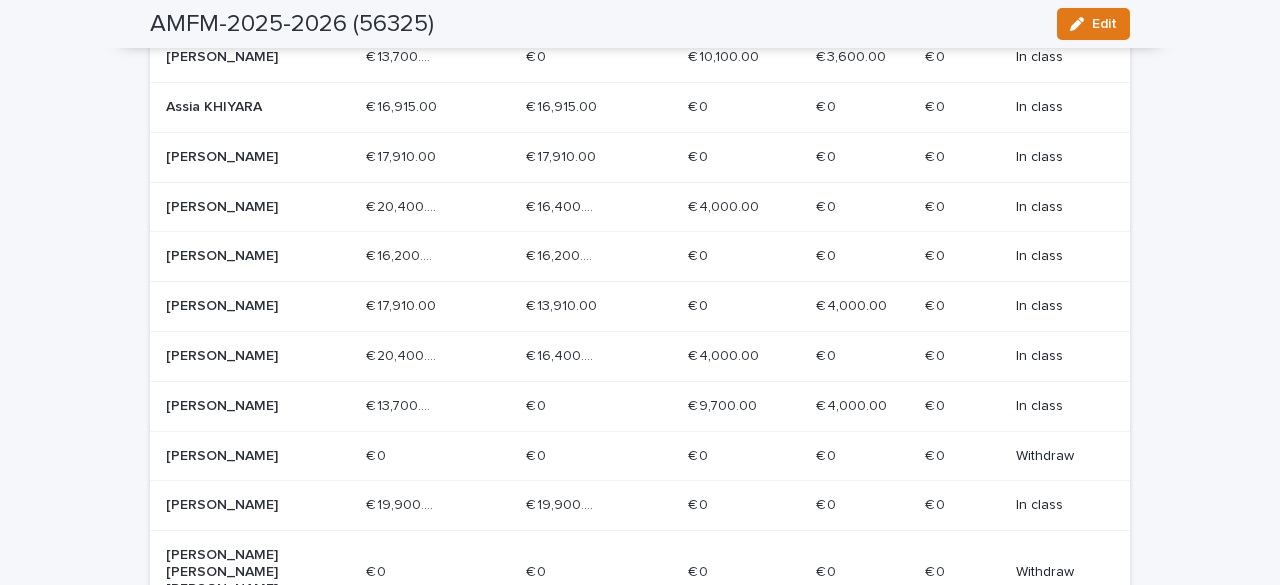 click on "Assia KHIYARA" at bounding box center [237, 107] 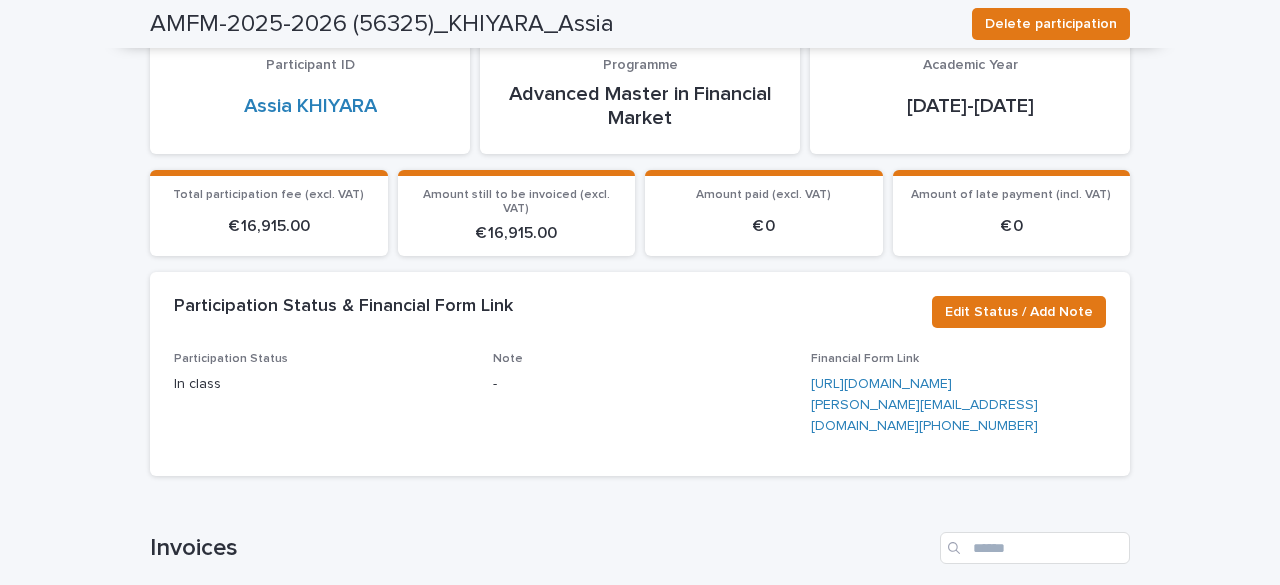 scroll, scrollTop: 0, scrollLeft: 0, axis: both 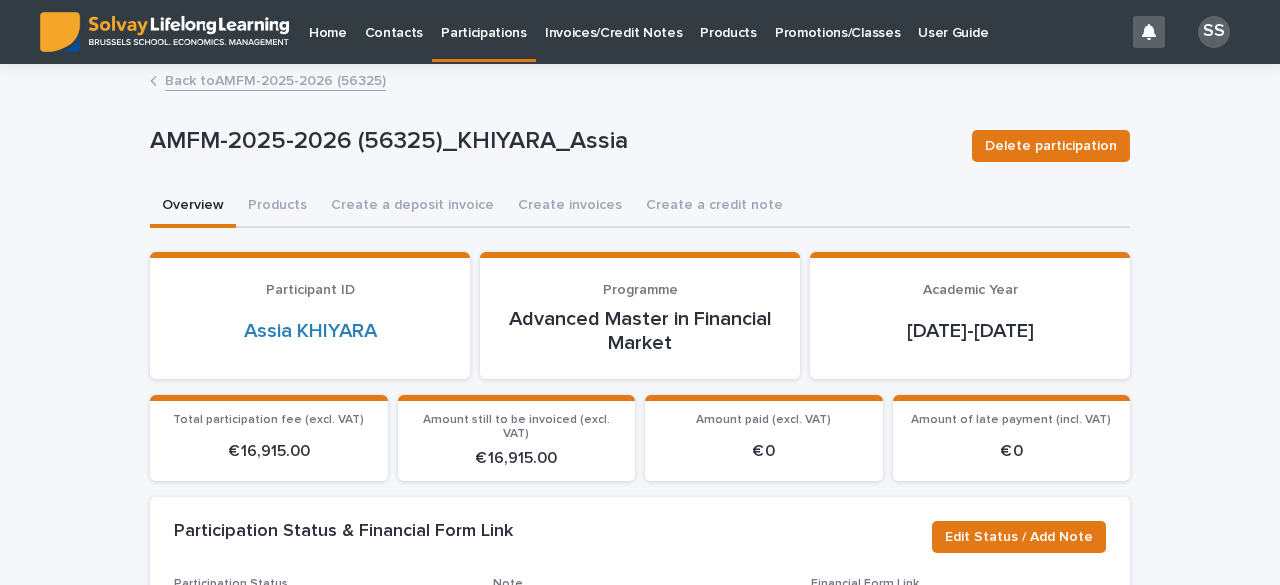 click on "Back to  AMFM-2025-2026 (56325)" at bounding box center [275, 79] 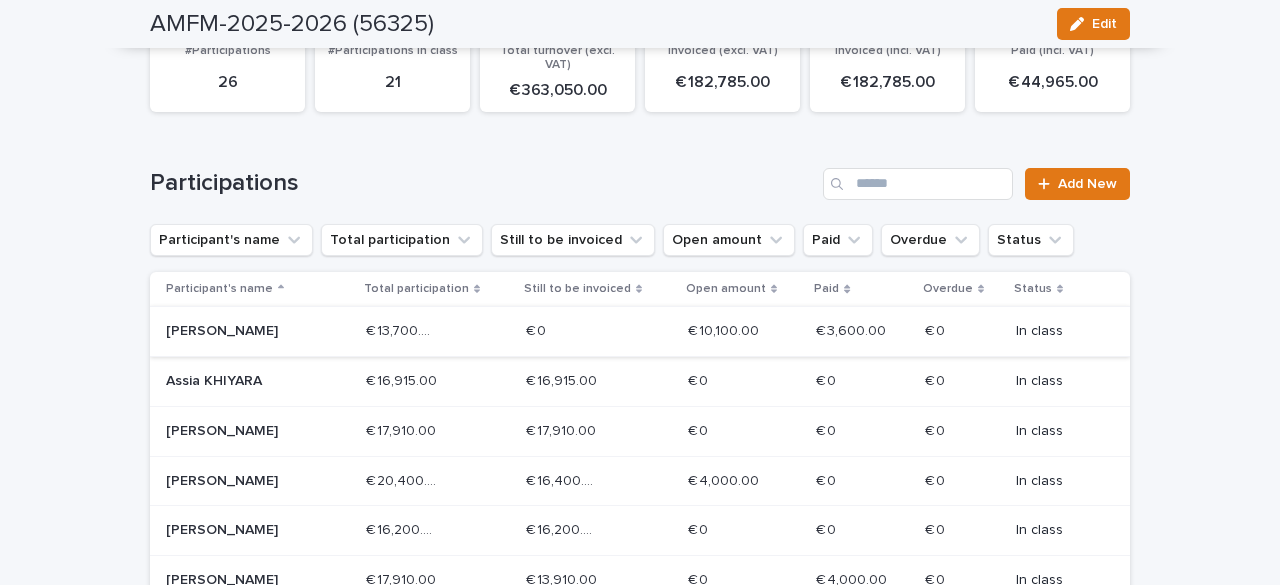 scroll, scrollTop: 300, scrollLeft: 0, axis: vertical 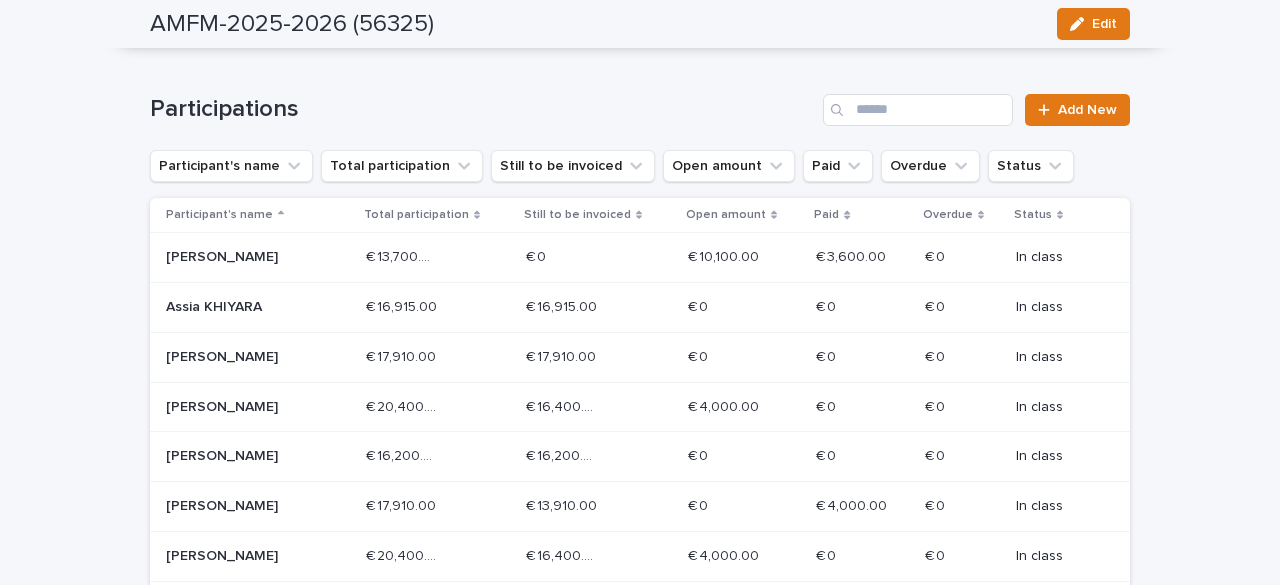 click on "[PERSON_NAME]" at bounding box center (237, 357) 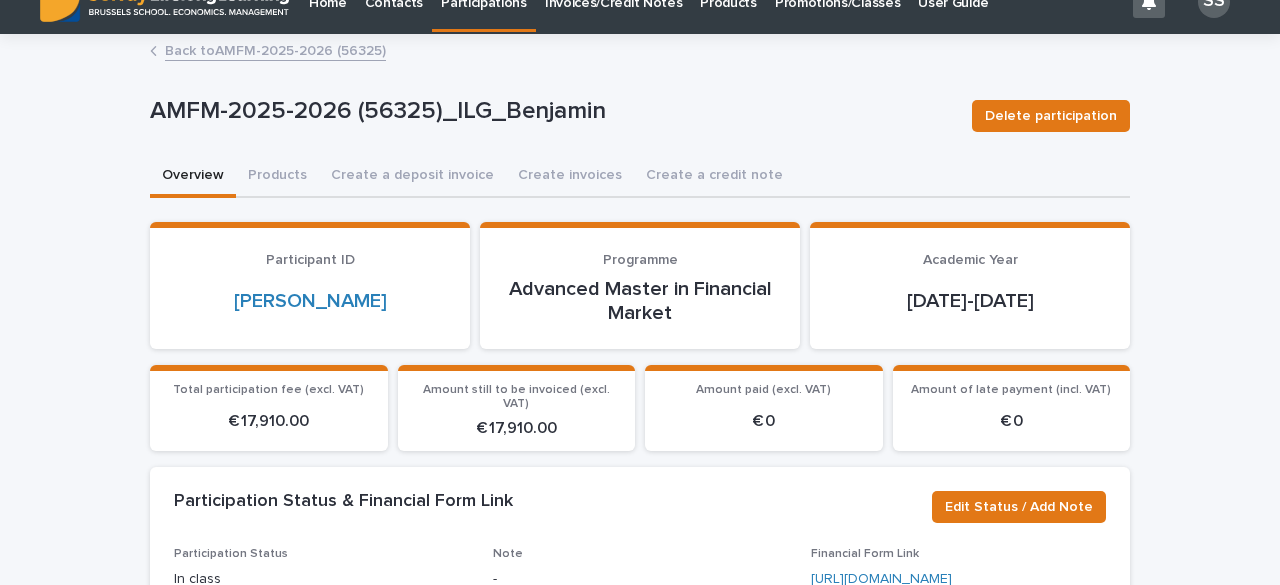 scroll, scrollTop: 0, scrollLeft: 0, axis: both 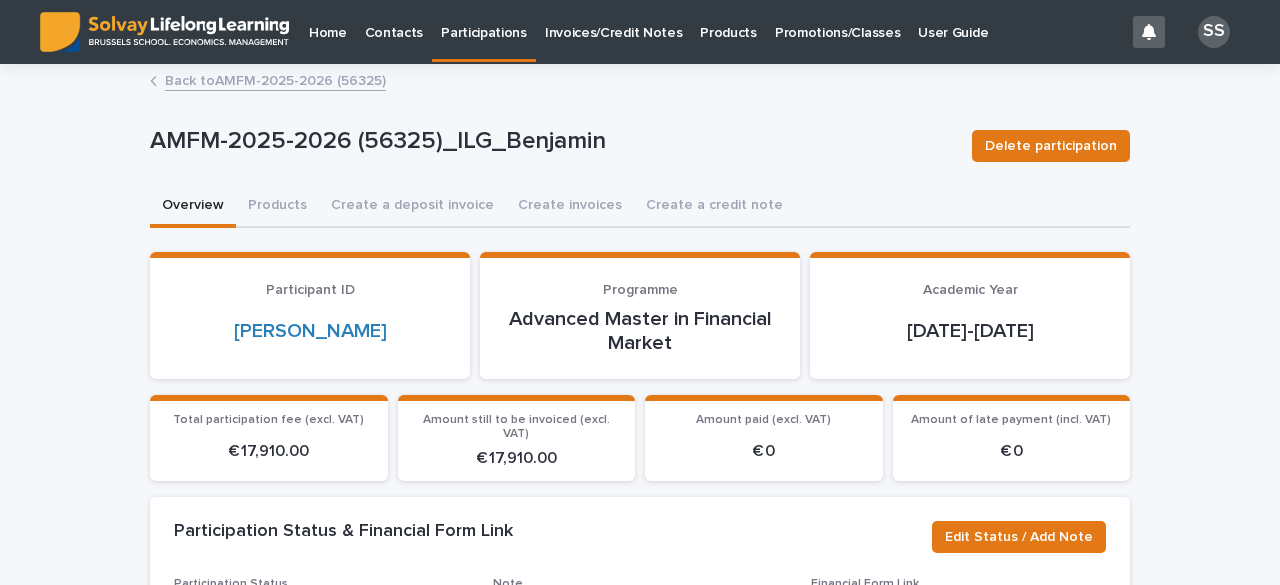 click on "Back to  AMFM-2025-2026 (56325)" at bounding box center [275, 79] 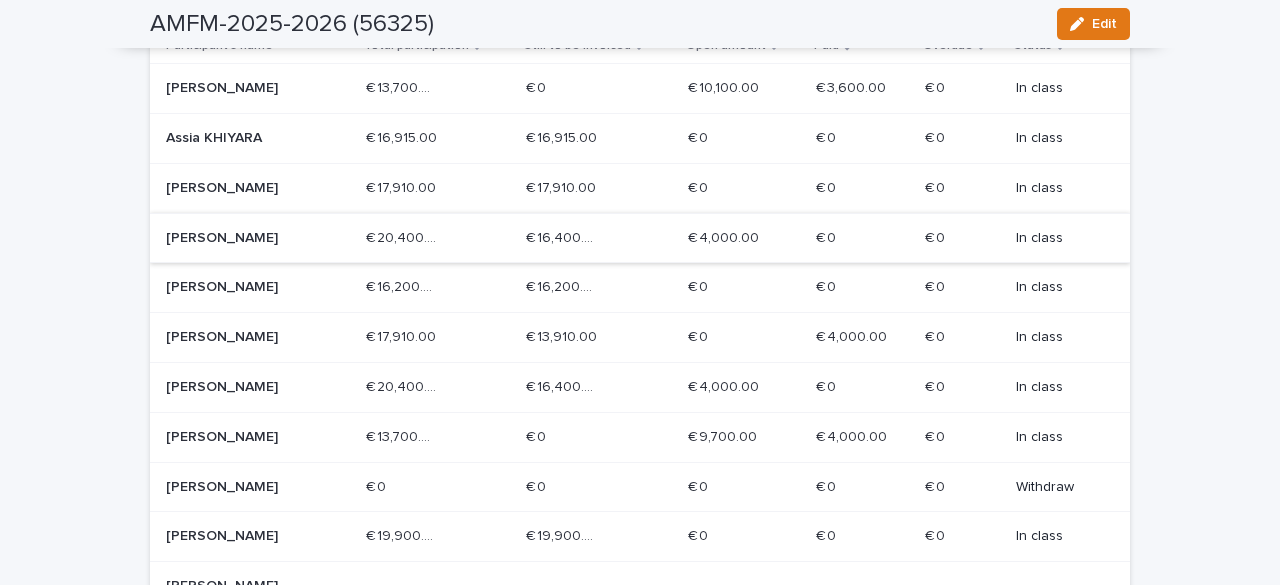 scroll, scrollTop: 500, scrollLeft: 0, axis: vertical 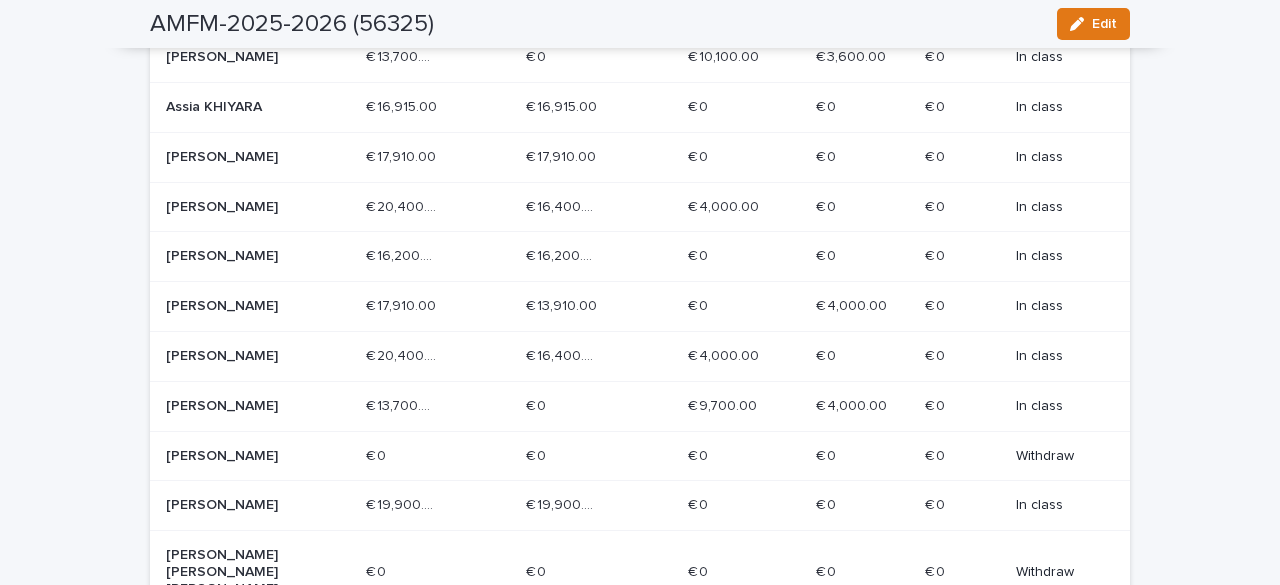 click on "[PERSON_NAME]" at bounding box center (237, 207) 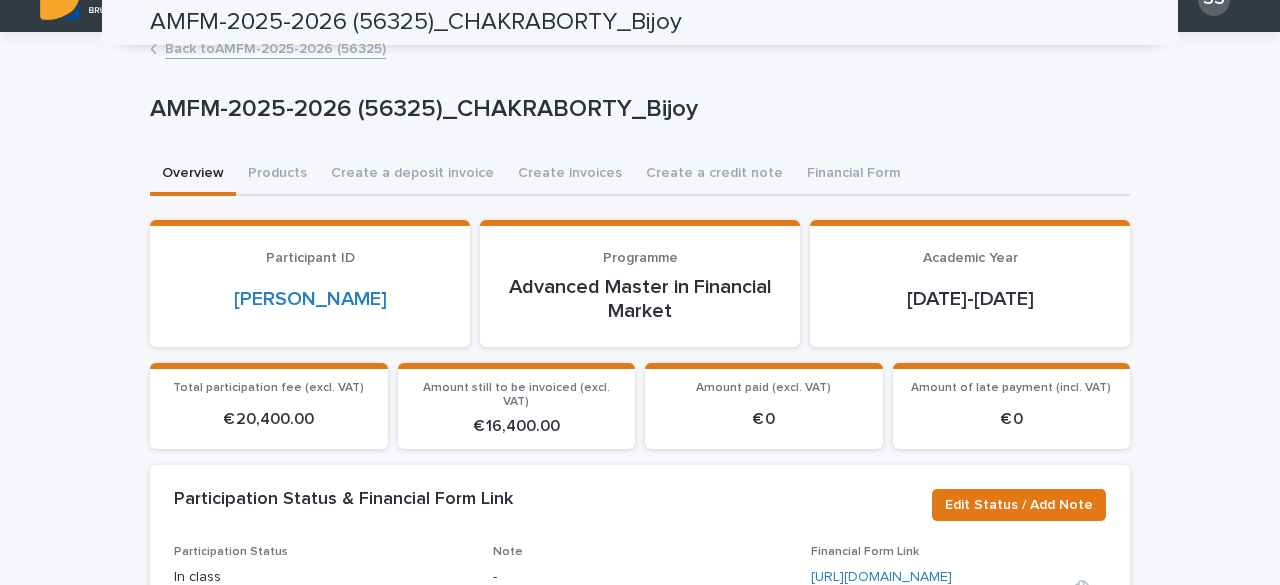 scroll, scrollTop: 0, scrollLeft: 0, axis: both 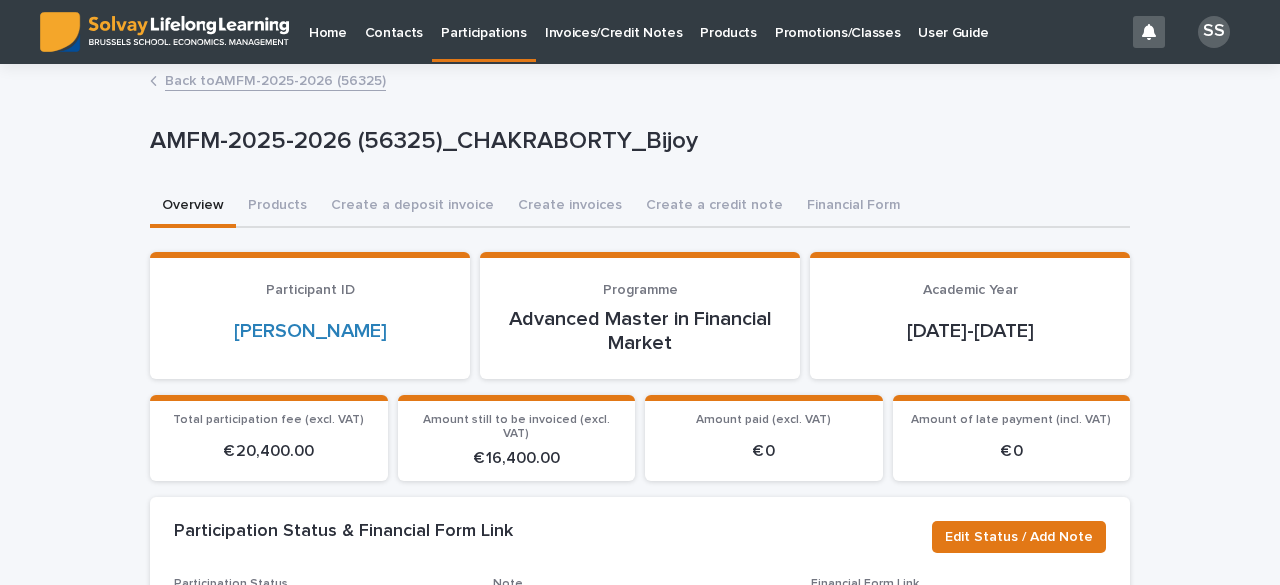 click on "Back to  AMFM-2025-2026 (56325)" at bounding box center [275, 79] 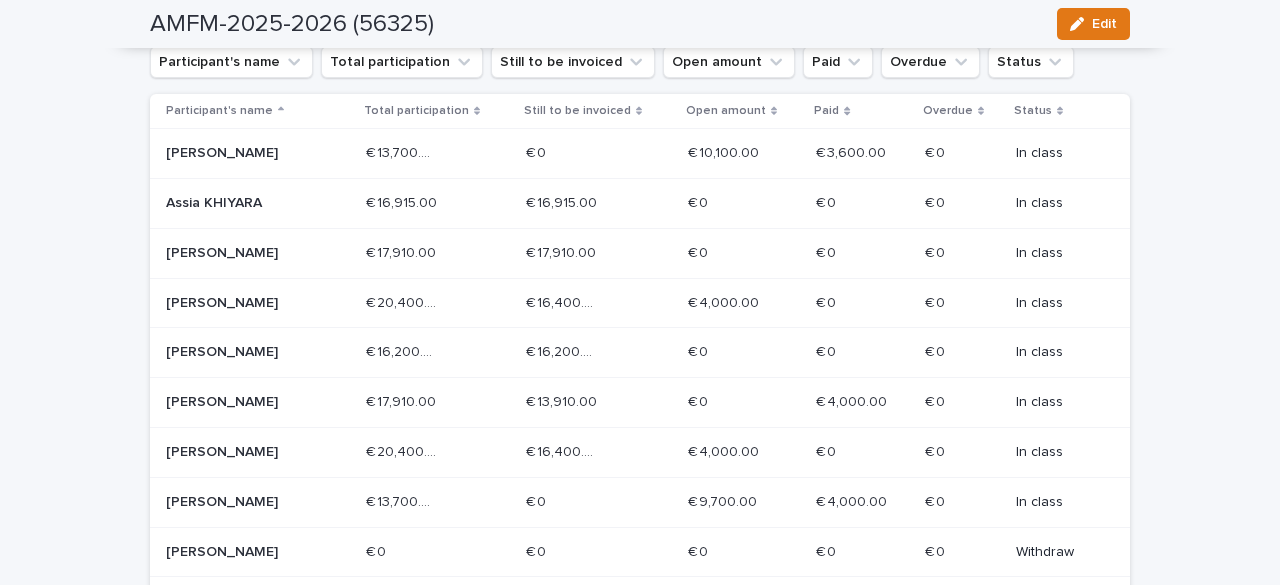 scroll, scrollTop: 500, scrollLeft: 0, axis: vertical 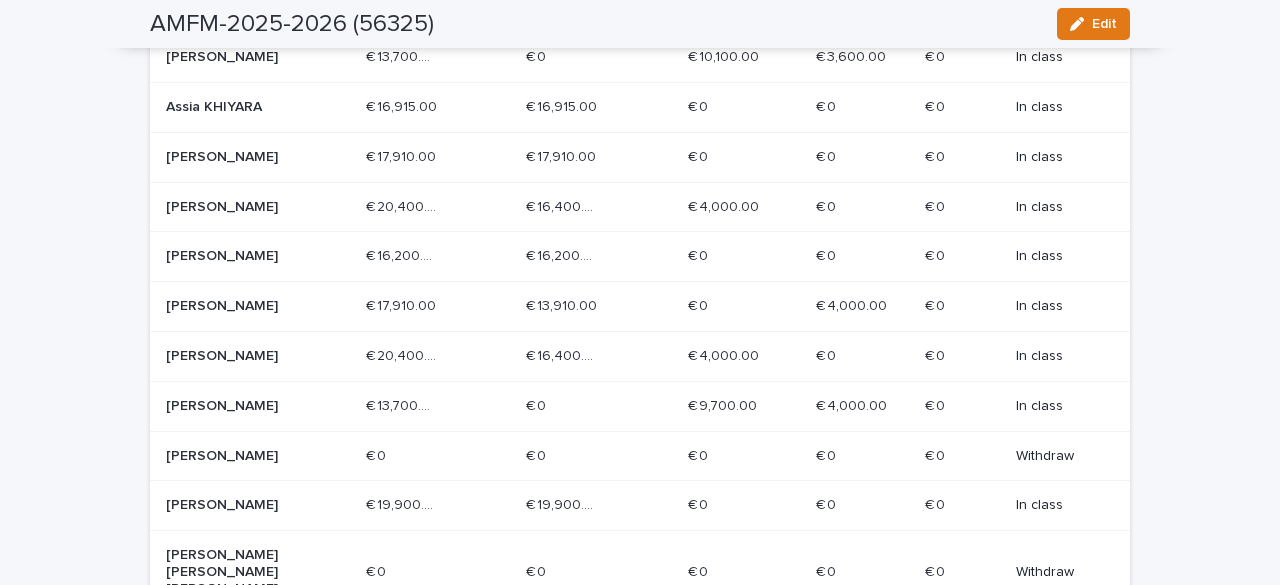 click on "[PERSON_NAME]" at bounding box center (237, 256) 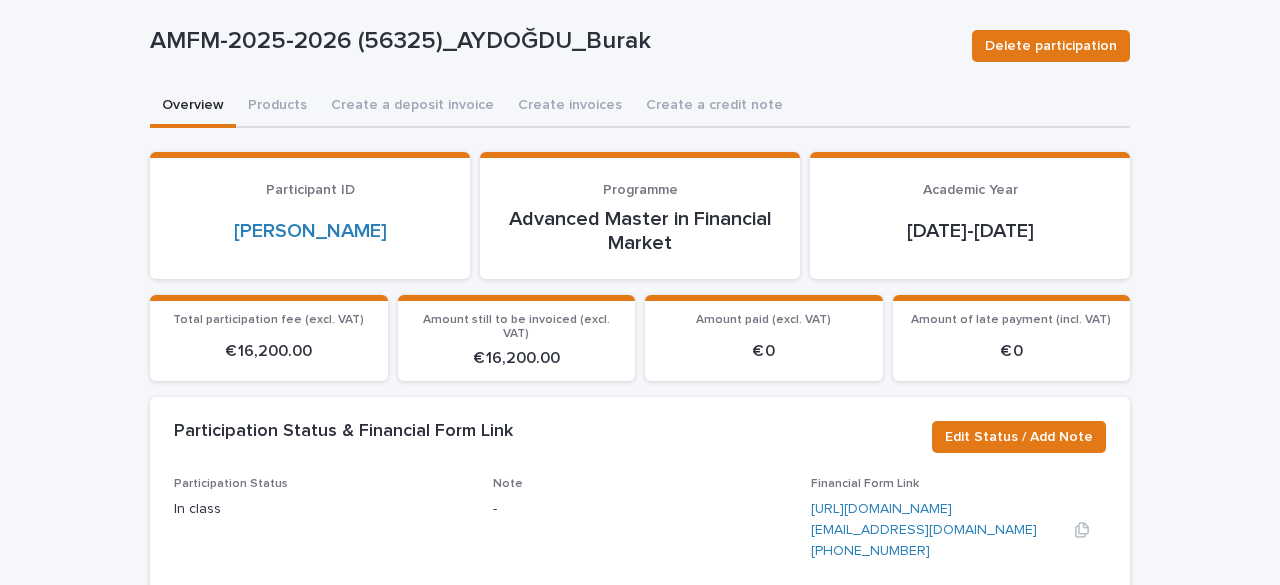 scroll, scrollTop: 200, scrollLeft: 0, axis: vertical 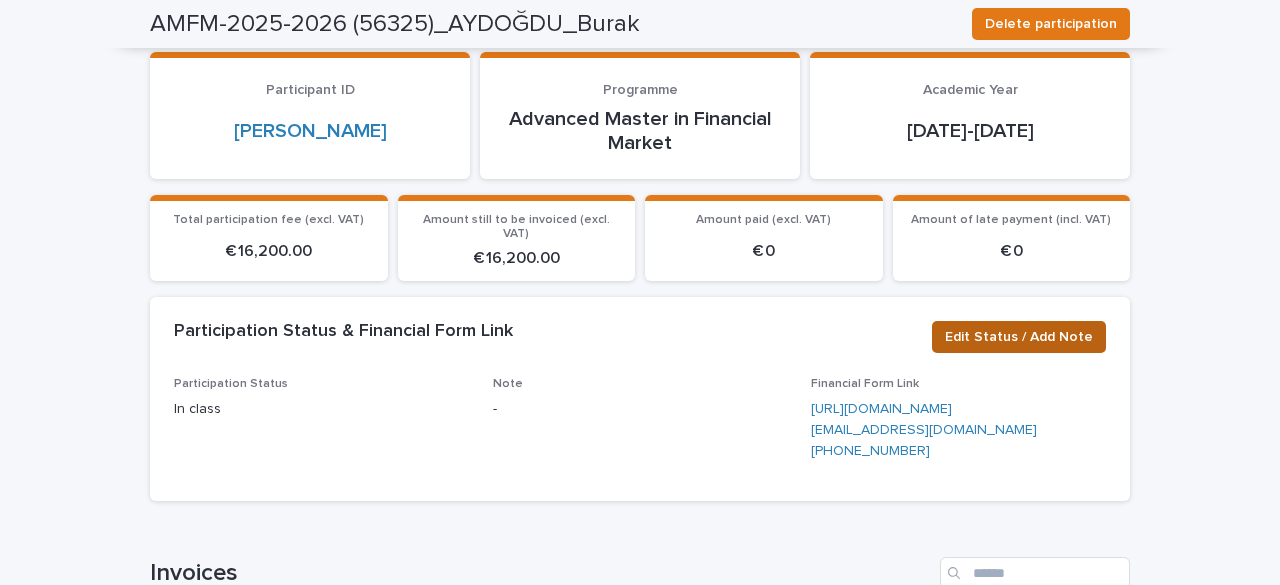 click on "Edit Status / Add Note" at bounding box center (1019, 337) 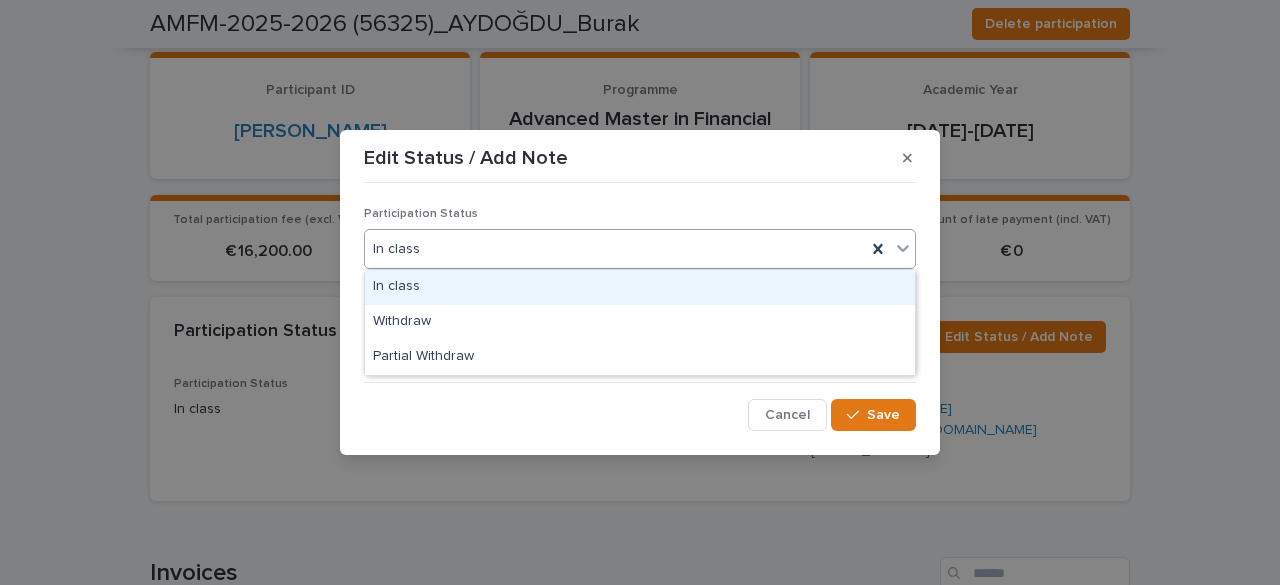click on "In class" at bounding box center [615, 249] 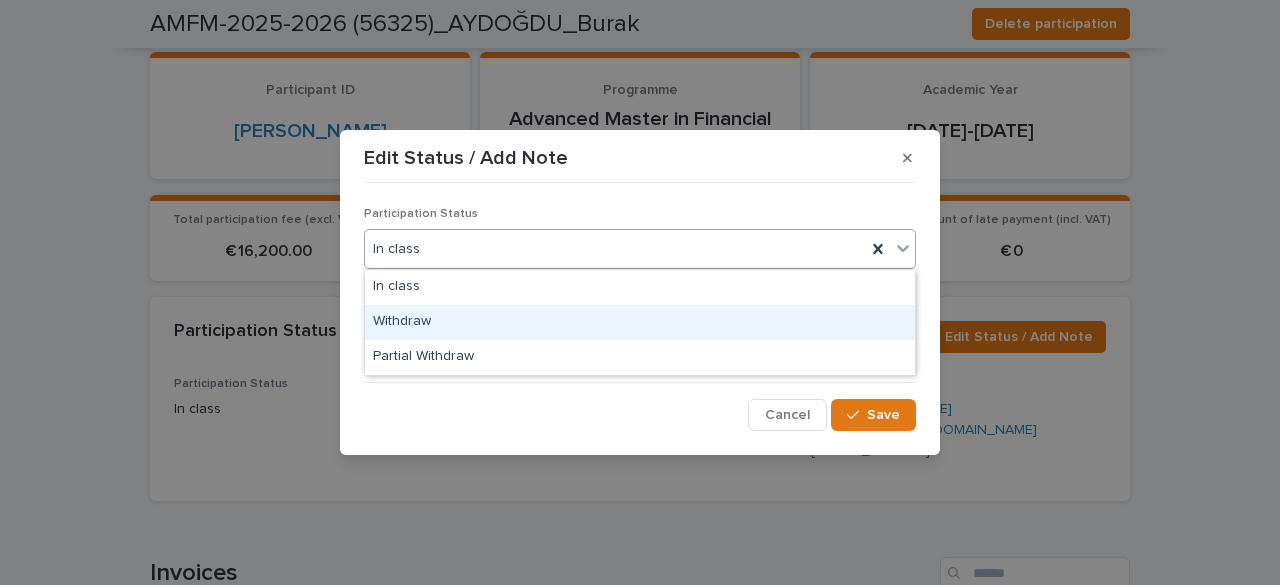 click on "Withdraw" at bounding box center (640, 322) 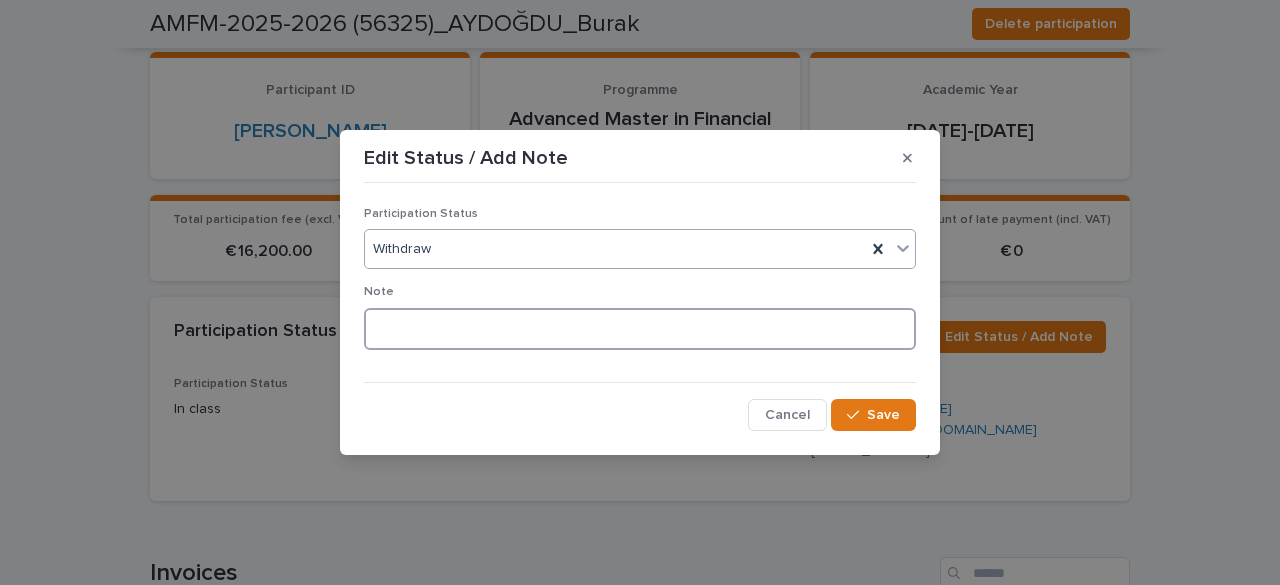 click at bounding box center [640, 329] 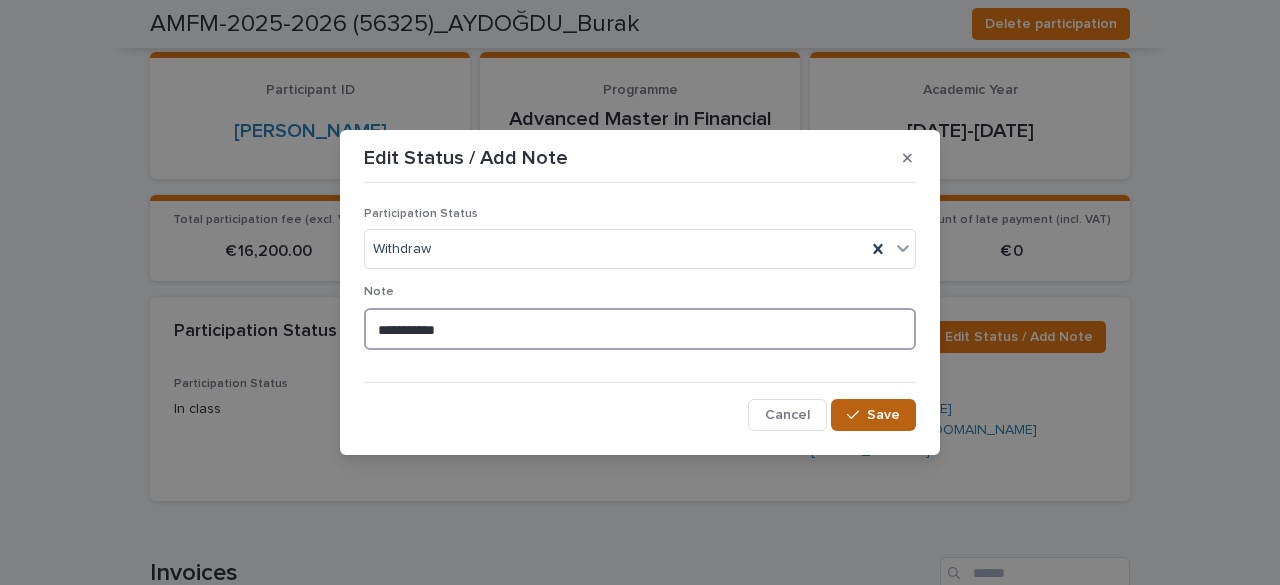 type on "**********" 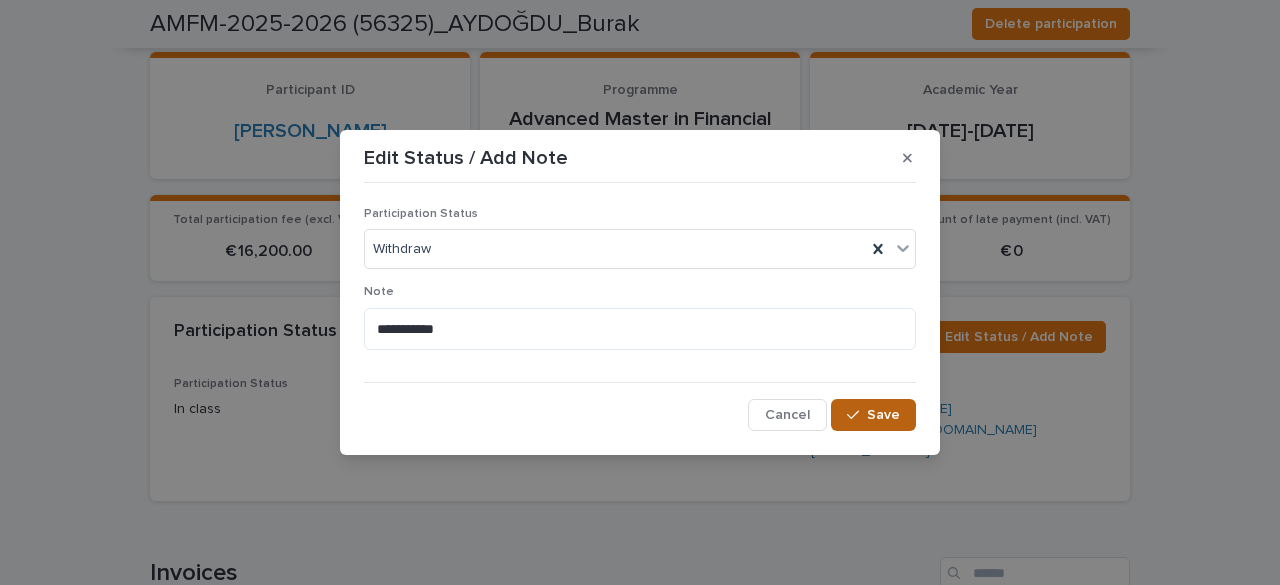 click on "Save" at bounding box center (873, 415) 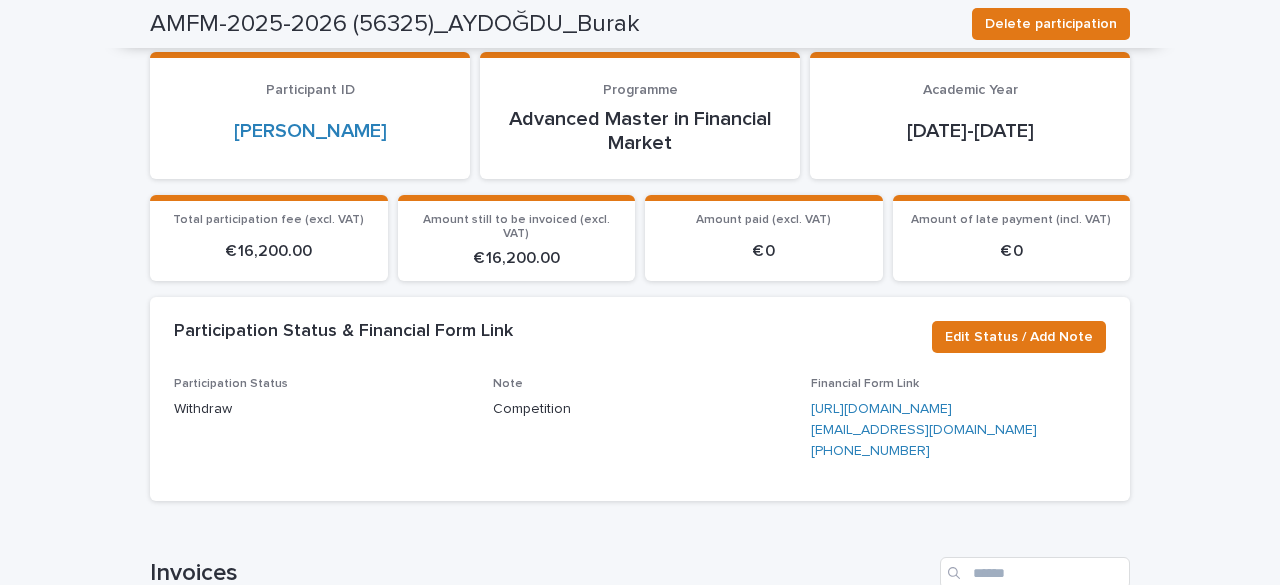 scroll, scrollTop: 0, scrollLeft: 0, axis: both 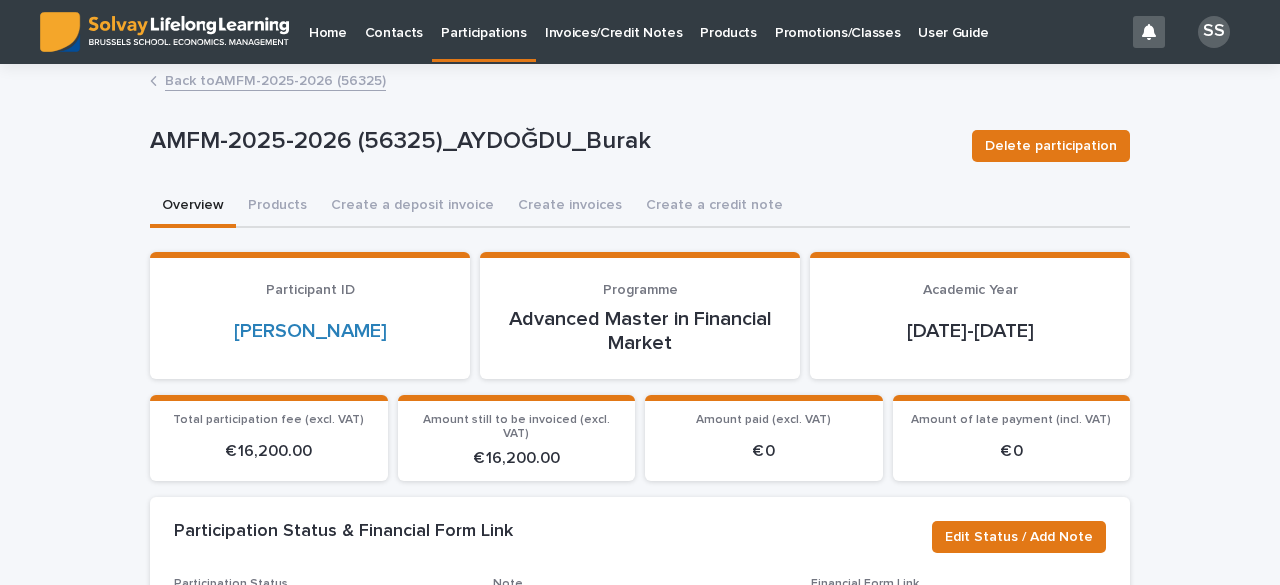 click on "Products" at bounding box center (277, 207) 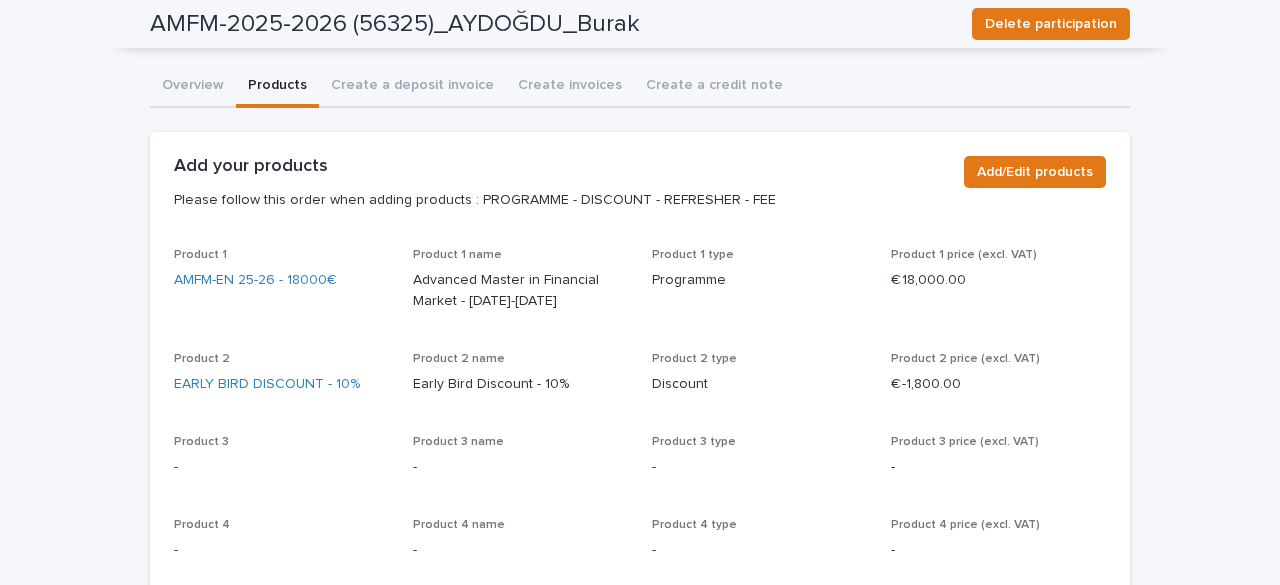 scroll, scrollTop: 0, scrollLeft: 0, axis: both 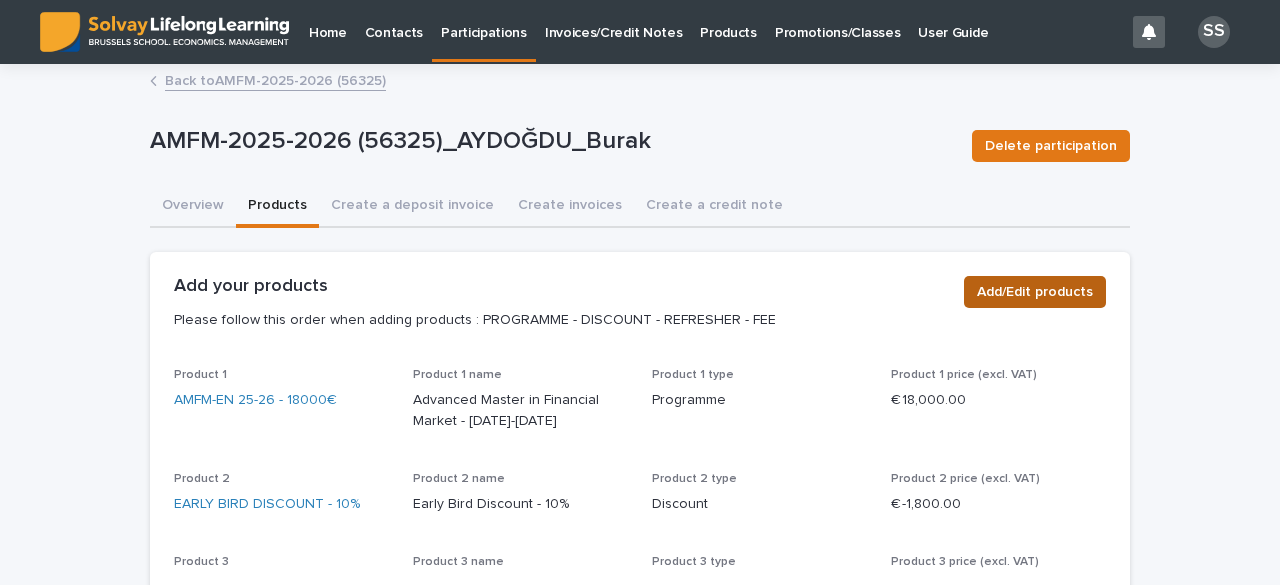 click on "Add/Edit products" at bounding box center [1035, 292] 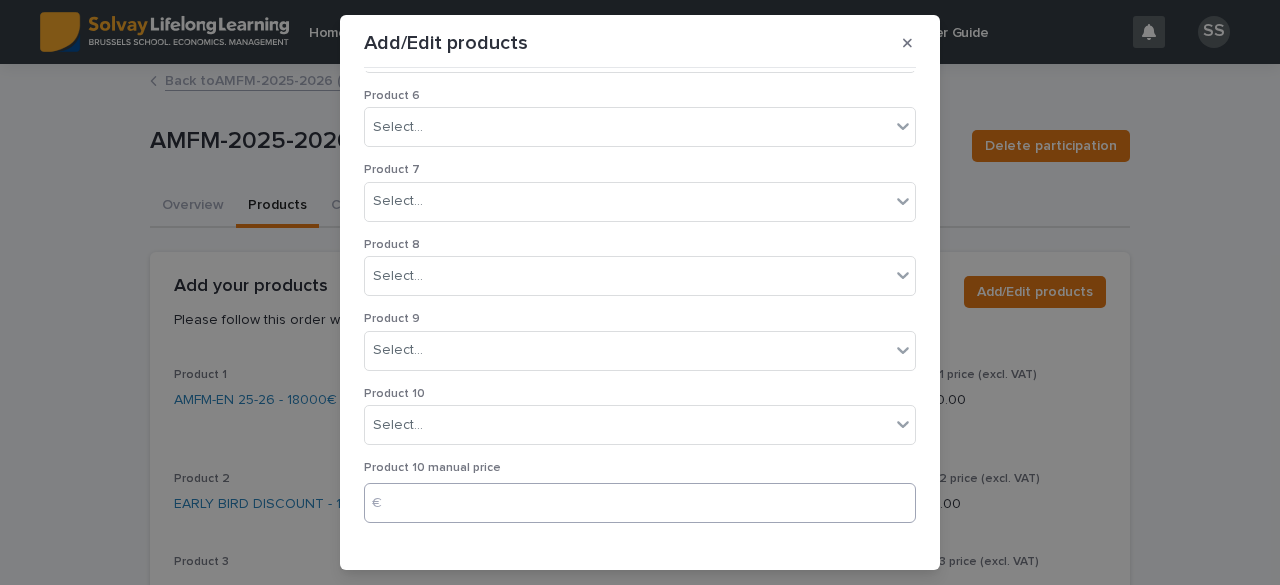 scroll, scrollTop: 498, scrollLeft: 0, axis: vertical 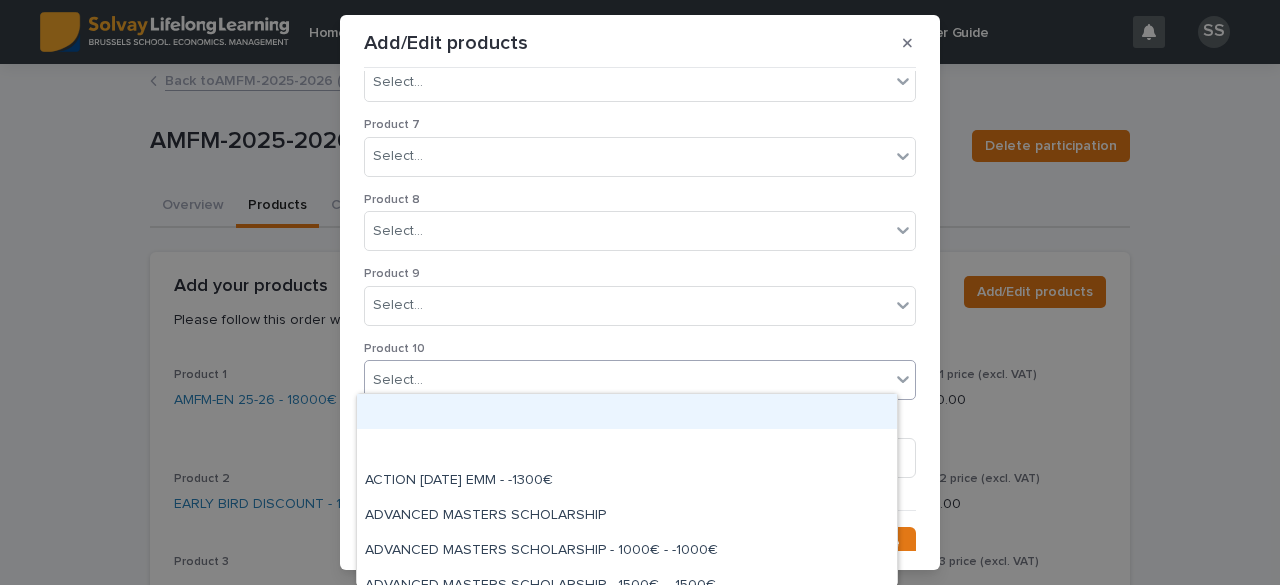 click on "Select..." at bounding box center (627, 380) 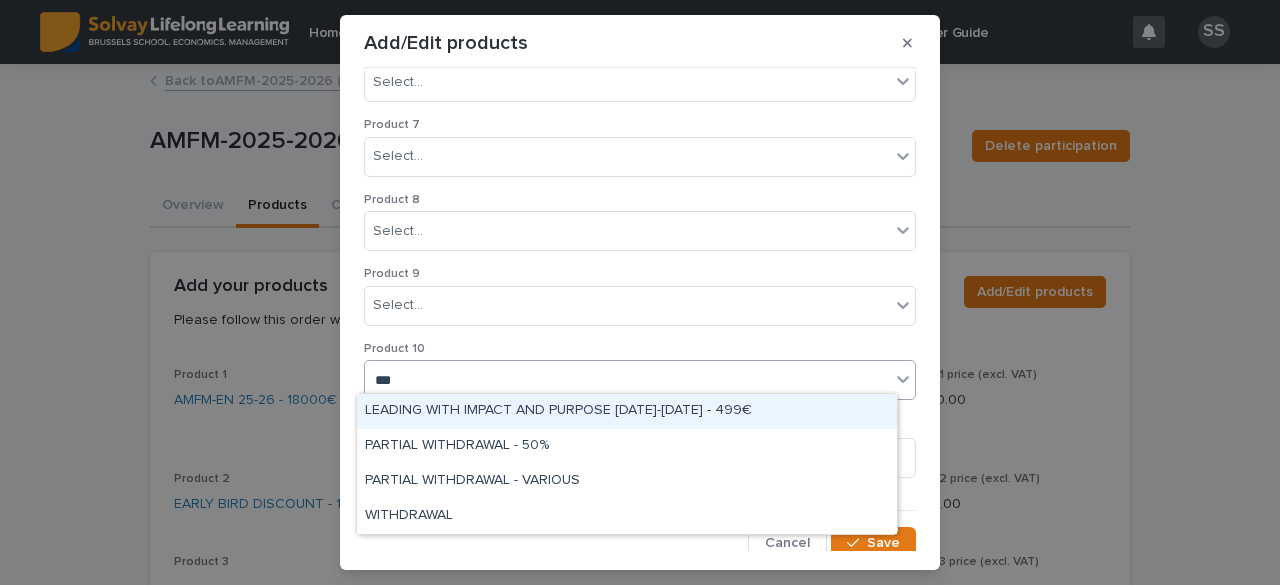type on "****" 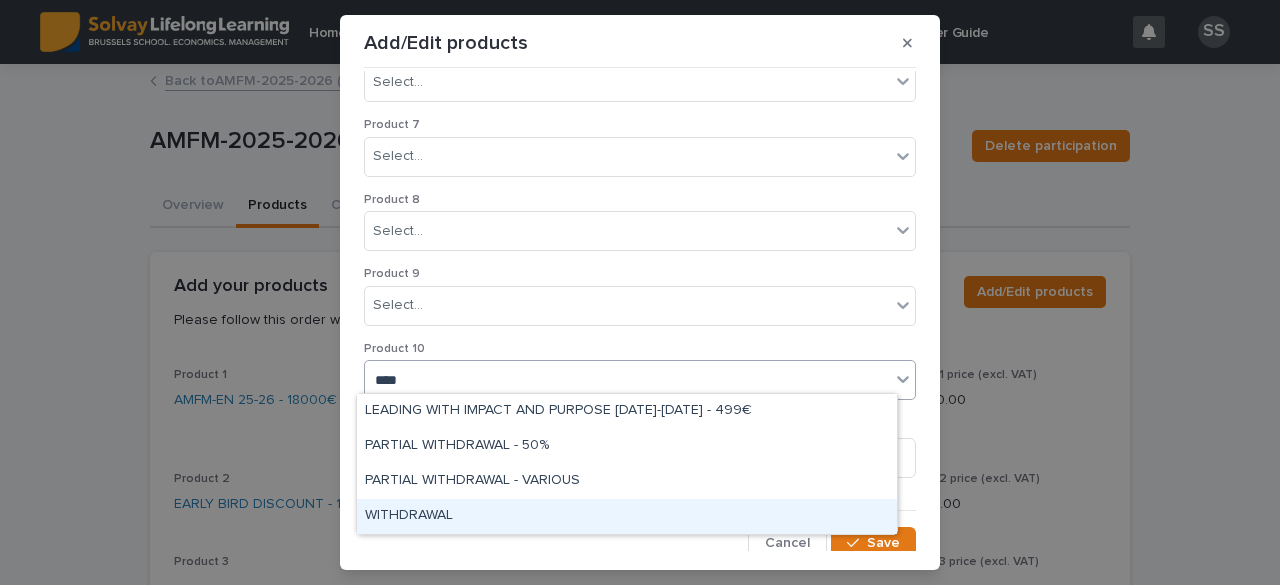 click on "WITHDRAWAL" at bounding box center [627, 516] 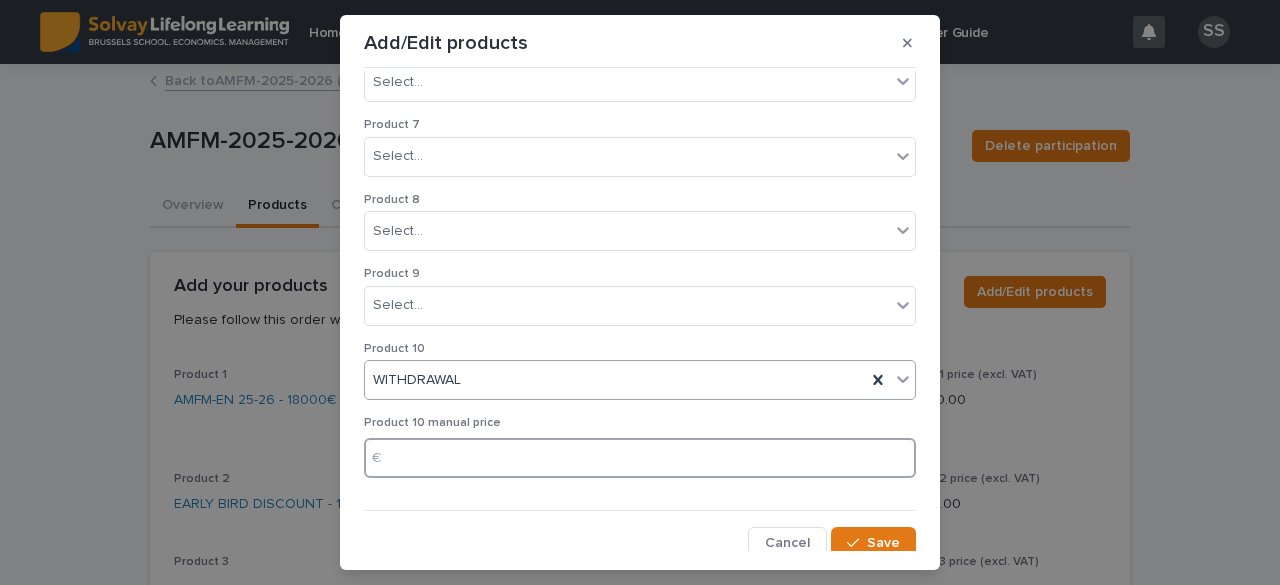 click at bounding box center (640, 458) 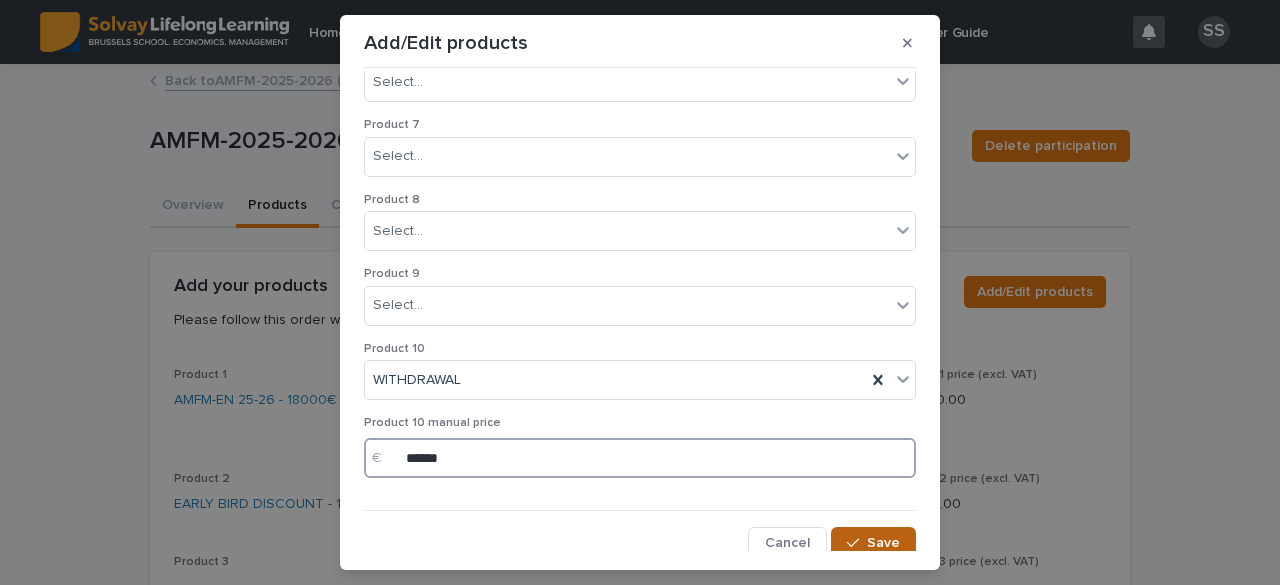 type on "******" 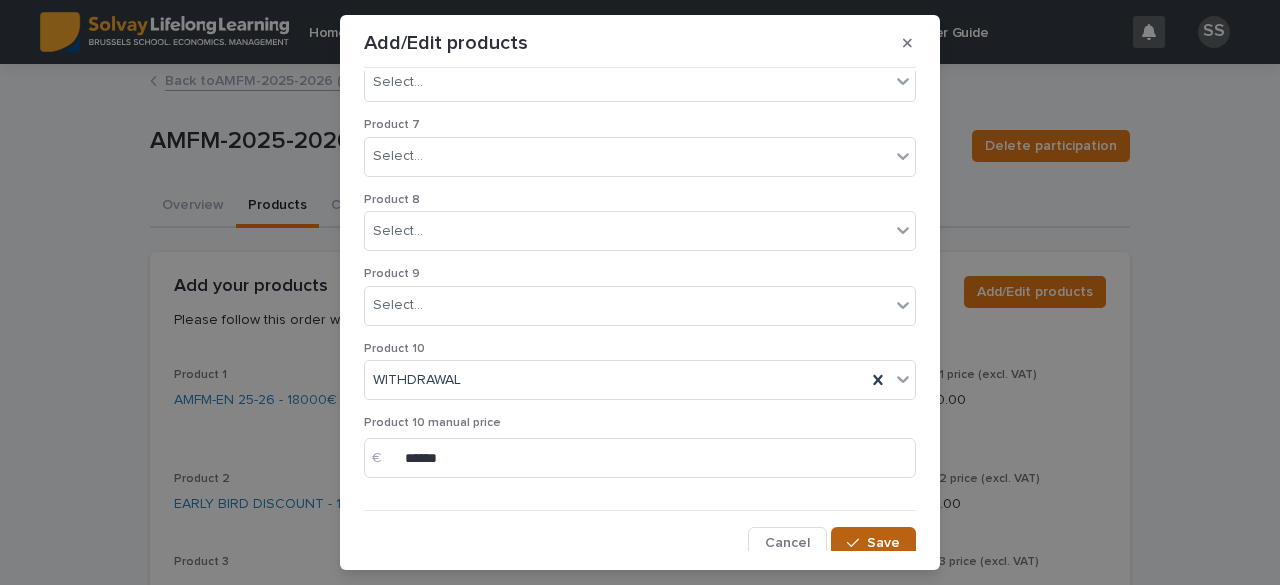 click on "Save" at bounding box center [873, 543] 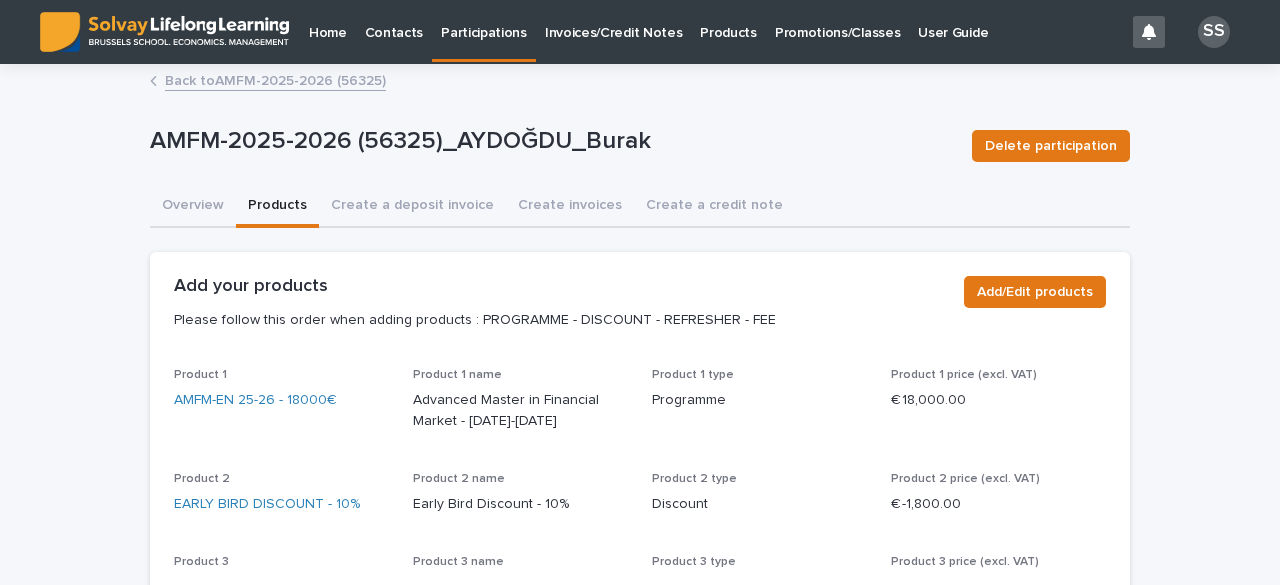 click on "Back to  AMFM-2025-2026 (56325)" at bounding box center [275, 79] 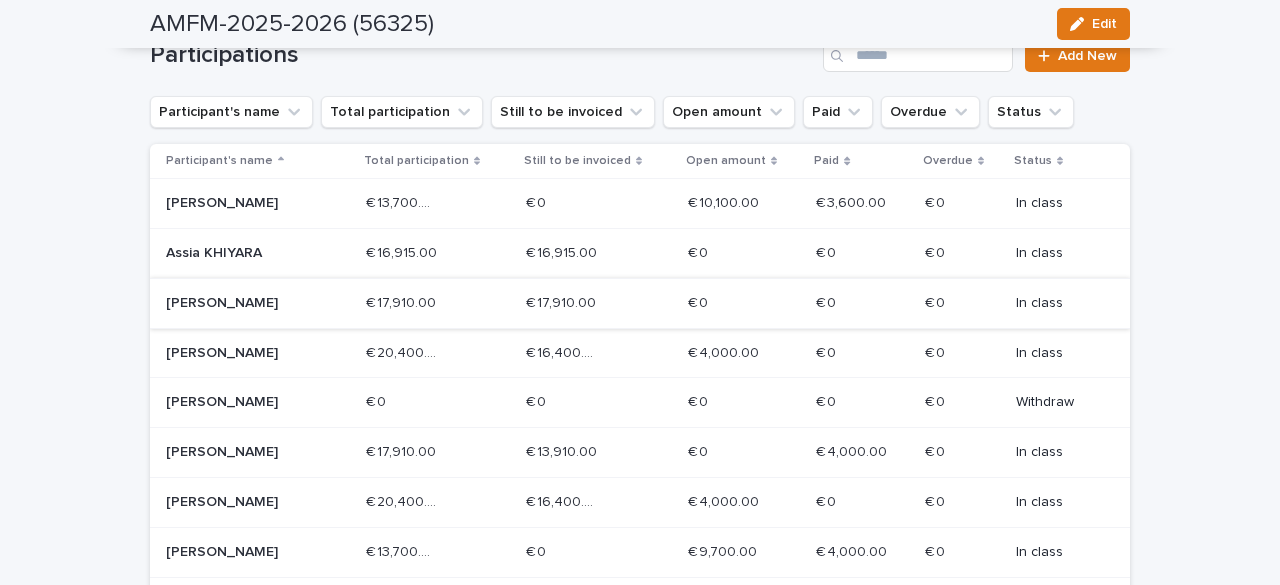 scroll, scrollTop: 400, scrollLeft: 0, axis: vertical 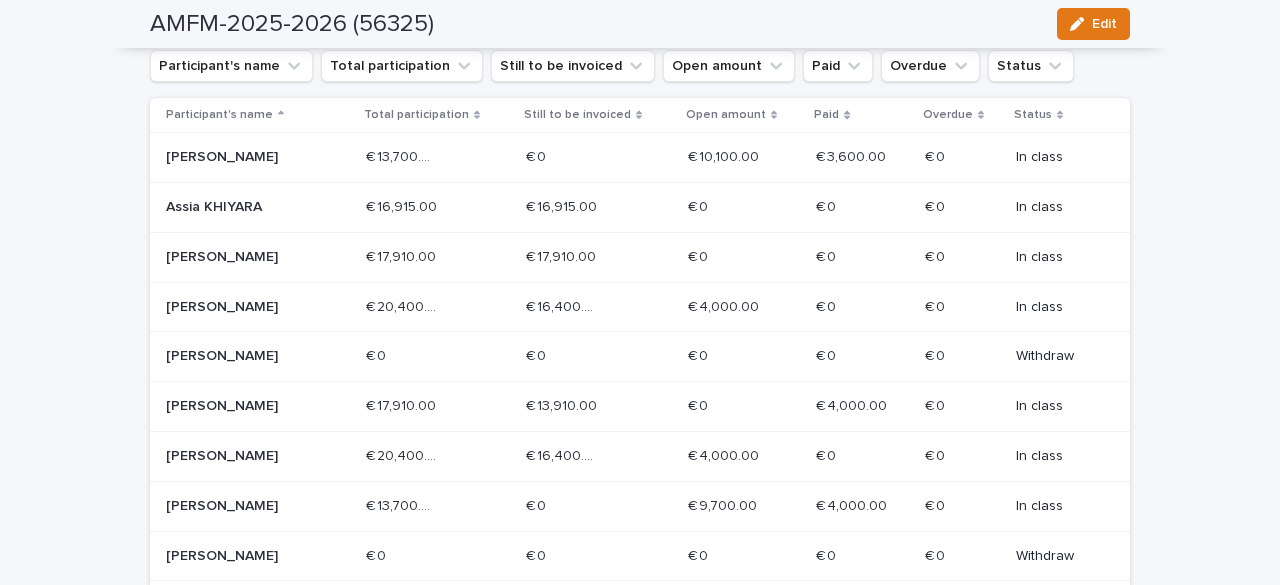 click on "[PERSON_NAME]" at bounding box center [258, 406] 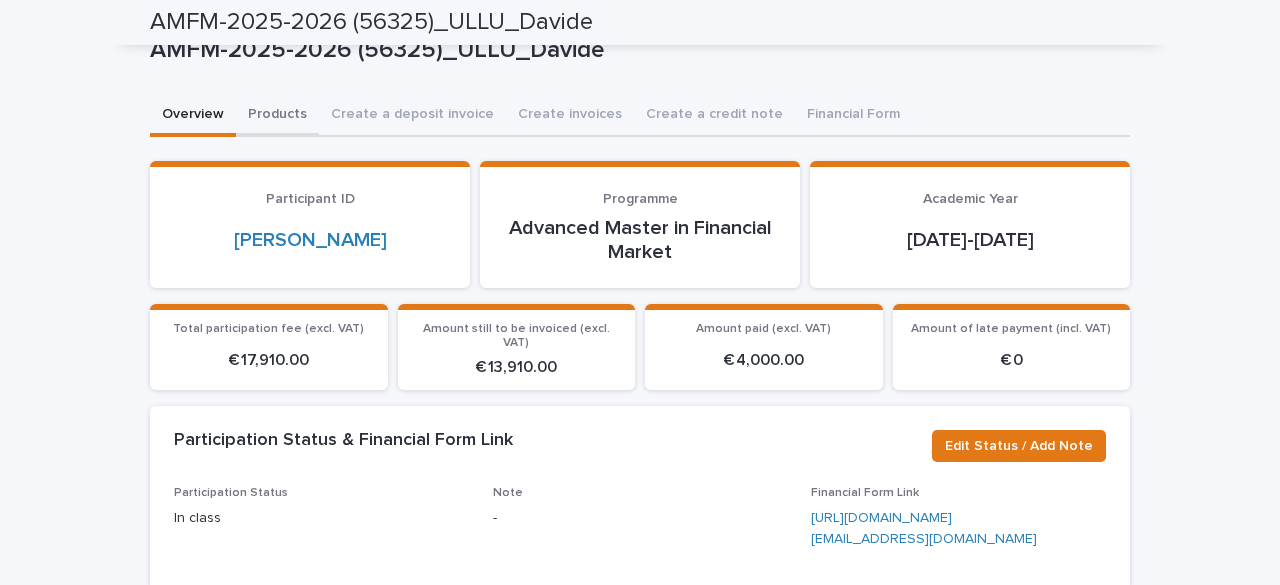 scroll, scrollTop: 0, scrollLeft: 0, axis: both 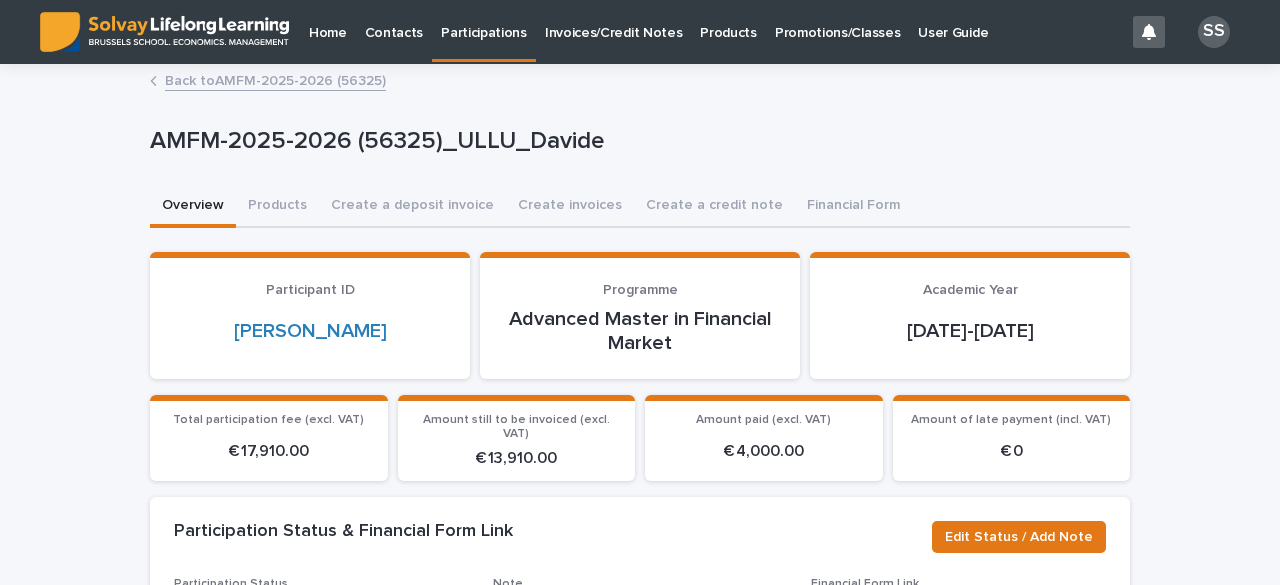 click on "Back to  AMFM-2025-2026 (56325)" at bounding box center (275, 79) 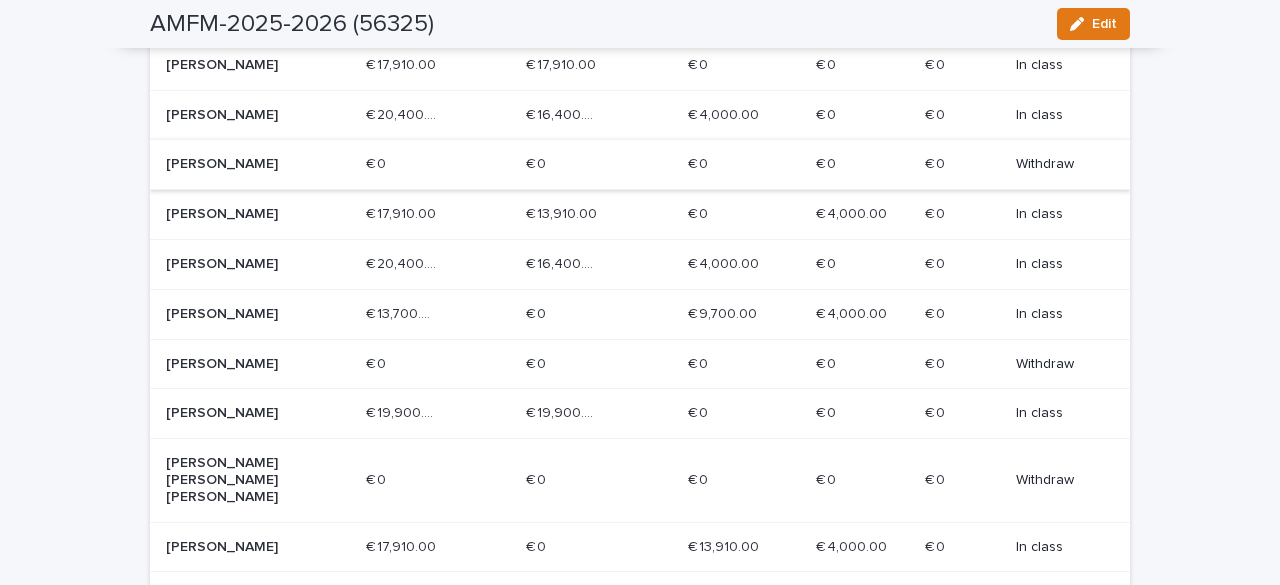 scroll, scrollTop: 600, scrollLeft: 0, axis: vertical 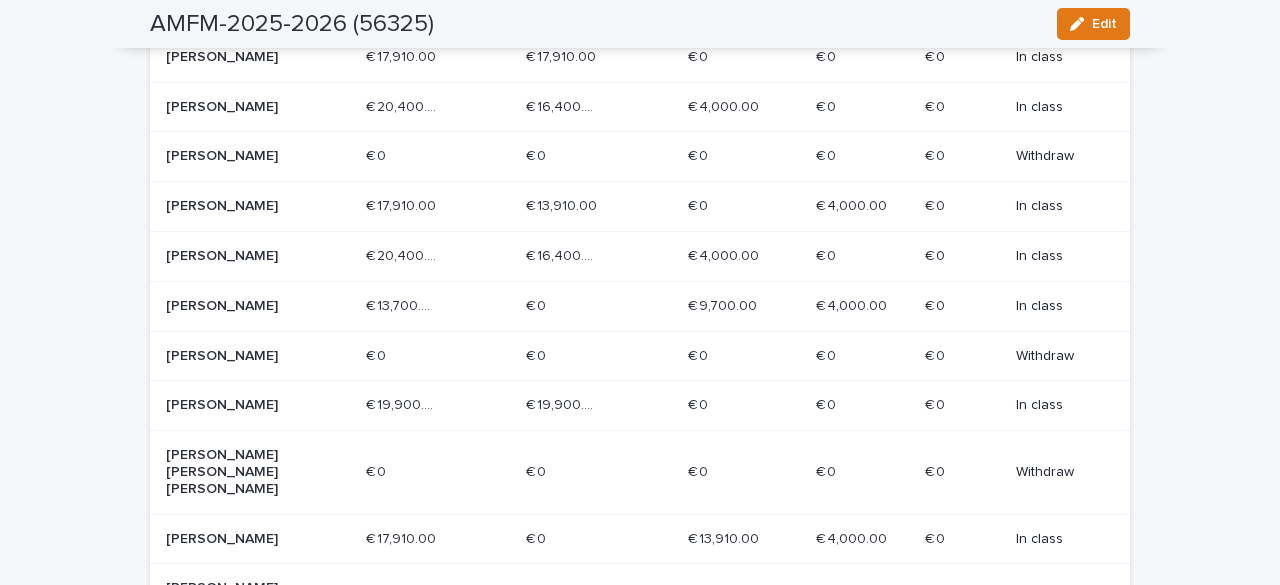 click on "[PERSON_NAME]" at bounding box center (258, 256) 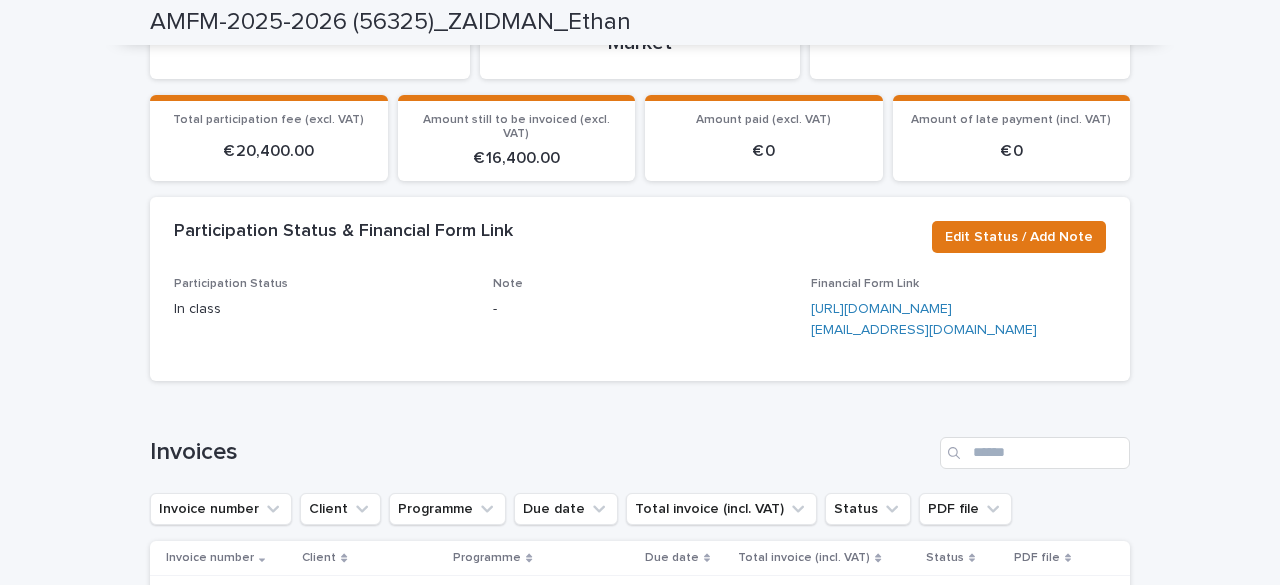 scroll, scrollTop: 0, scrollLeft: 0, axis: both 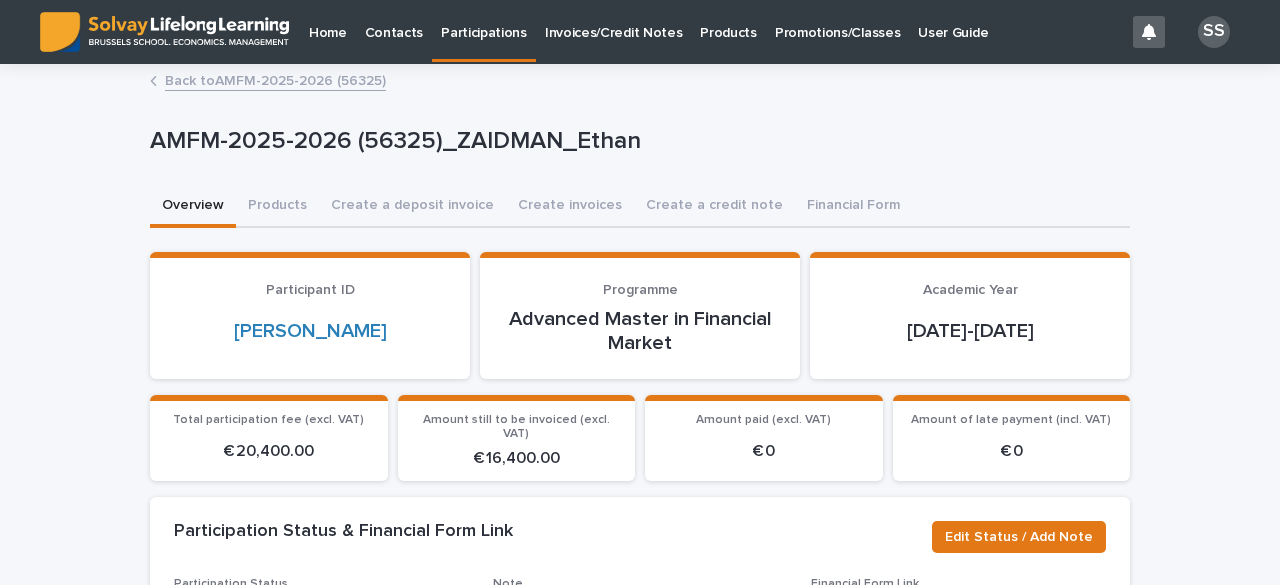 click on "Back to  AMFM-2025-2026 (56325)" at bounding box center [275, 79] 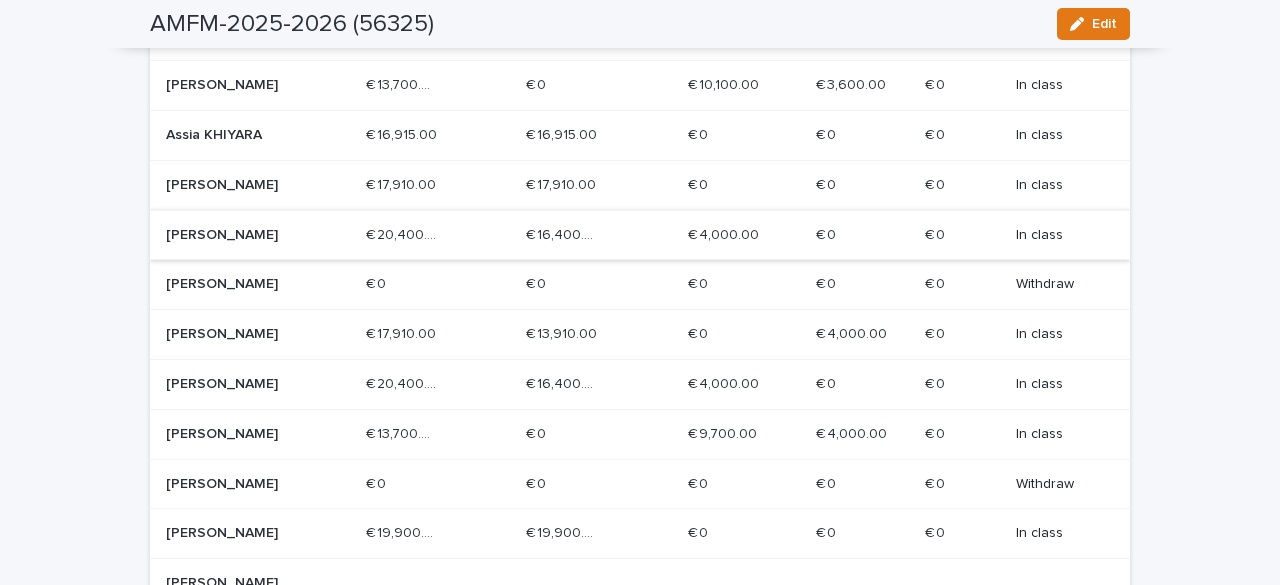 scroll, scrollTop: 500, scrollLeft: 0, axis: vertical 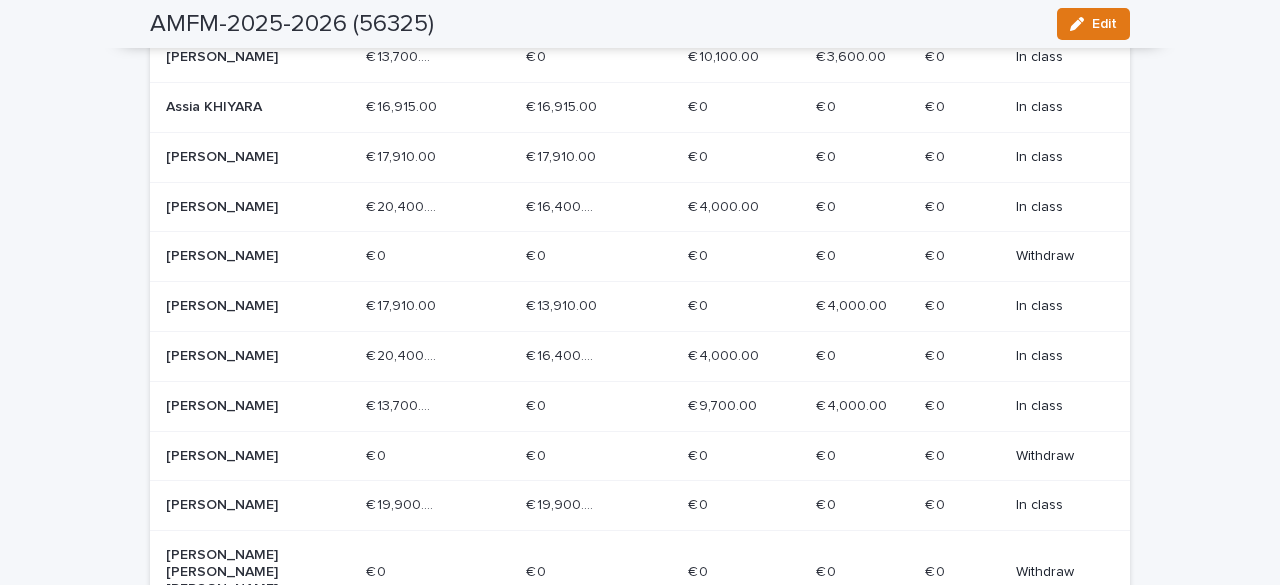 click on "[PERSON_NAME]" at bounding box center (237, 406) 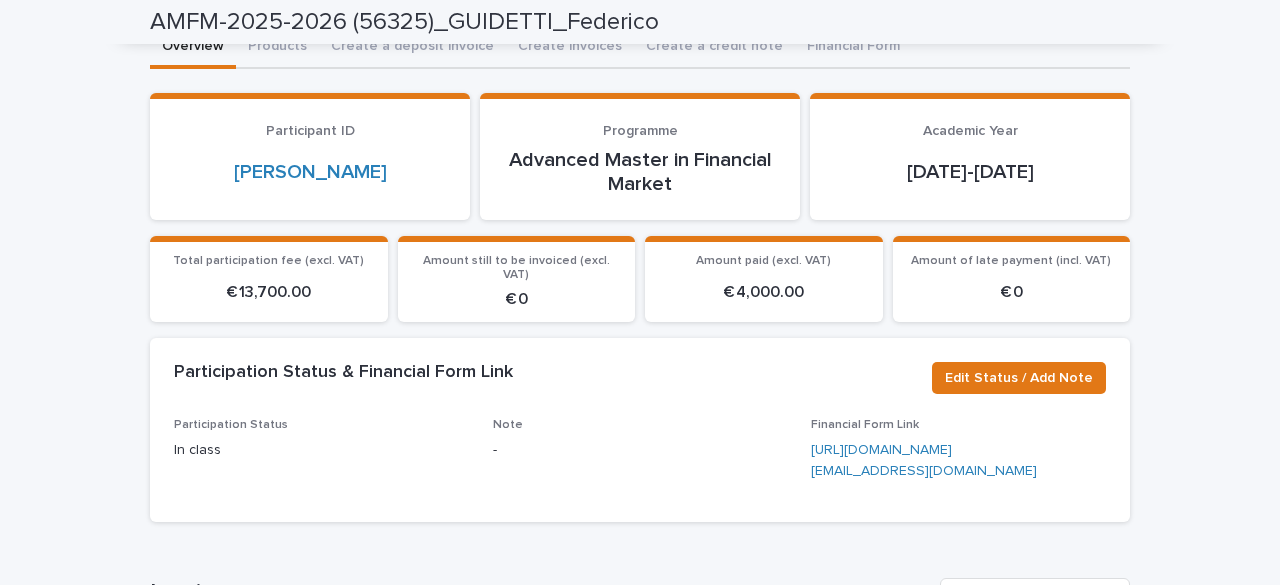 scroll, scrollTop: 0, scrollLeft: 0, axis: both 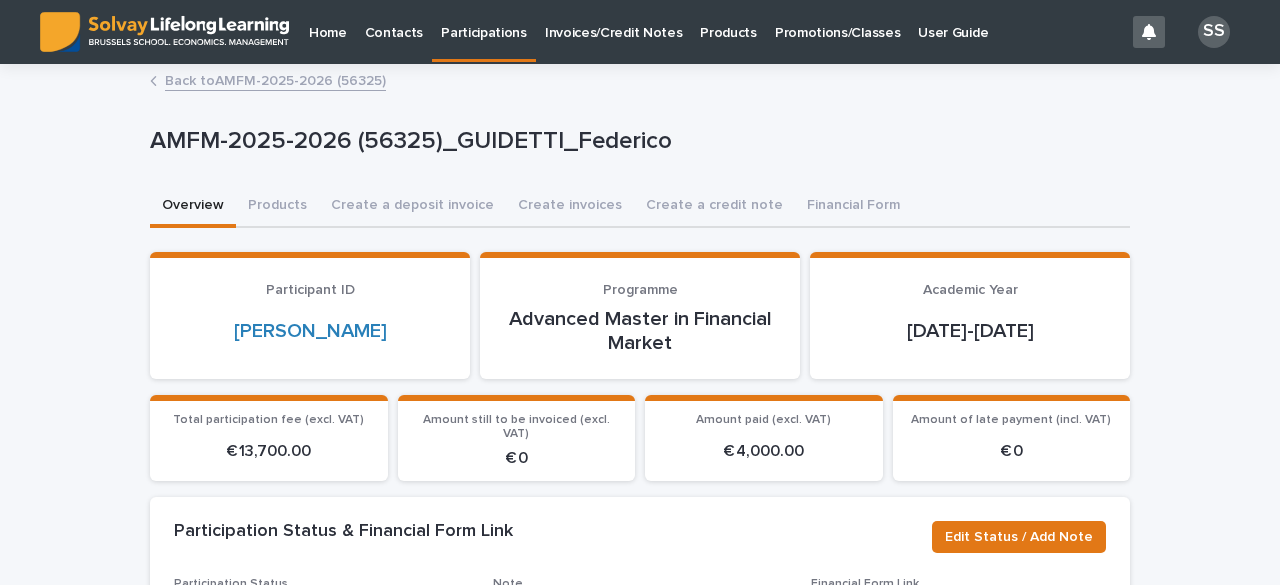 click on "Back to  AMFM-2025-2026 (56325)" at bounding box center (275, 79) 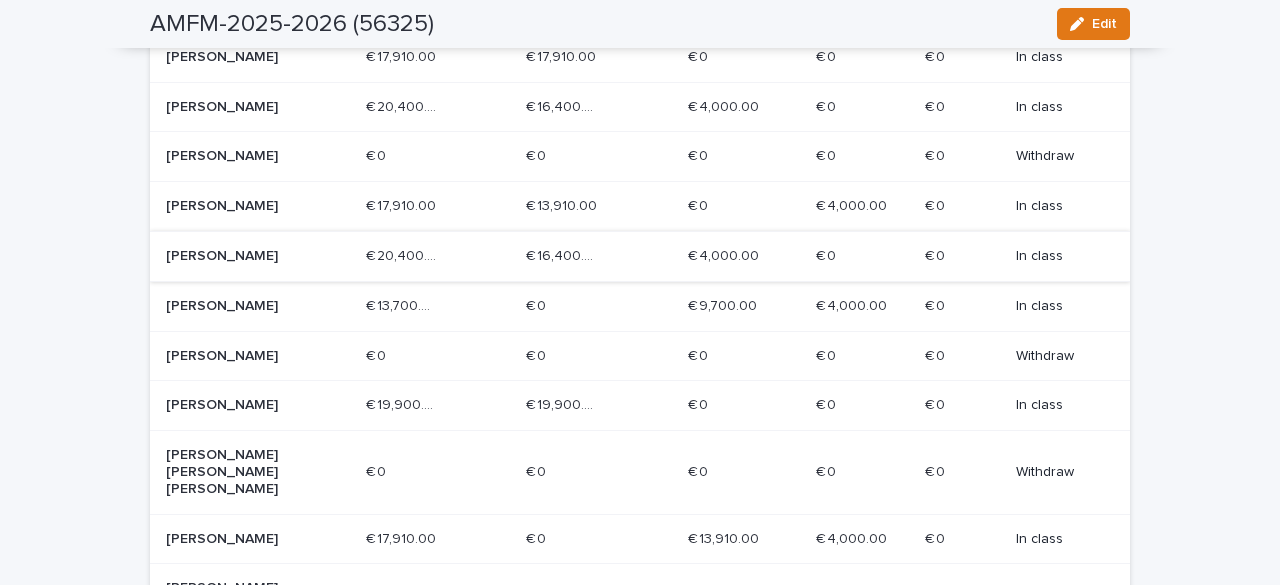 scroll, scrollTop: 700, scrollLeft: 0, axis: vertical 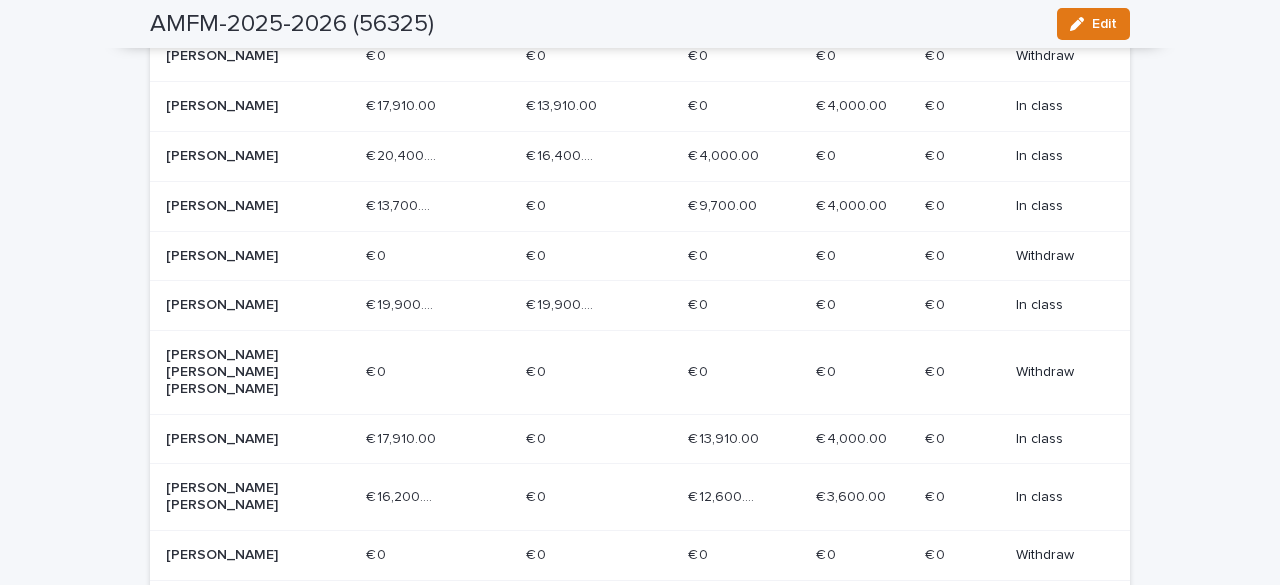 click on "[PERSON_NAME]" at bounding box center (237, 305) 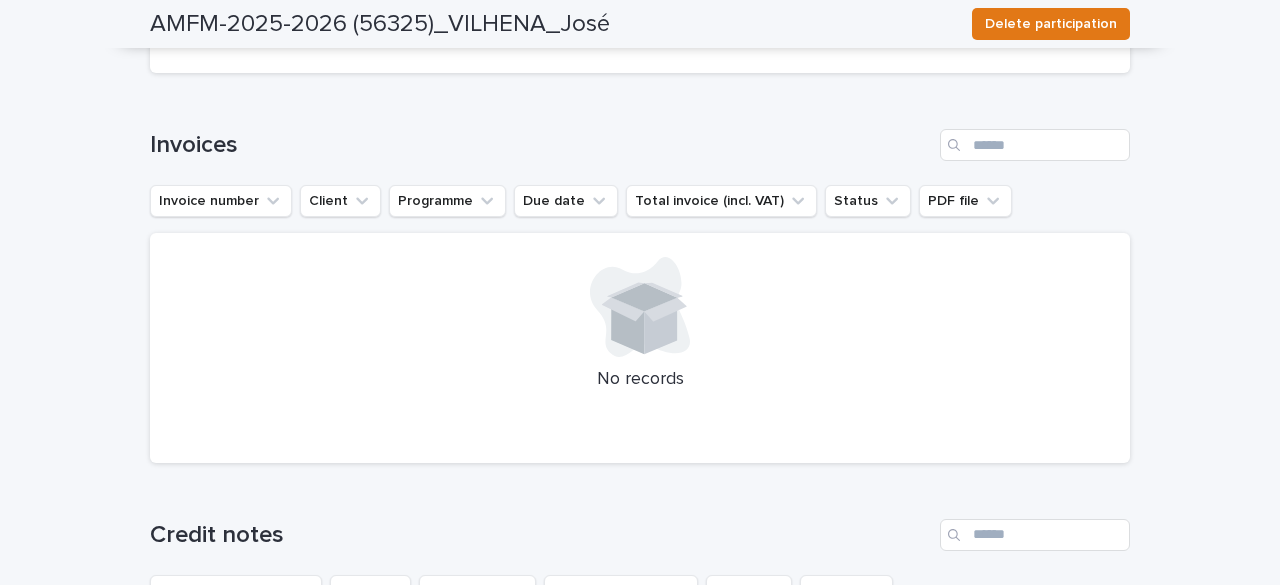 scroll, scrollTop: 600, scrollLeft: 0, axis: vertical 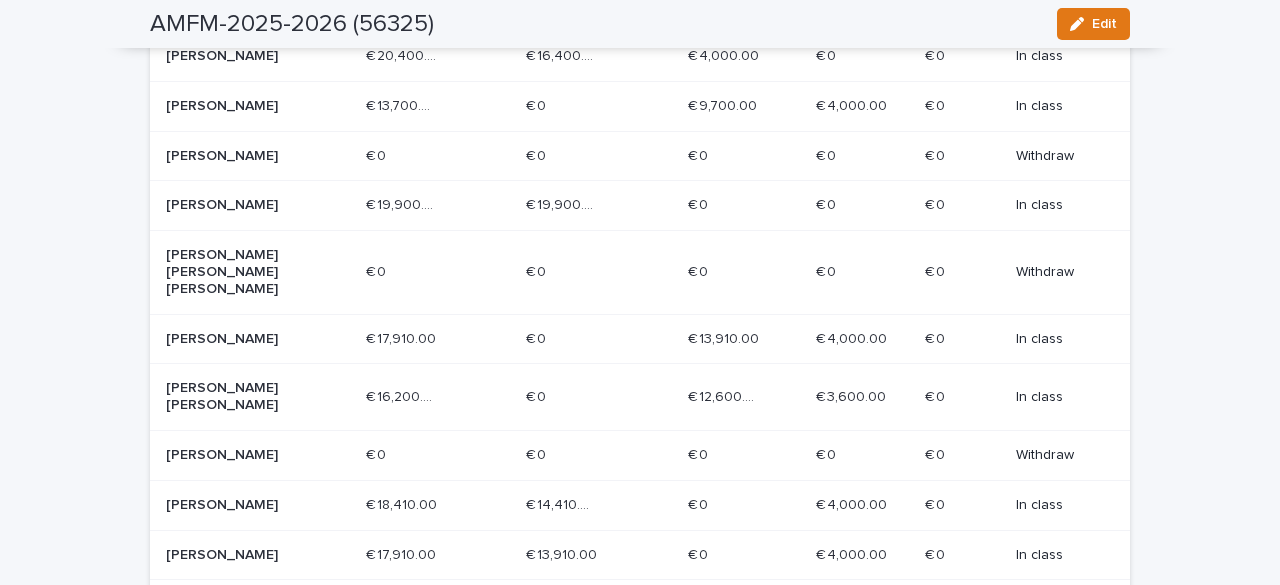 click on "[PERSON_NAME]" at bounding box center [237, 339] 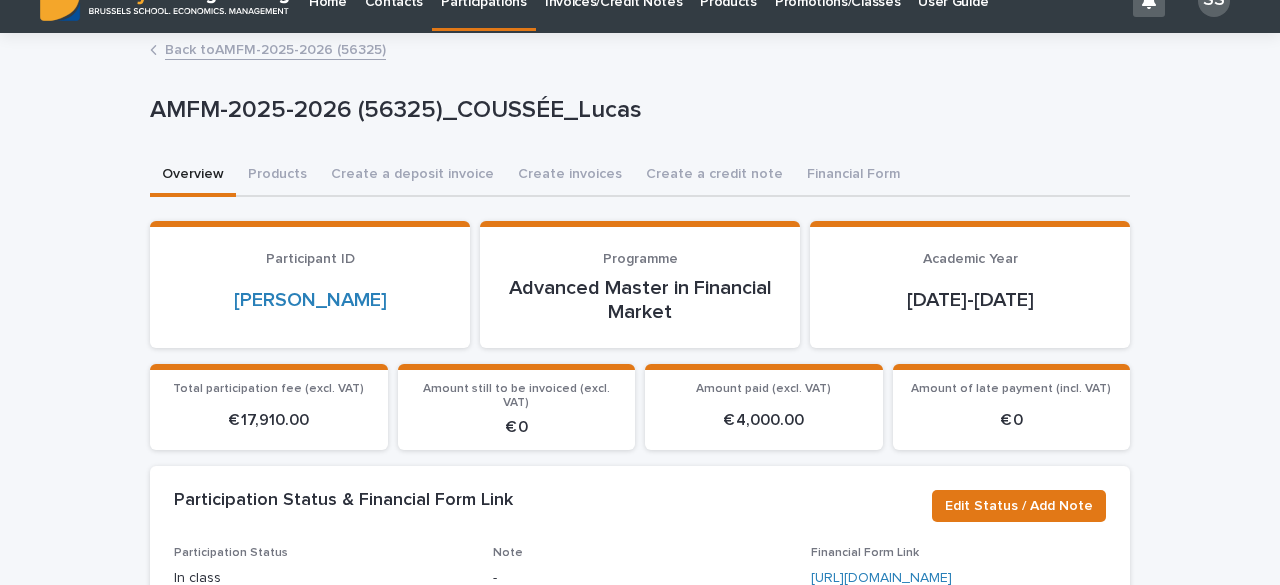 scroll, scrollTop: 0, scrollLeft: 0, axis: both 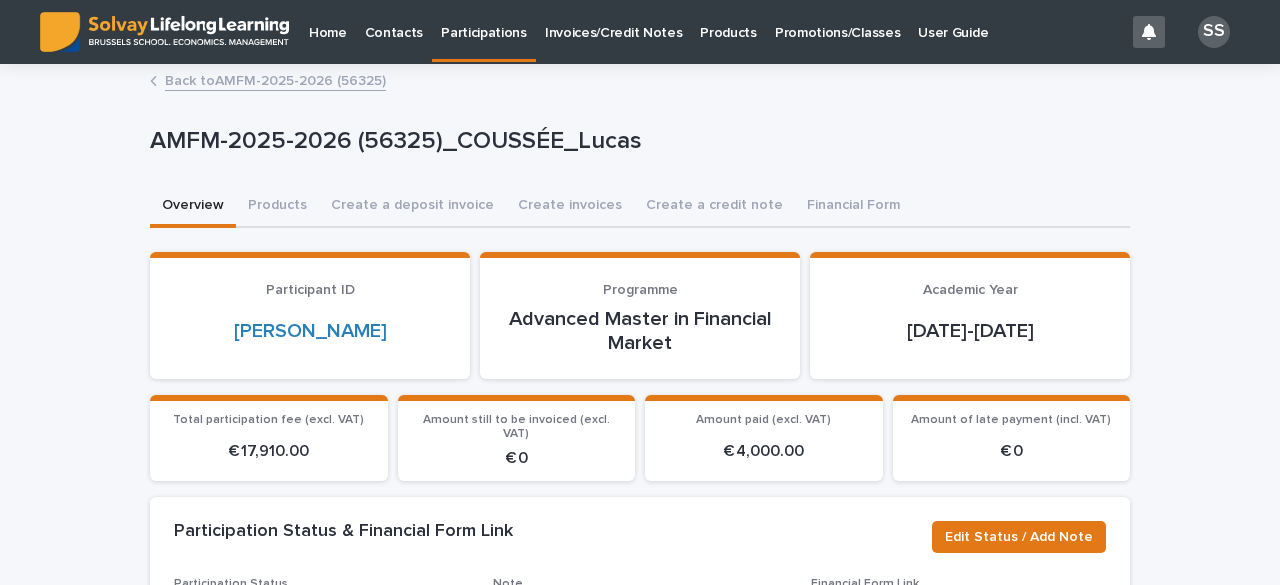 click on "Back to  AMFM-2025-2026 (56325)" at bounding box center (275, 79) 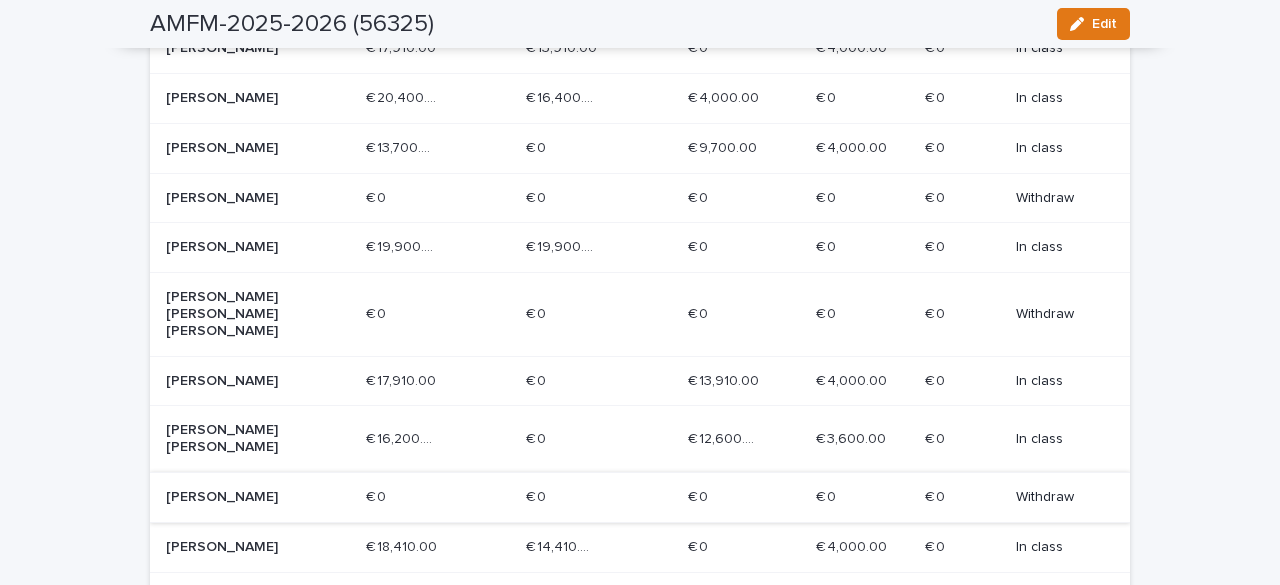 scroll, scrollTop: 800, scrollLeft: 0, axis: vertical 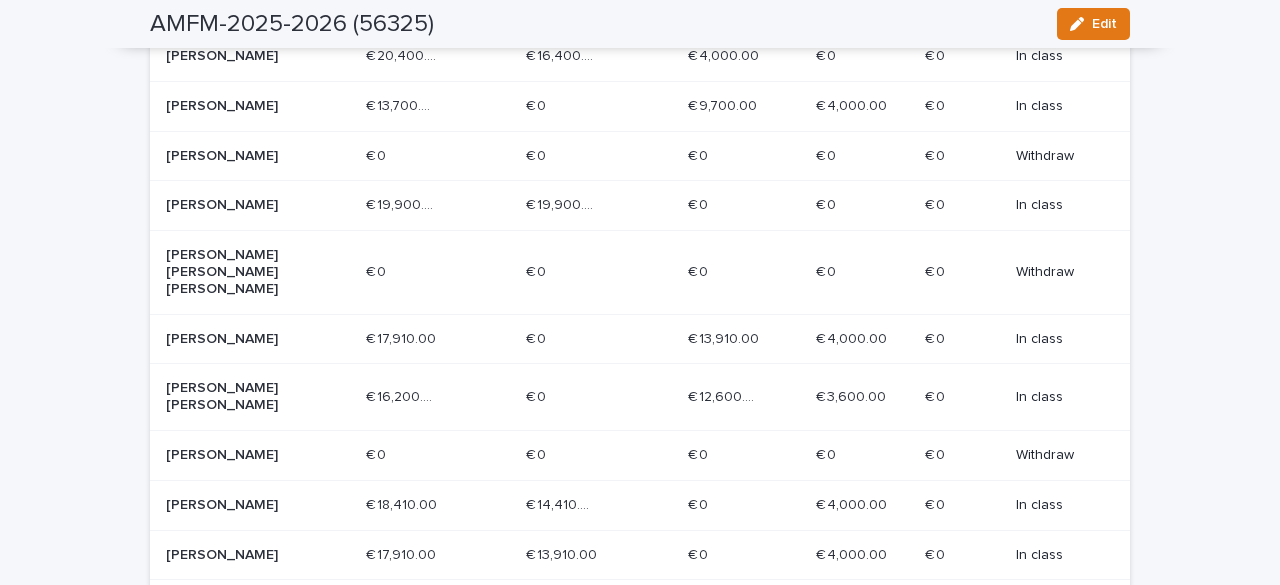 click on "[PERSON_NAME]" at bounding box center (237, 505) 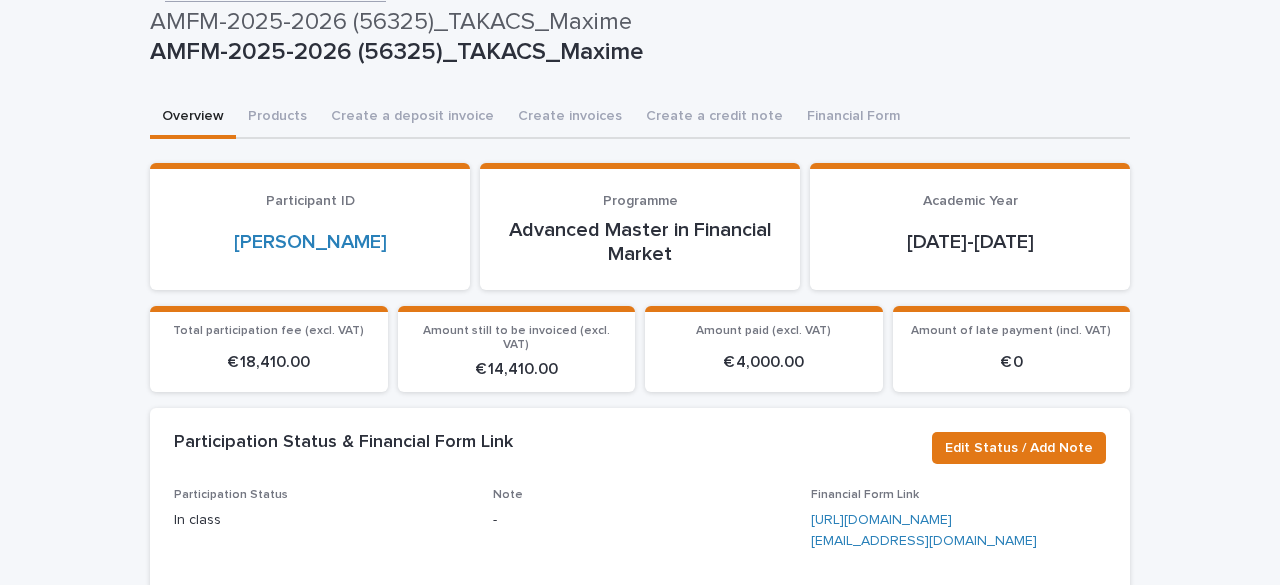 scroll, scrollTop: 0, scrollLeft: 0, axis: both 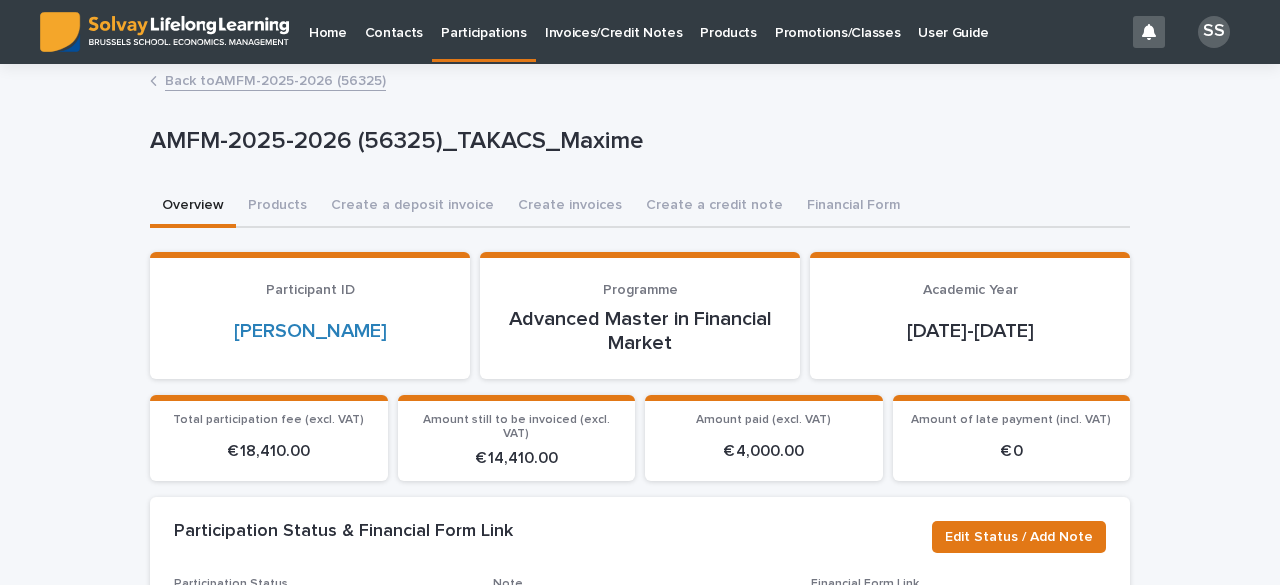 click on "Back to  AMFM-2025-2026 (56325)" at bounding box center (275, 79) 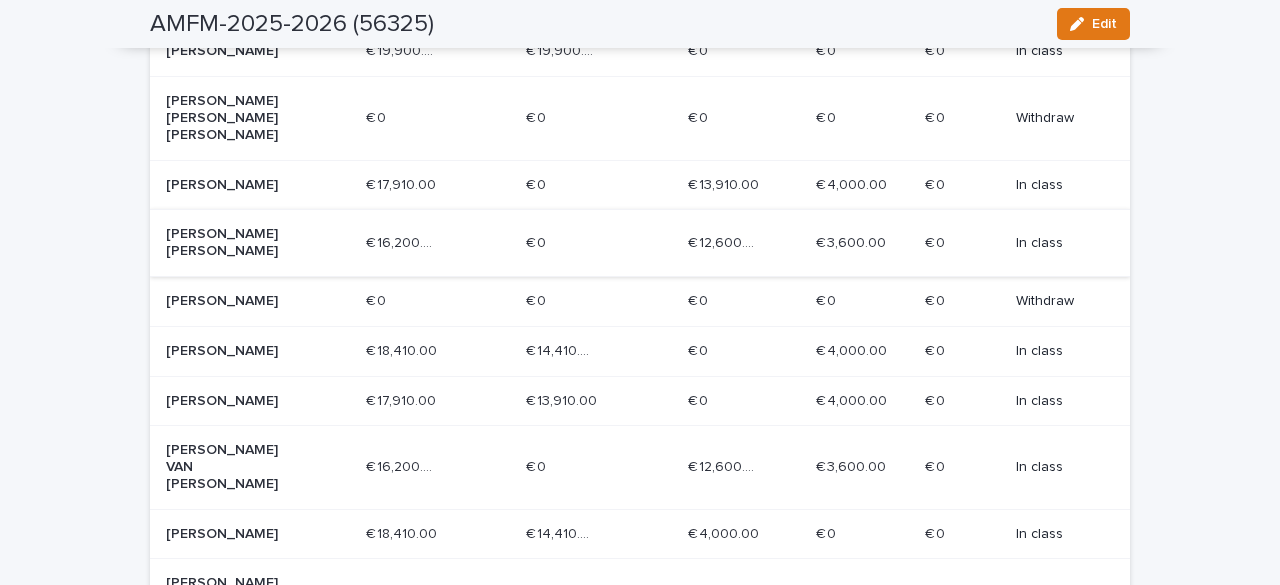 scroll, scrollTop: 1000, scrollLeft: 0, axis: vertical 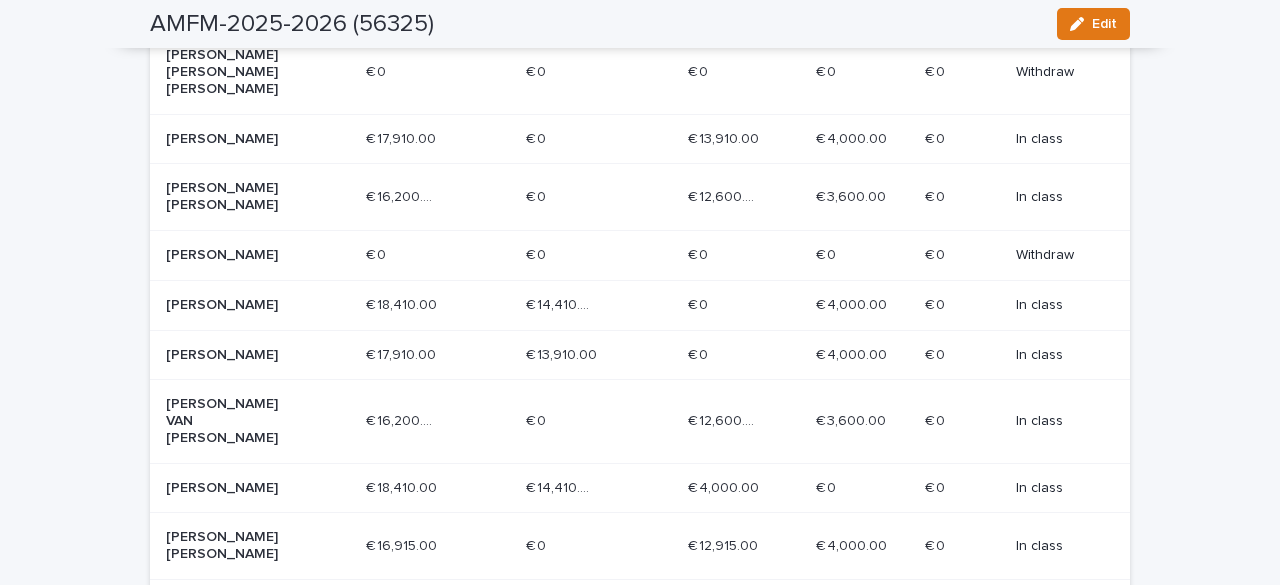 click on "[PERSON_NAME]" at bounding box center [237, 355] 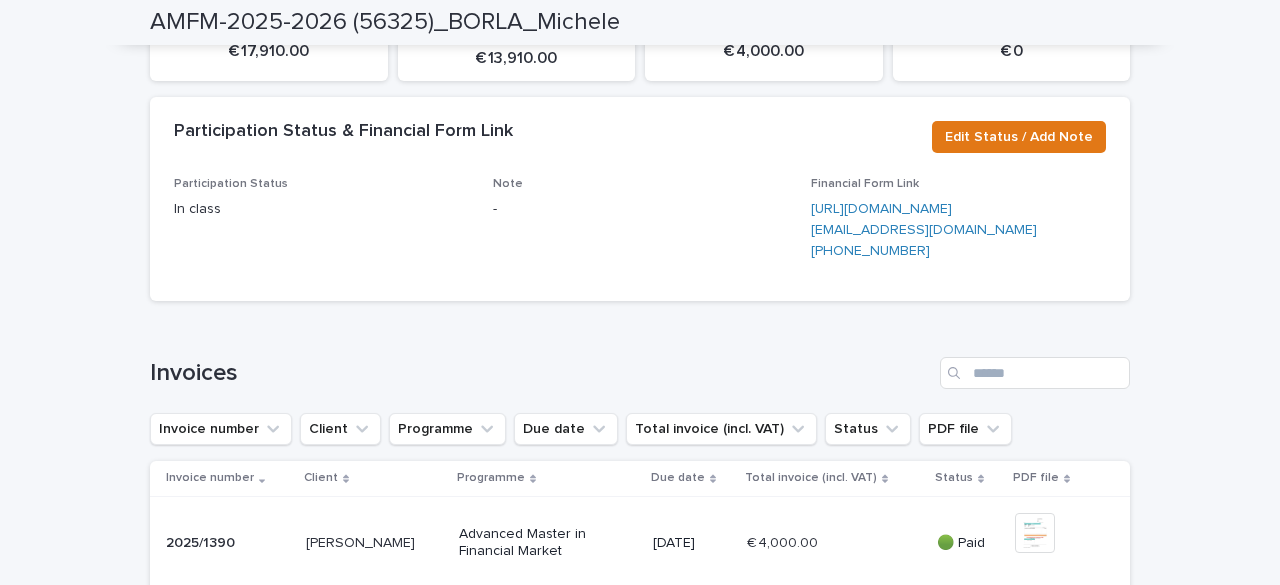 scroll, scrollTop: 0, scrollLeft: 0, axis: both 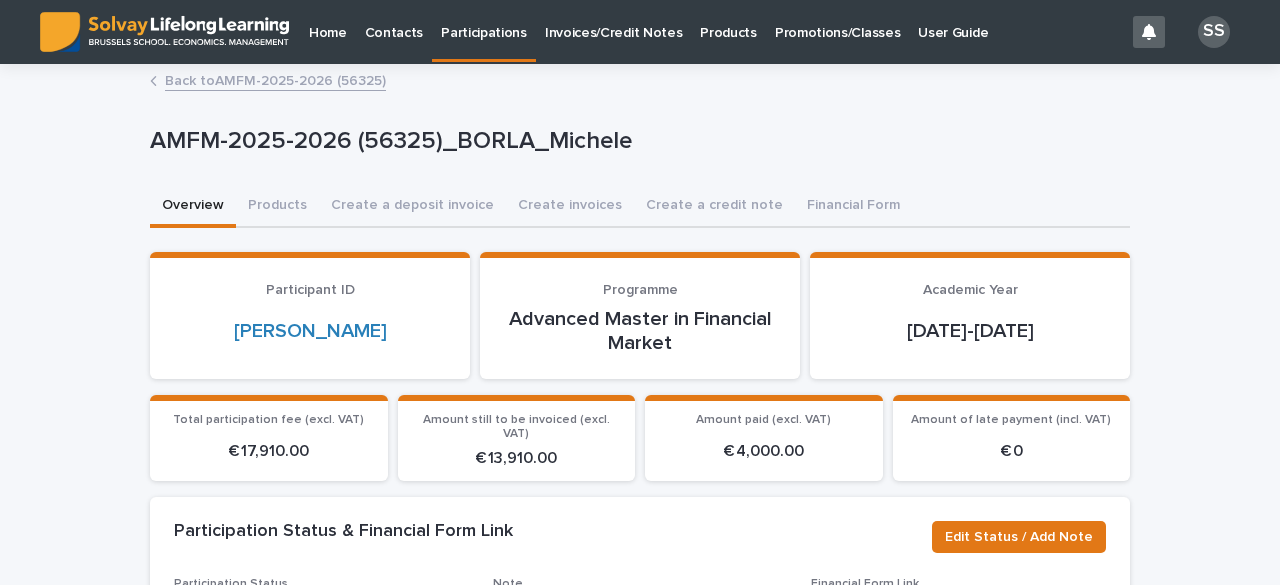 click on "Back to  AMFM-2025-2026 (56325)" at bounding box center [275, 79] 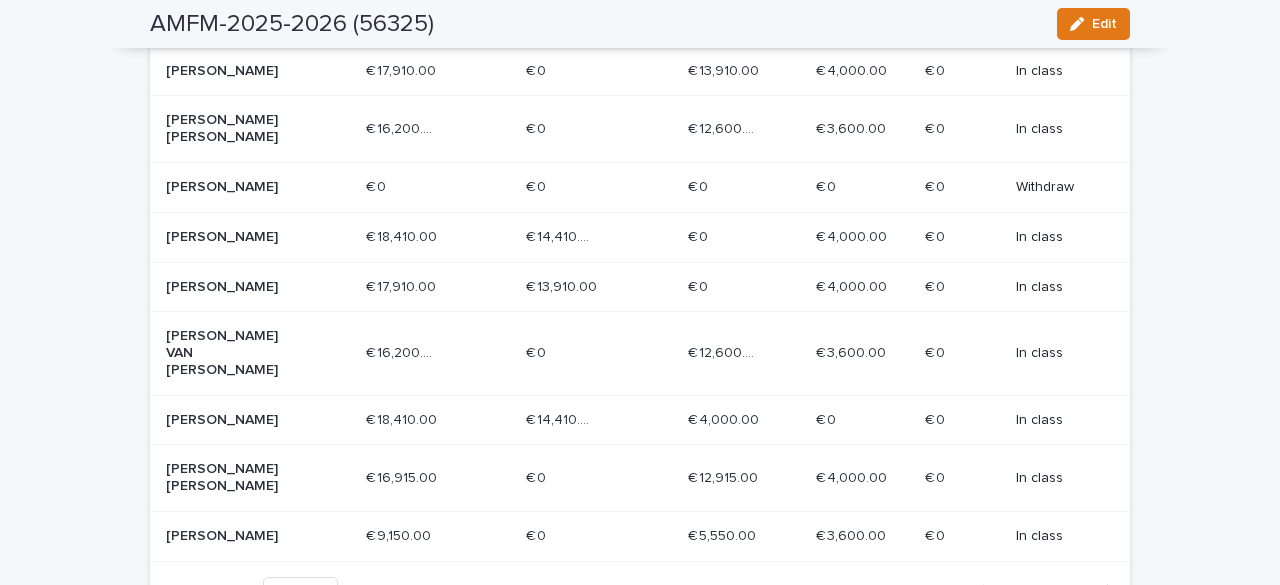 scroll, scrollTop: 1100, scrollLeft: 0, axis: vertical 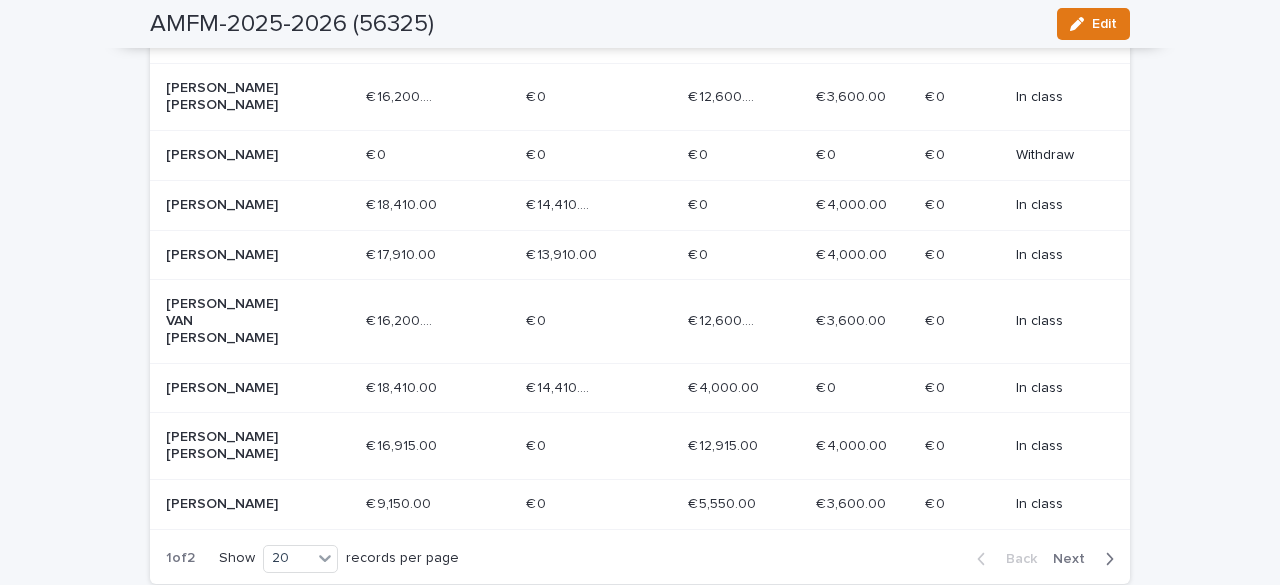 click on "[PERSON_NAME] VAN [PERSON_NAME]" at bounding box center (237, 321) 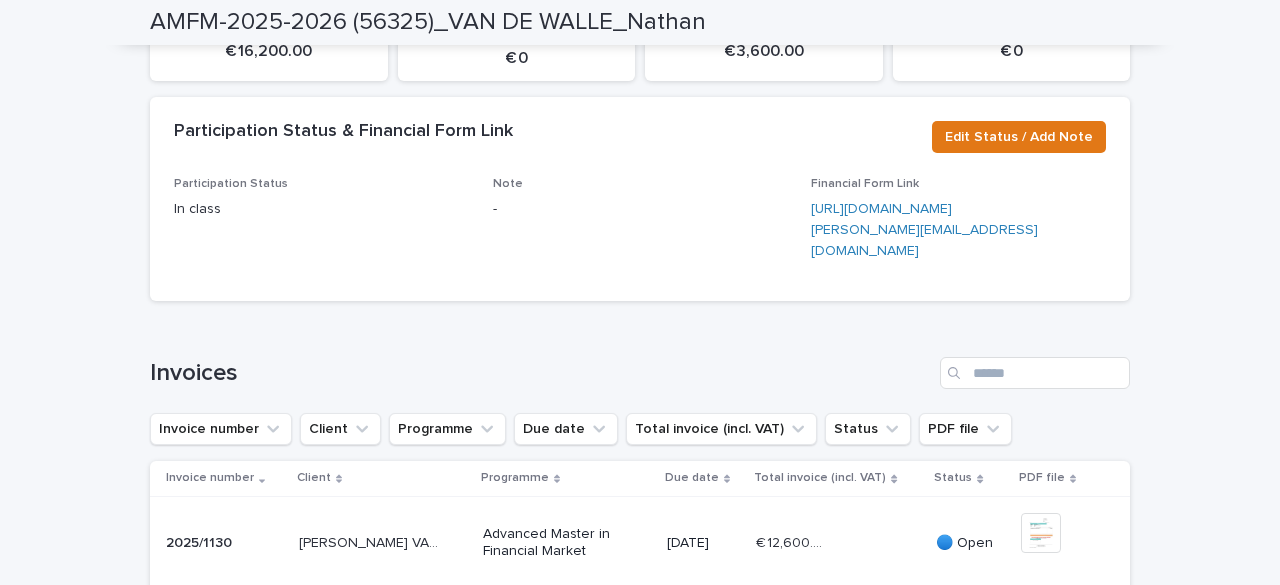 scroll, scrollTop: 0, scrollLeft: 0, axis: both 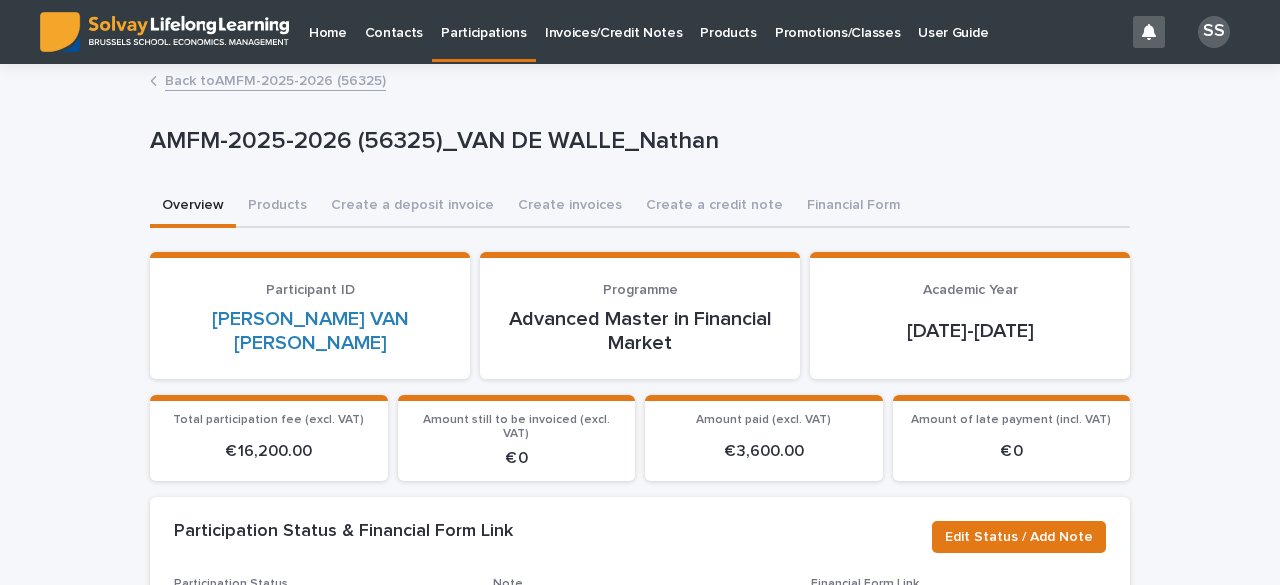 click on "Back to  AMFM-2025-2026 (56325)" at bounding box center [275, 79] 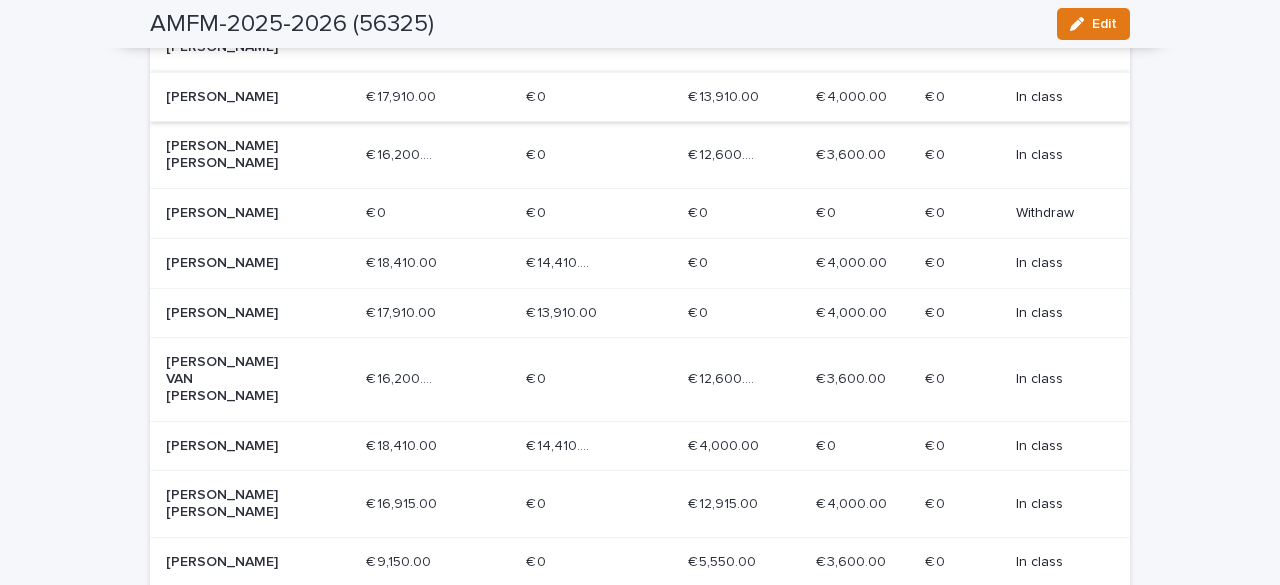 scroll, scrollTop: 1100, scrollLeft: 0, axis: vertical 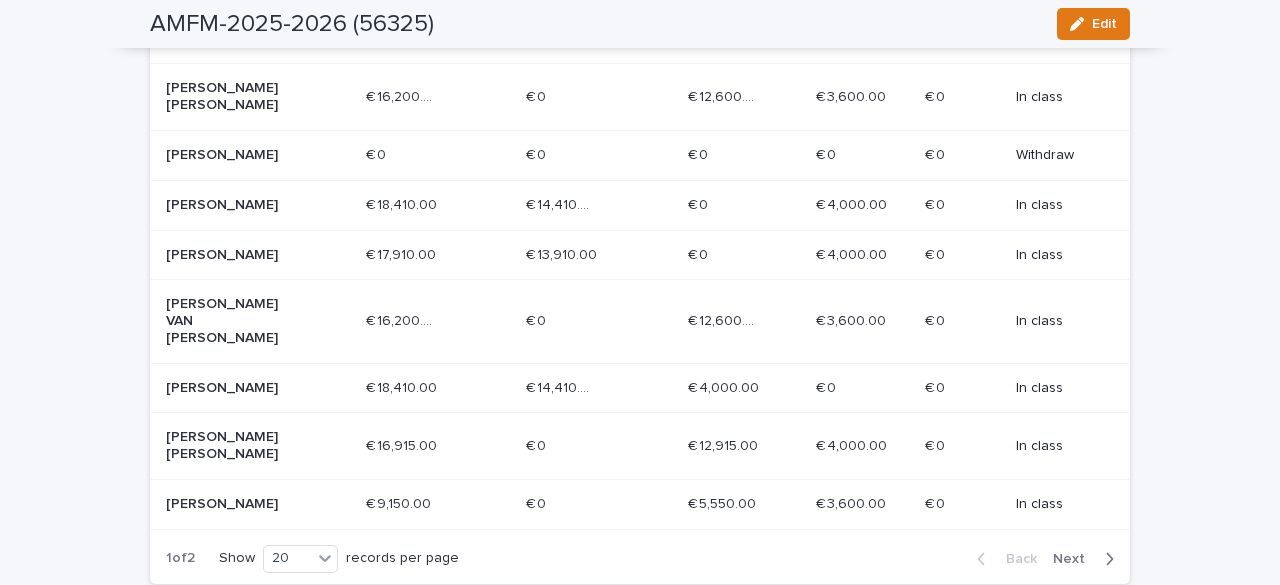 click on "[PERSON_NAME] VAN [PERSON_NAME]" at bounding box center (237, 321) 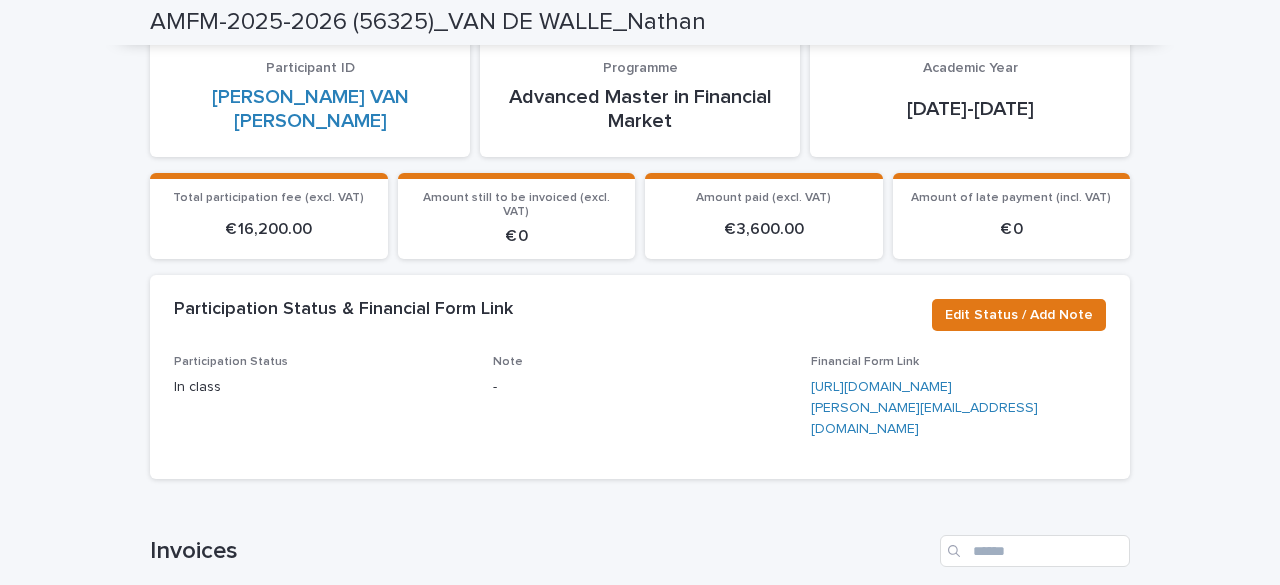 scroll, scrollTop: 0, scrollLeft: 0, axis: both 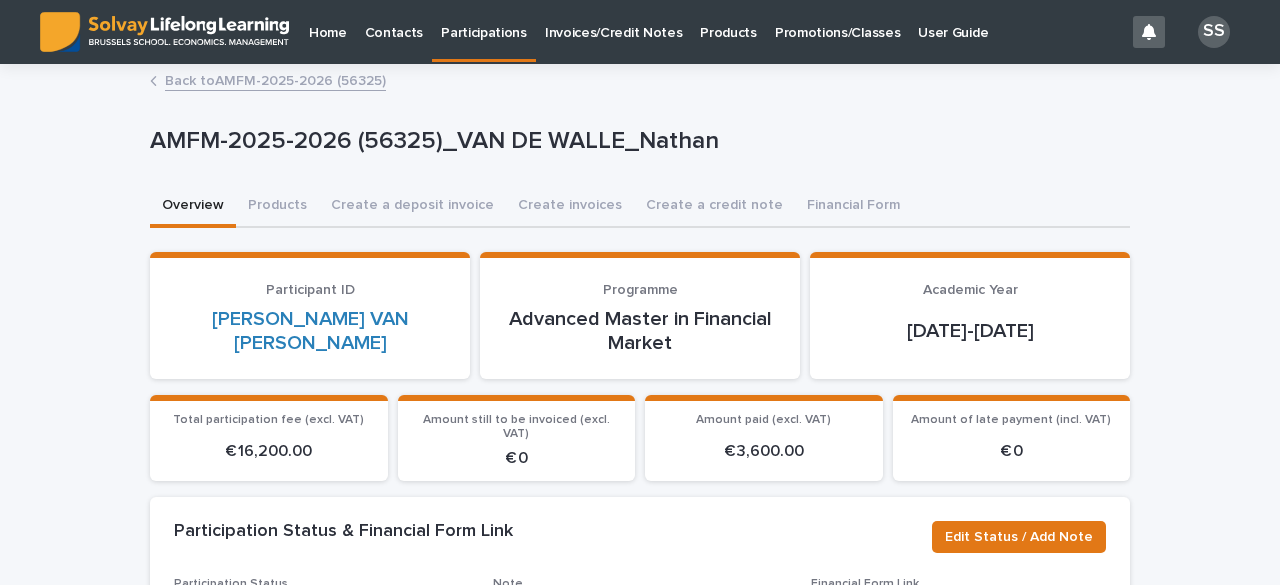 click on "Back to  AMFM-2025-2026 (56325)" at bounding box center (275, 79) 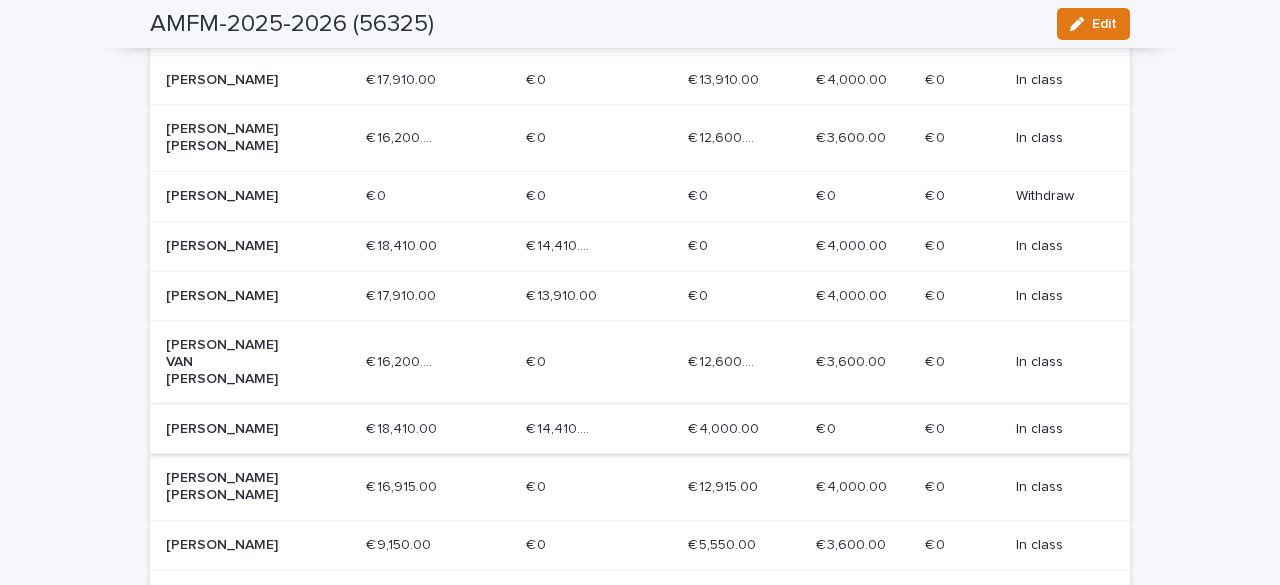 scroll, scrollTop: 1100, scrollLeft: 0, axis: vertical 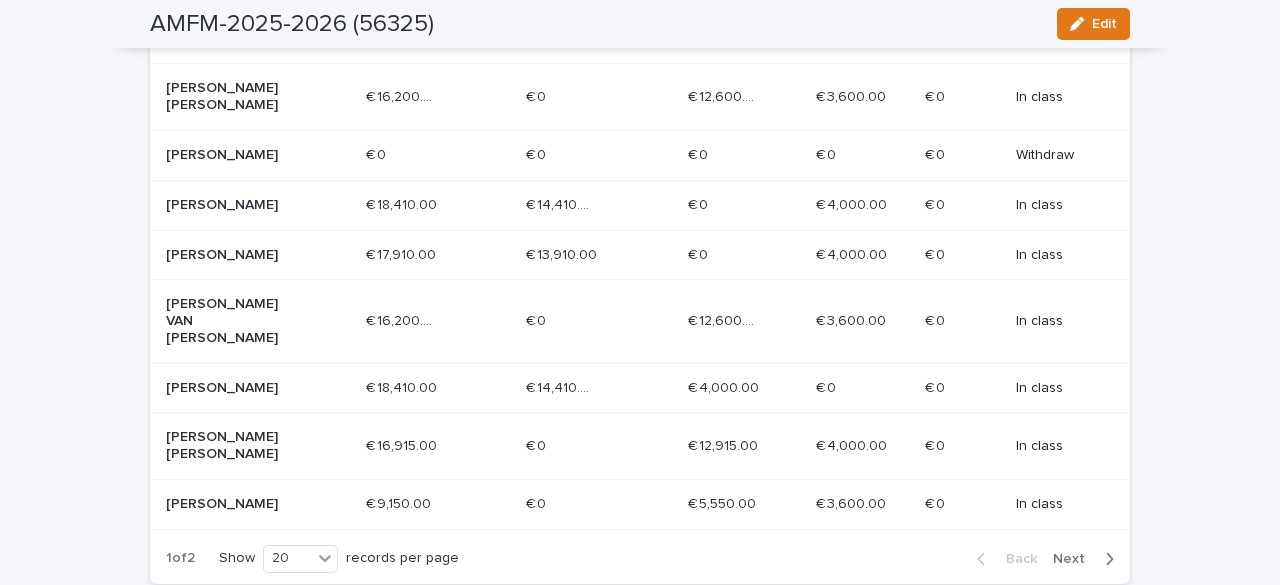 click on "[PERSON_NAME]" at bounding box center [237, 388] 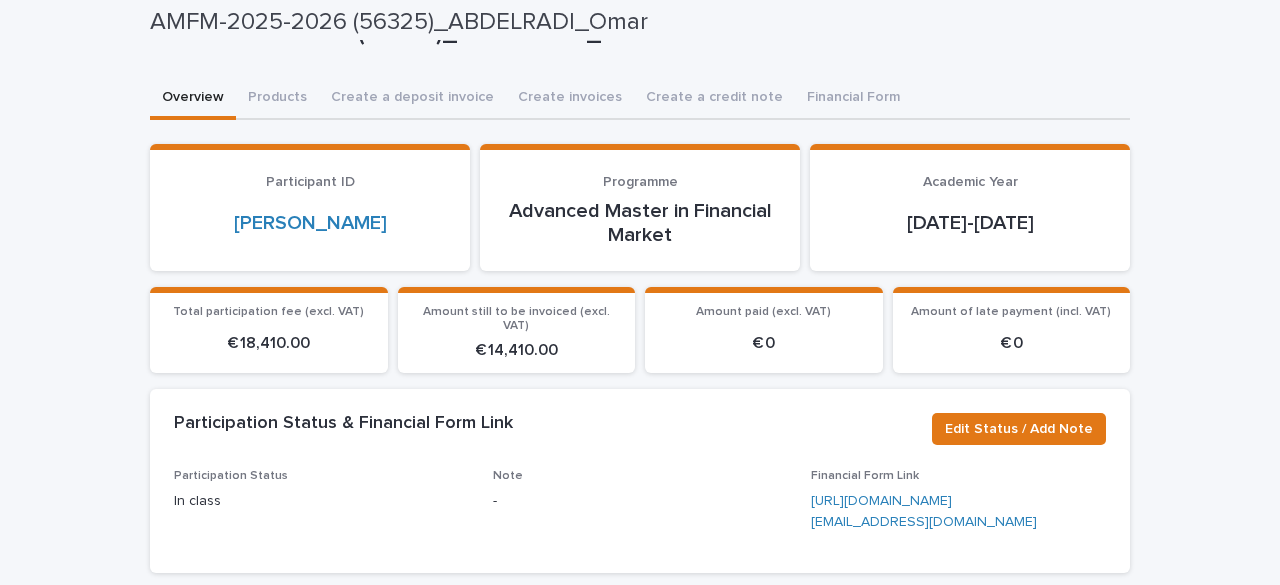 scroll, scrollTop: 0, scrollLeft: 0, axis: both 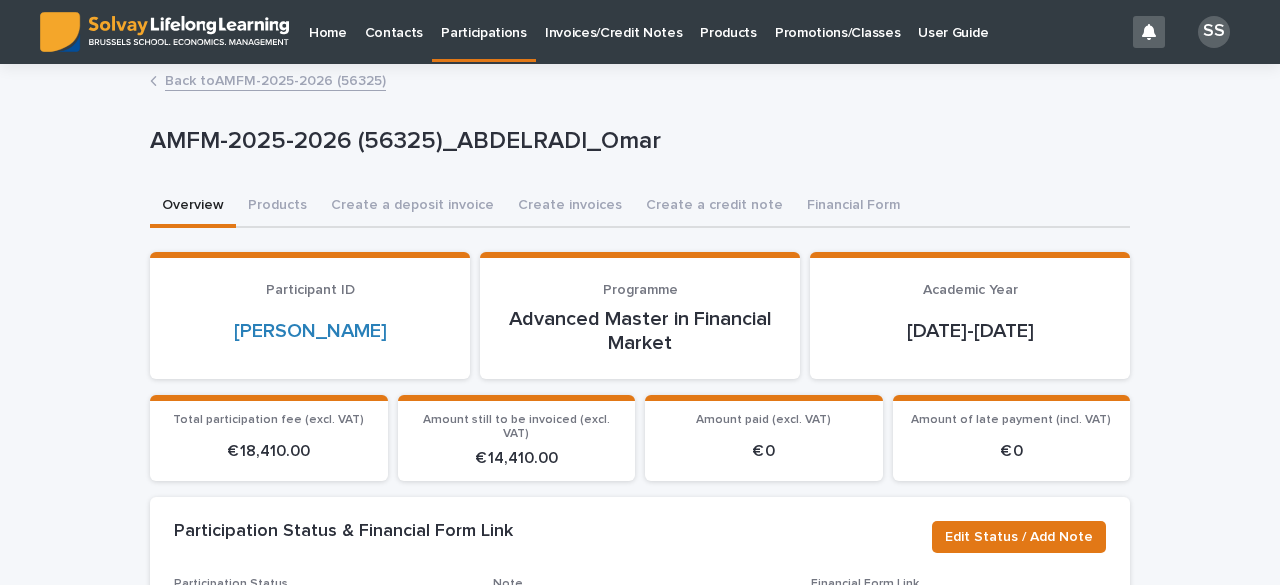 click on "Back to  AMFM-2025-2026 (56325)" at bounding box center (275, 79) 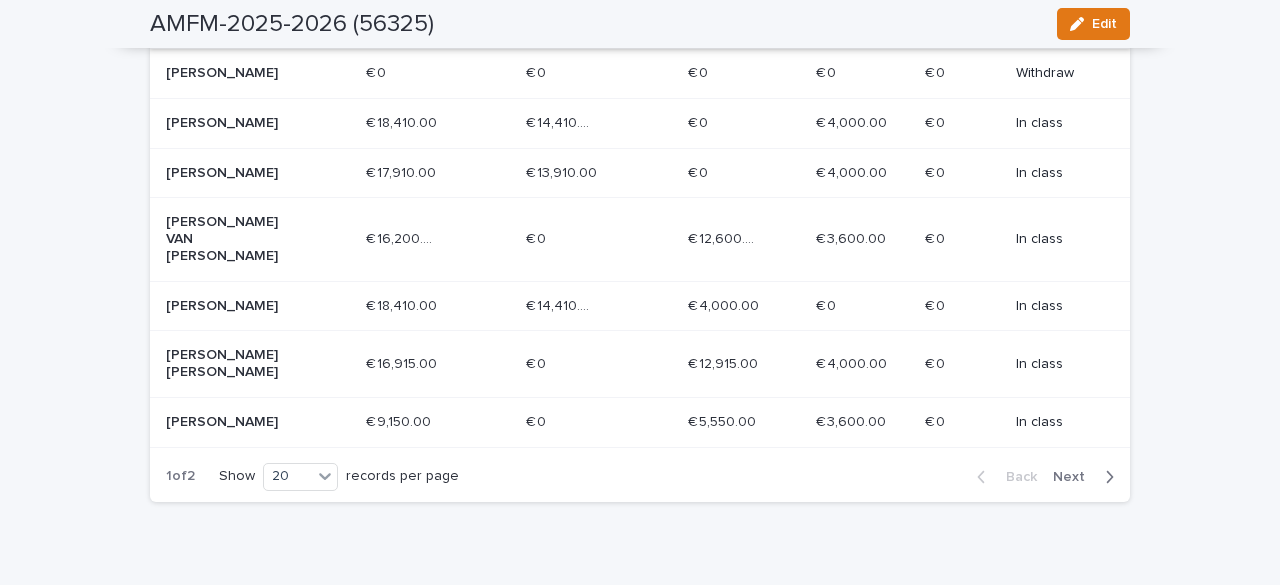 scroll, scrollTop: 1200, scrollLeft: 0, axis: vertical 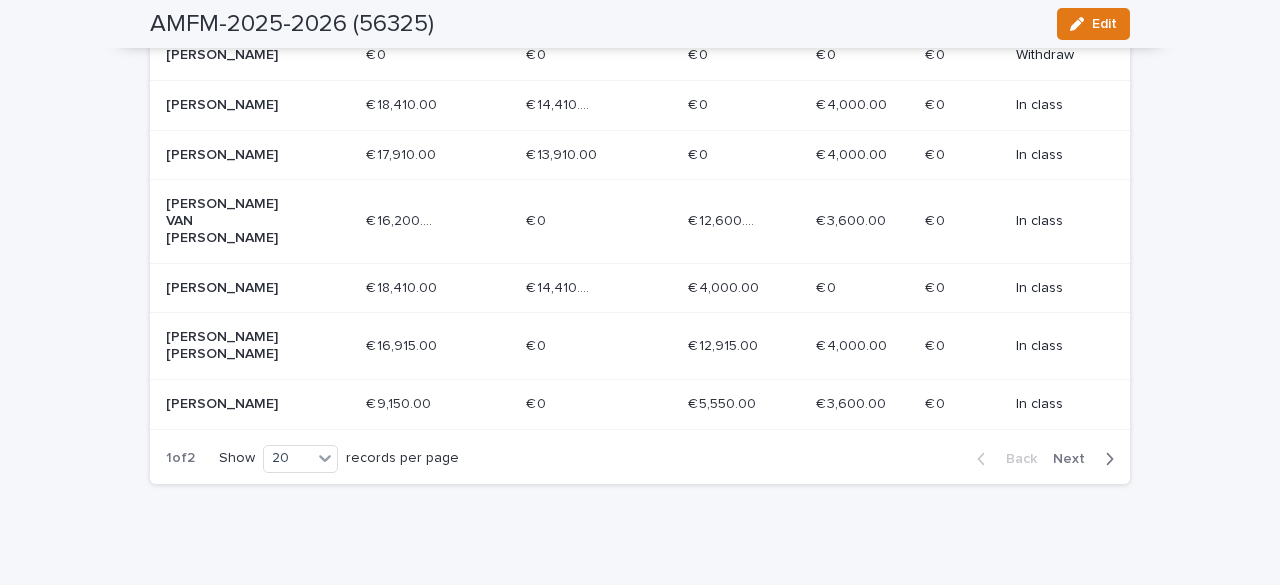 click on "[PERSON_NAME] [PERSON_NAME]" at bounding box center (237, 346) 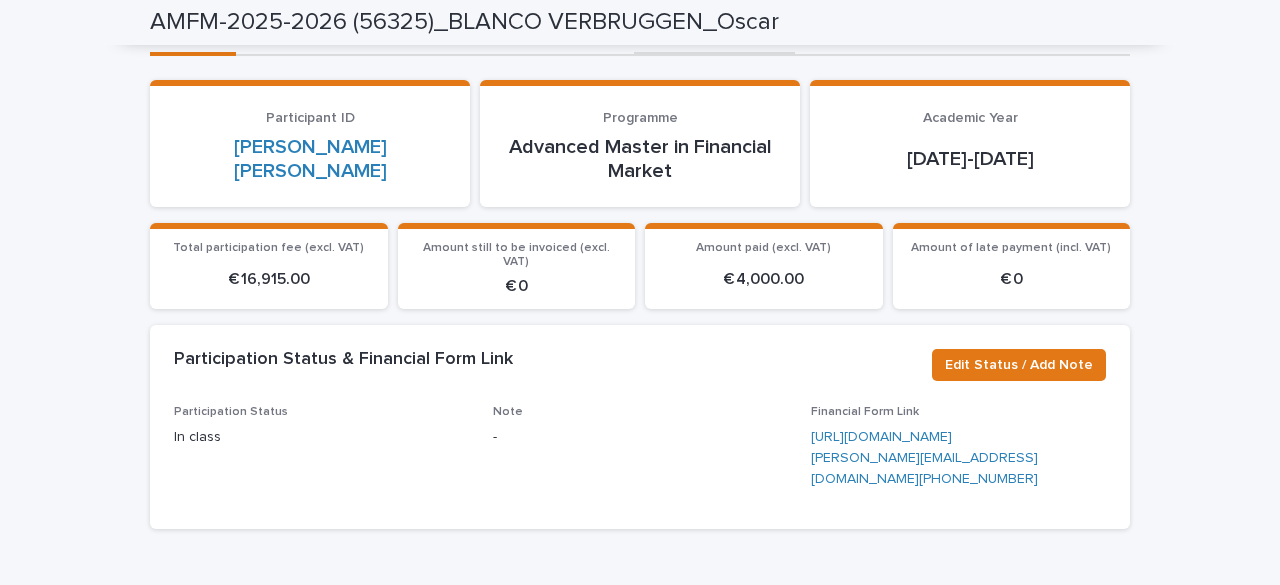scroll, scrollTop: 0, scrollLeft: 0, axis: both 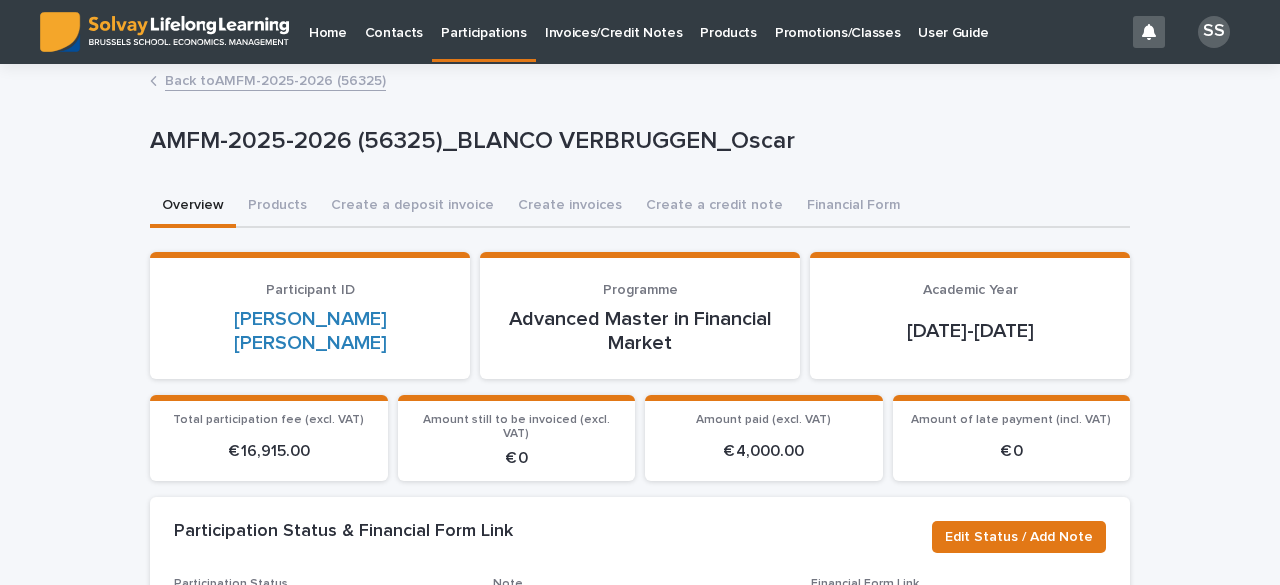 click on "Back to  AMFM-2025-2026 (56325)" at bounding box center [275, 79] 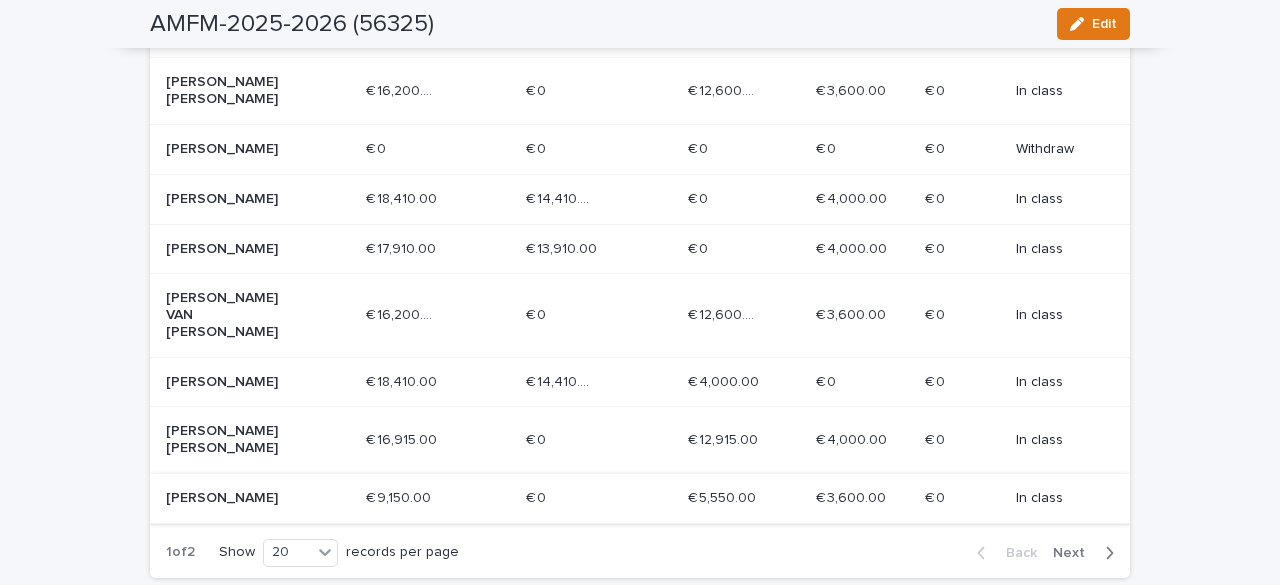 scroll, scrollTop: 1248, scrollLeft: 0, axis: vertical 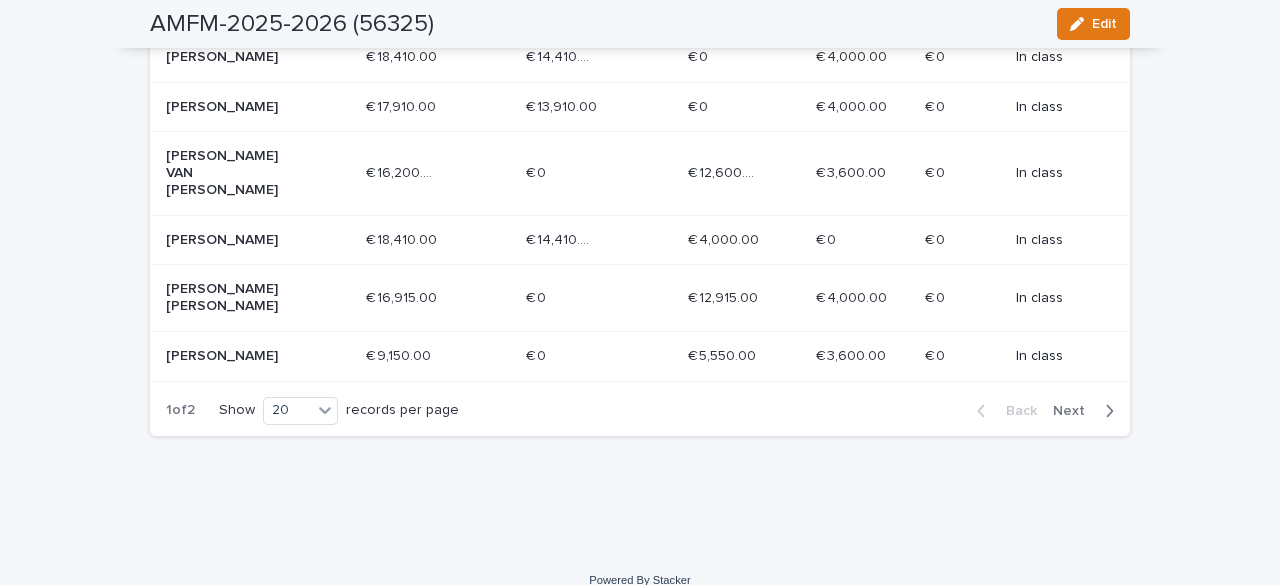 click on "[PERSON_NAME]" at bounding box center [237, 356] 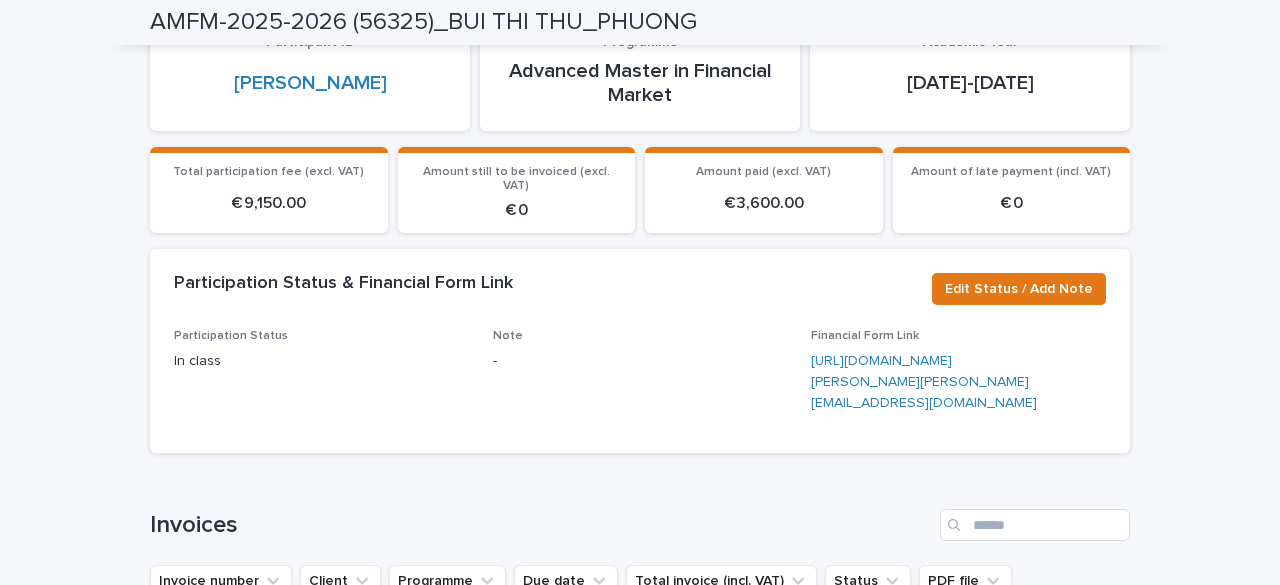 scroll, scrollTop: 0, scrollLeft: 0, axis: both 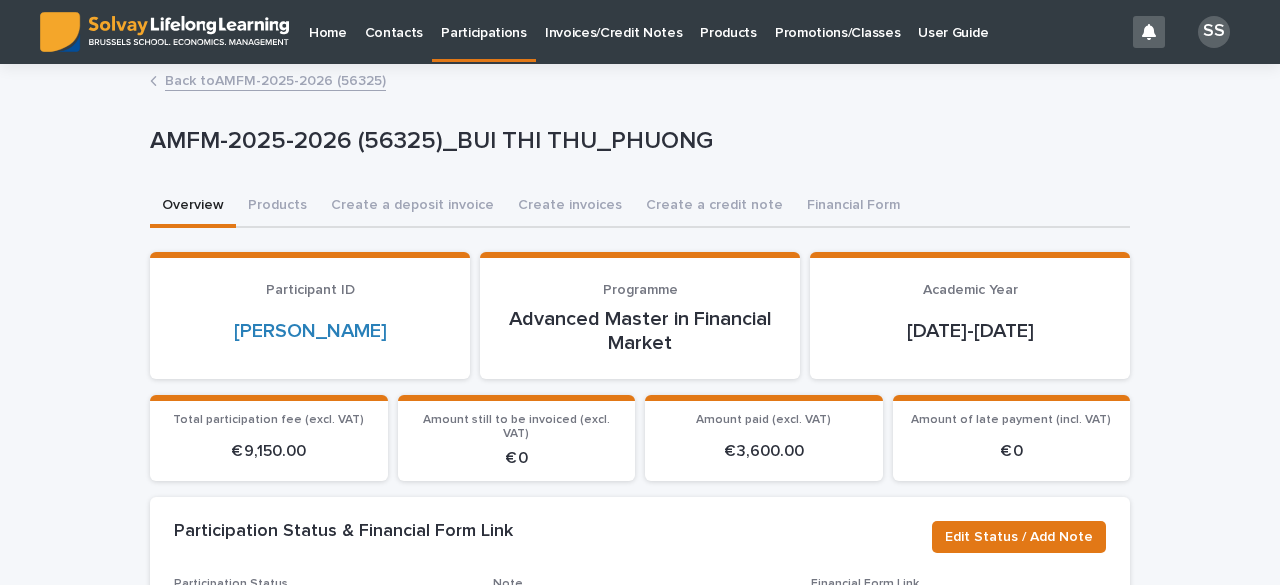click on "Back to  AMFM-2025-2026 (56325)" at bounding box center (275, 79) 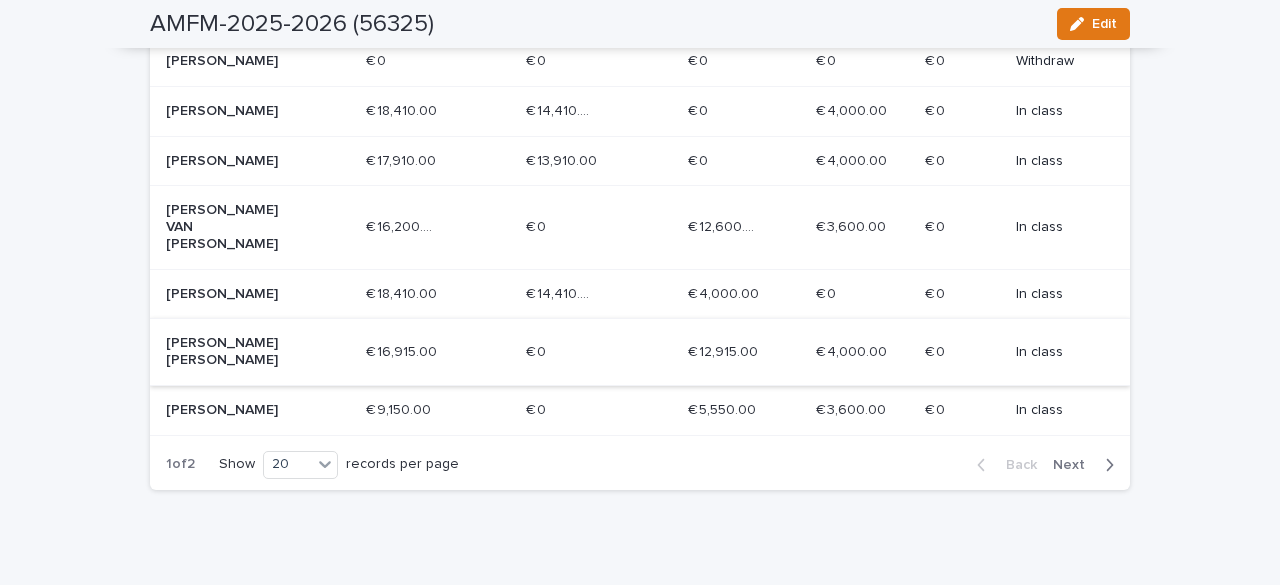 scroll, scrollTop: 1248, scrollLeft: 0, axis: vertical 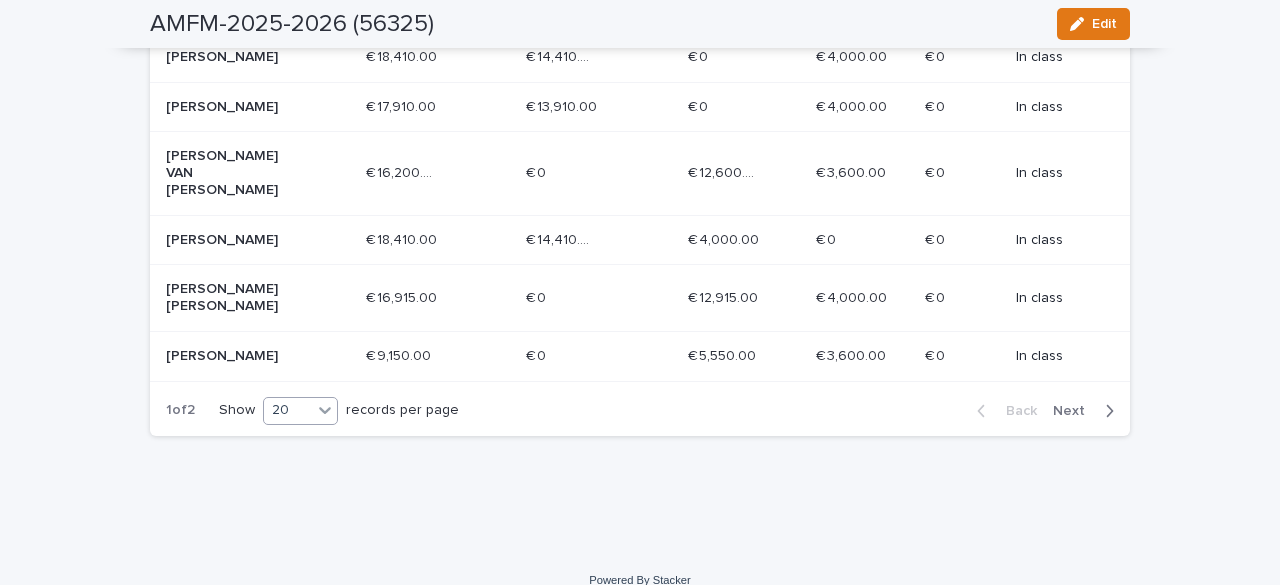 click on "20" at bounding box center [288, 410] 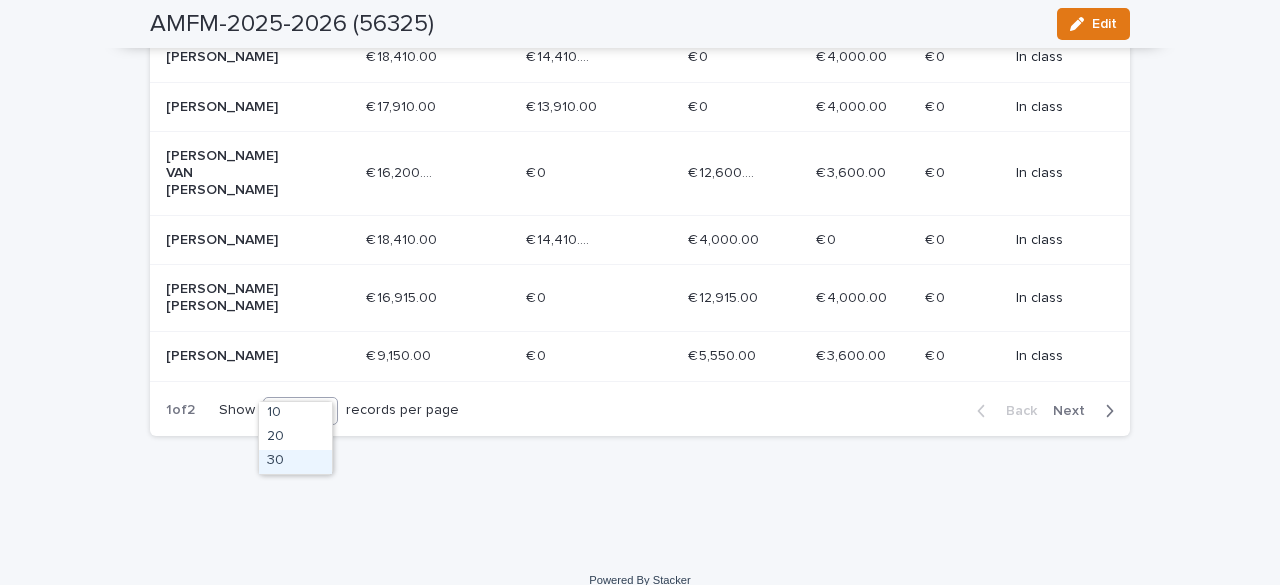 click on "30" at bounding box center (295, 462) 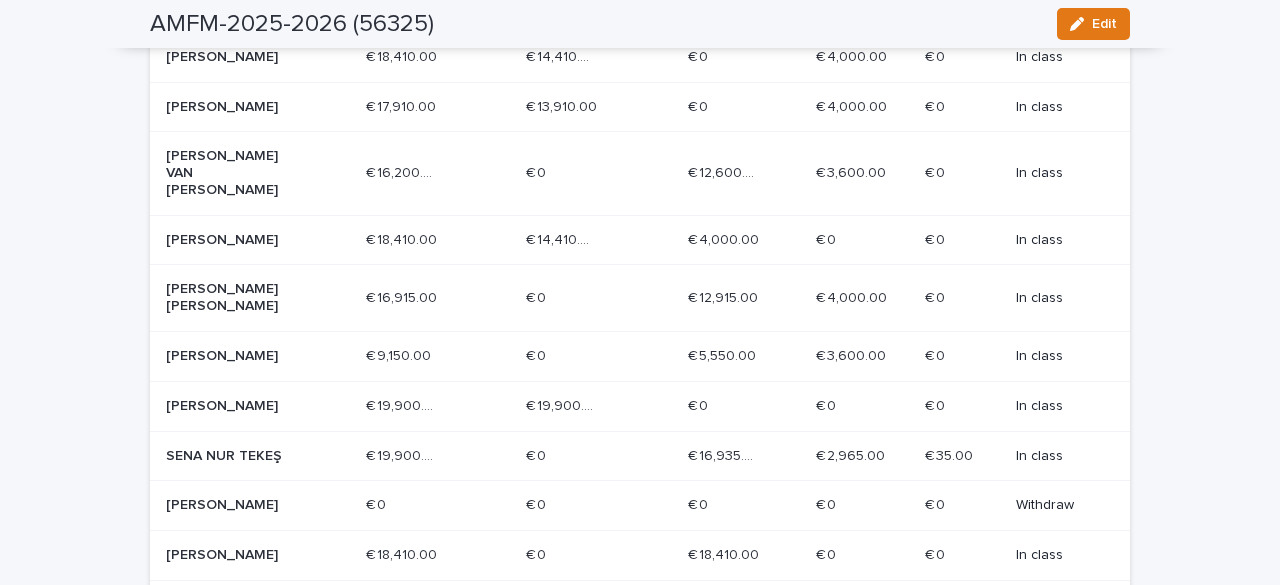 click on "[PERSON_NAME]" at bounding box center (237, 406) 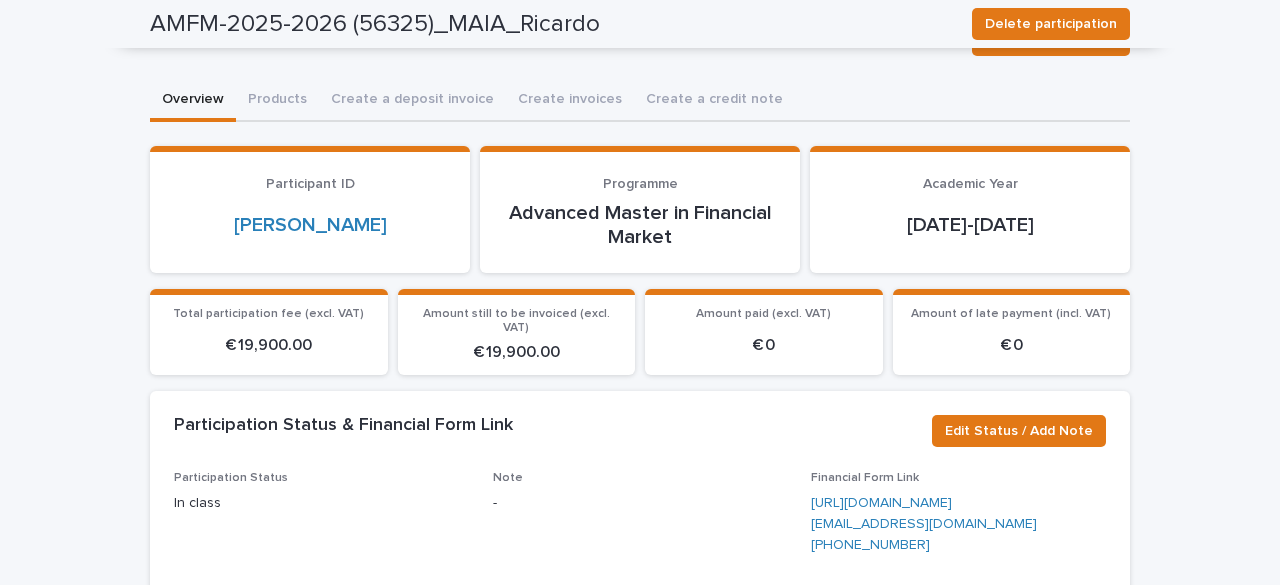 scroll, scrollTop: 0, scrollLeft: 0, axis: both 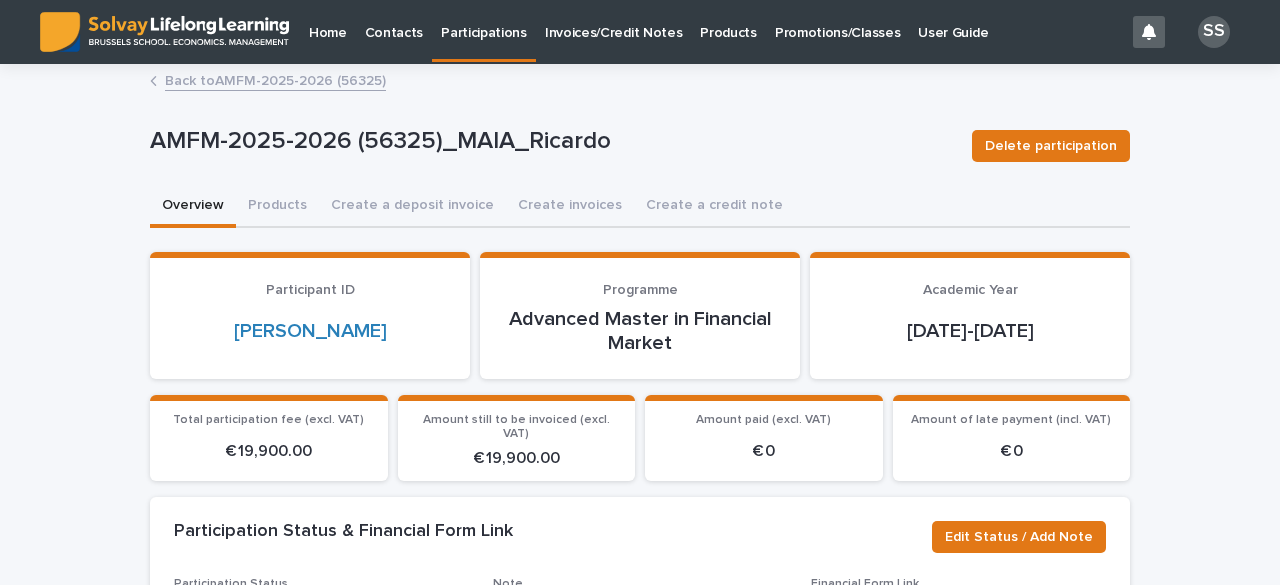 click on "Back to  AMFM-2025-2026 (56325)" at bounding box center [275, 79] 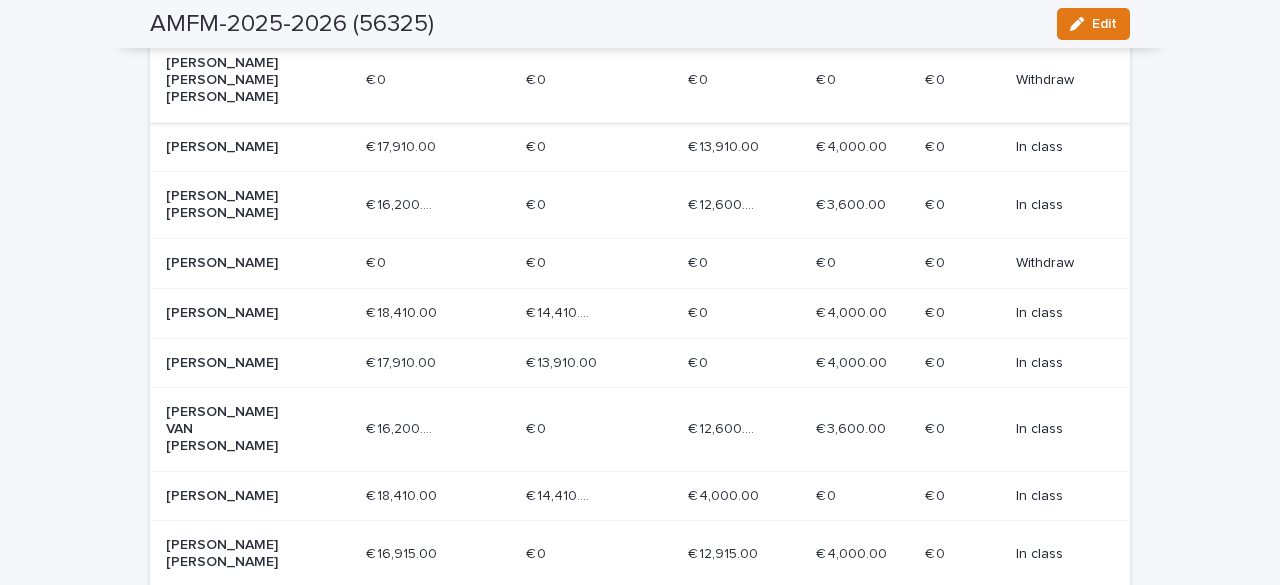 scroll, scrollTop: 1100, scrollLeft: 0, axis: vertical 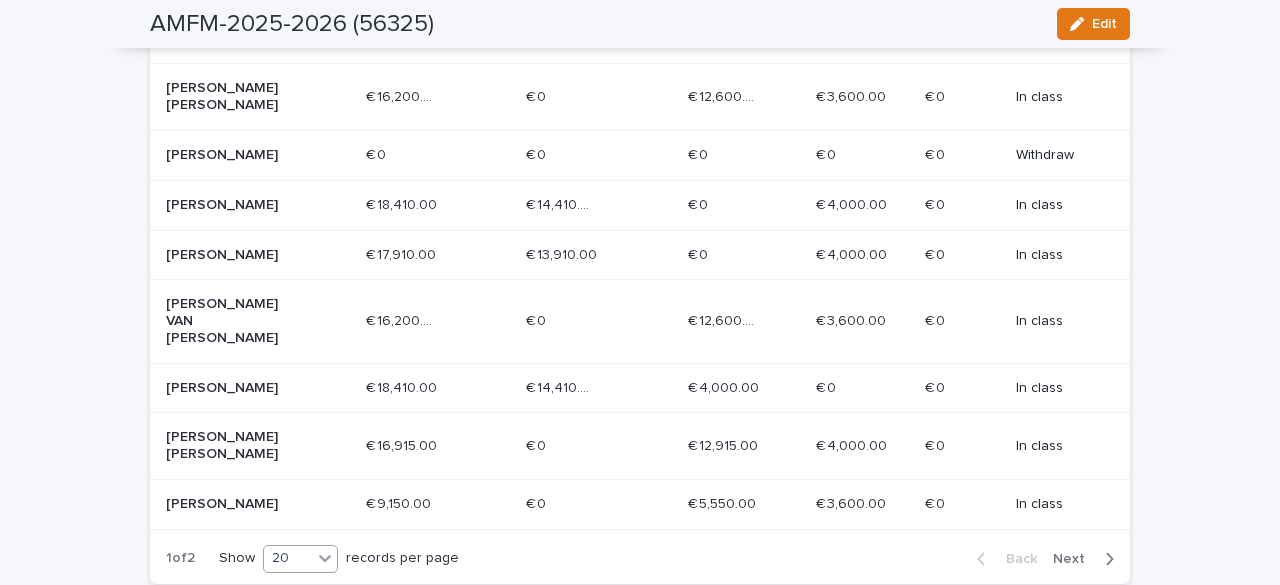 click on "20" at bounding box center (288, 558) 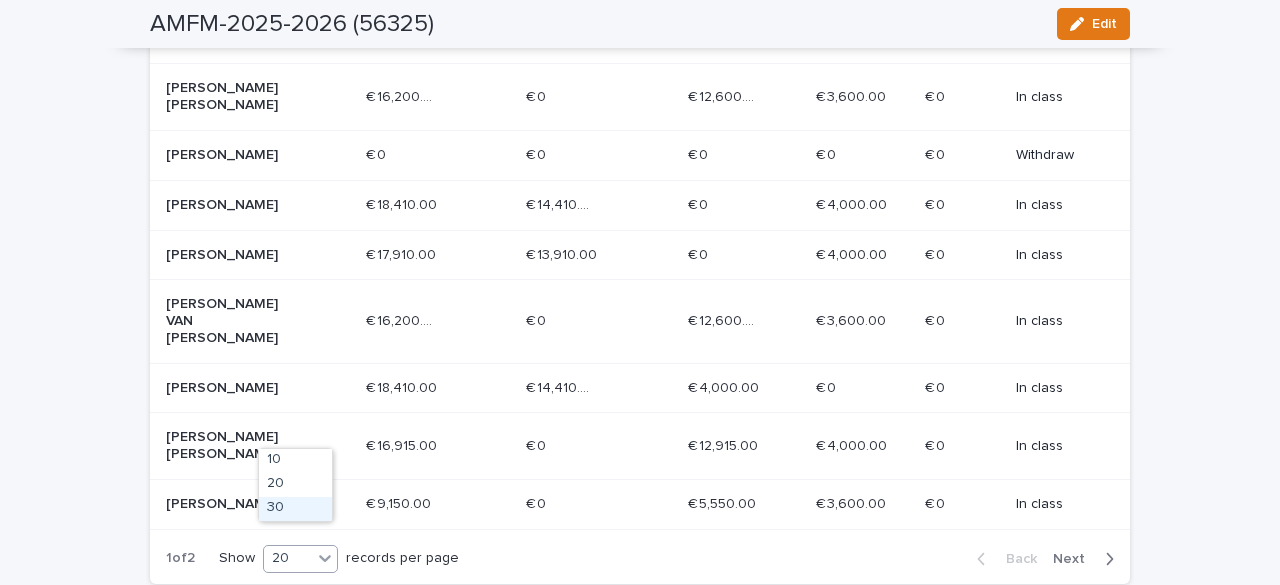 click on "30" at bounding box center (295, 509) 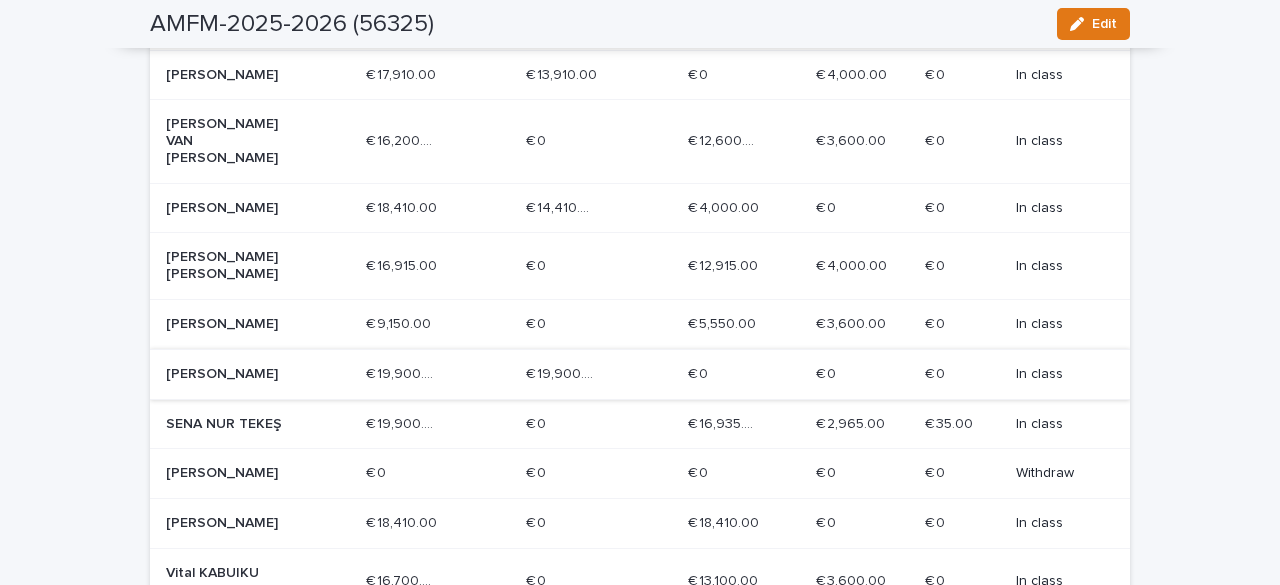 scroll, scrollTop: 1300, scrollLeft: 0, axis: vertical 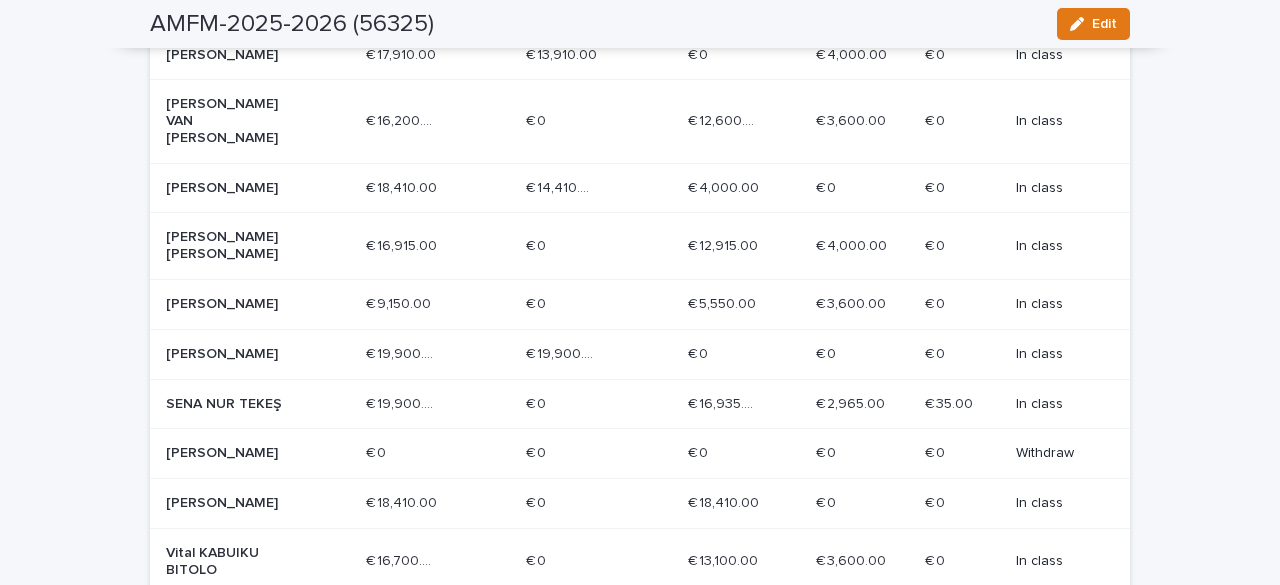 click on "SENA NUR TEKEŞ" at bounding box center [237, 404] 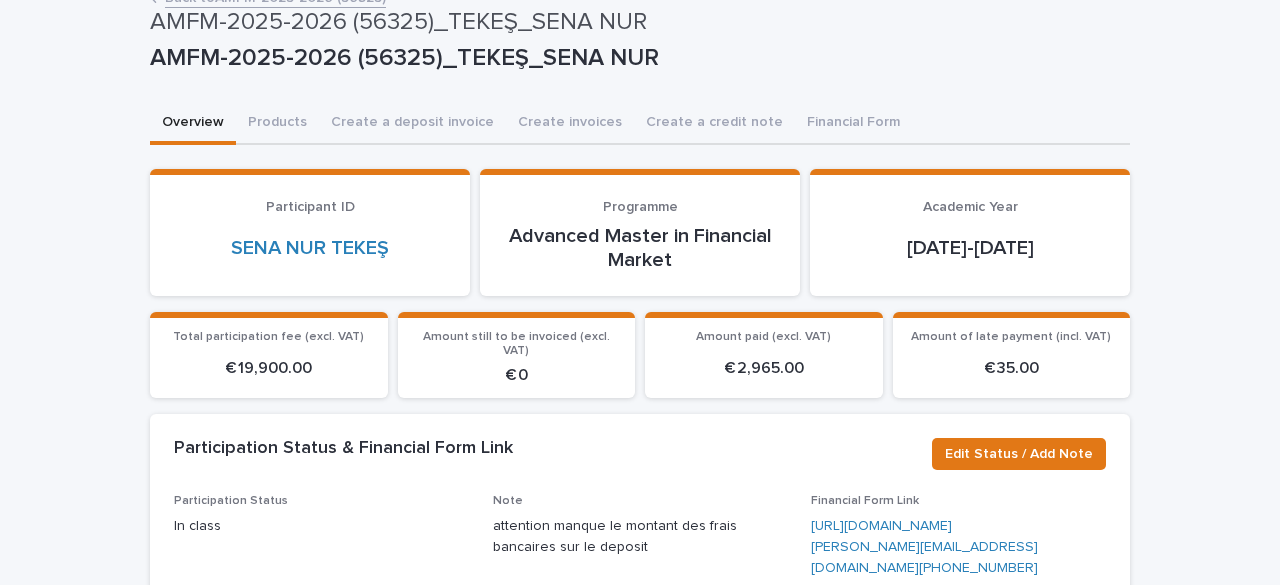 scroll, scrollTop: 0, scrollLeft: 0, axis: both 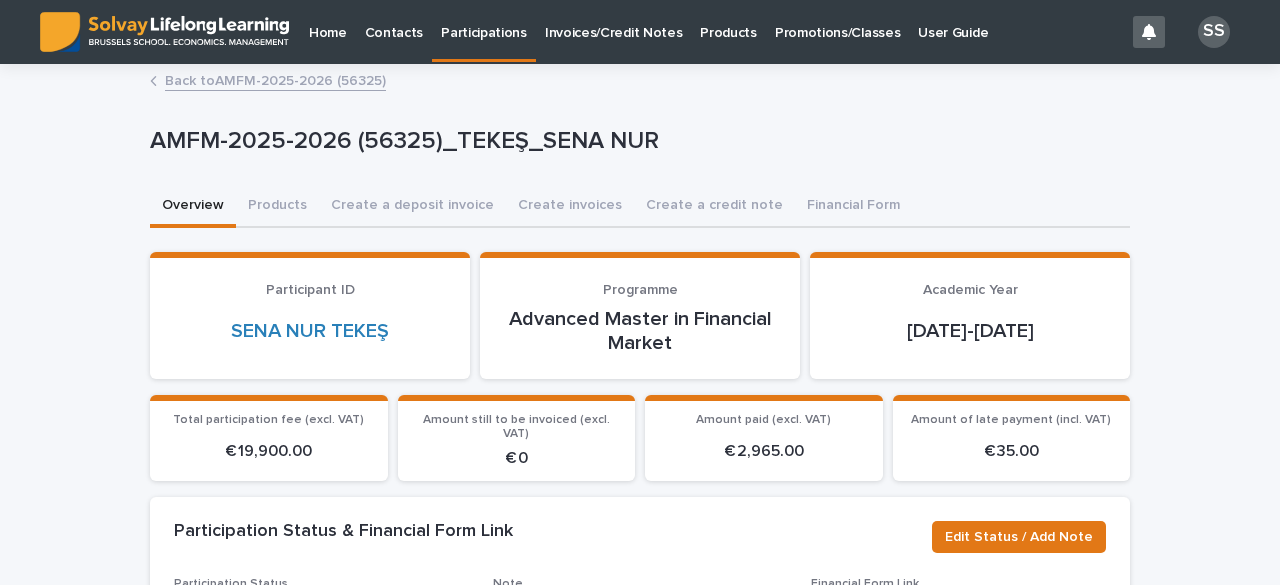 click on "Back to  AMFM-2025-2026 (56325)" at bounding box center [275, 79] 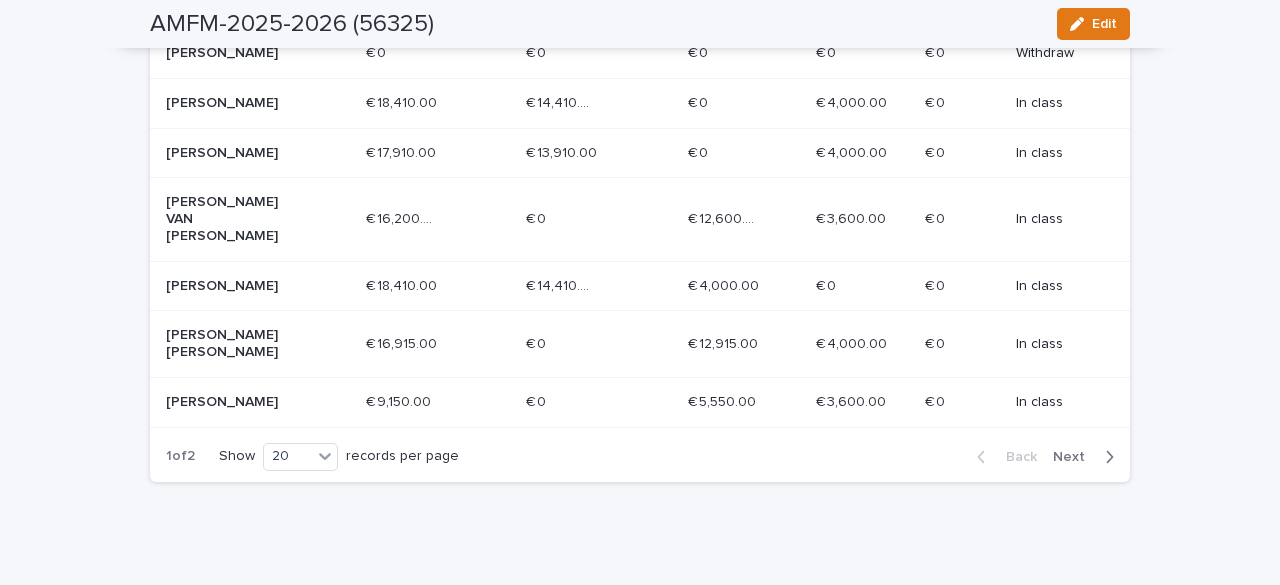 scroll, scrollTop: 1248, scrollLeft: 0, axis: vertical 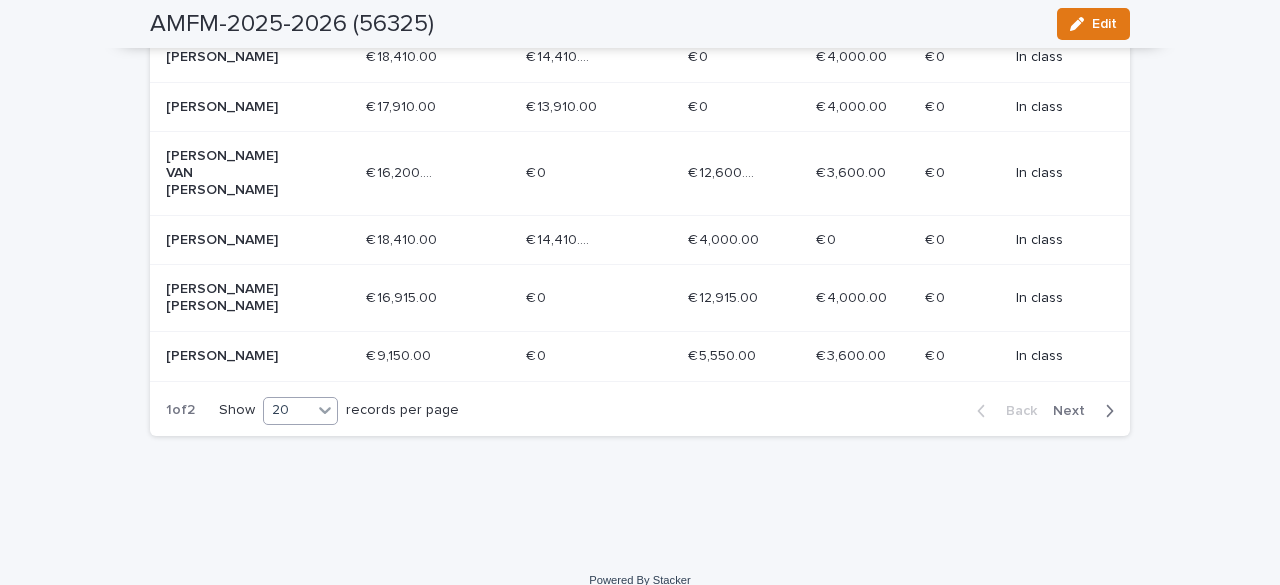click 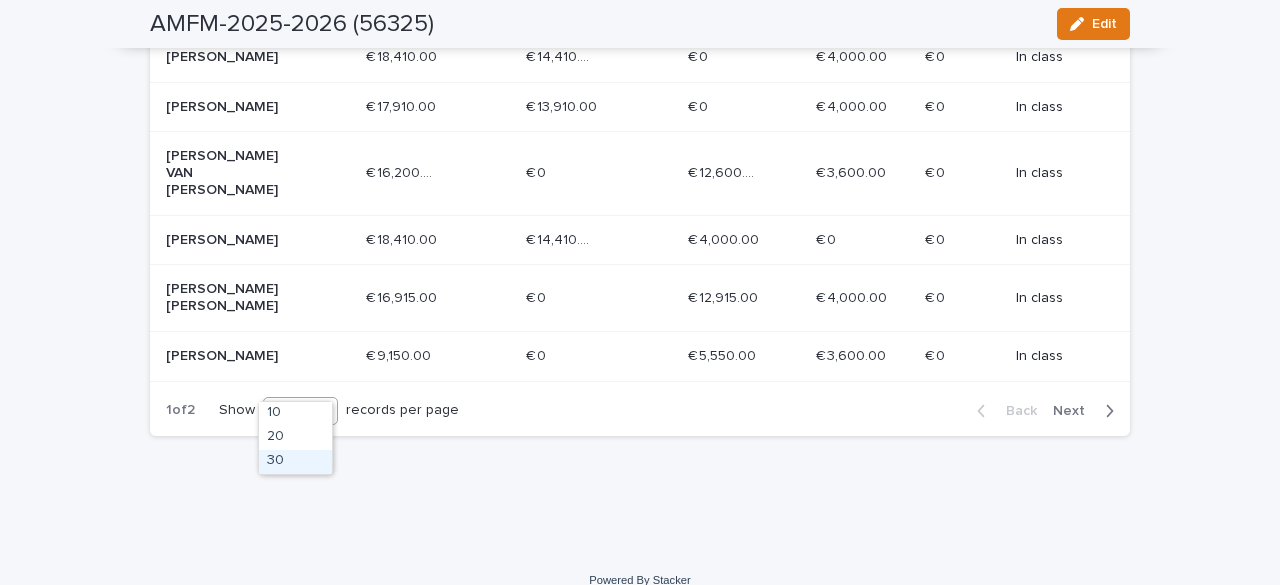 click on "30" at bounding box center [295, 462] 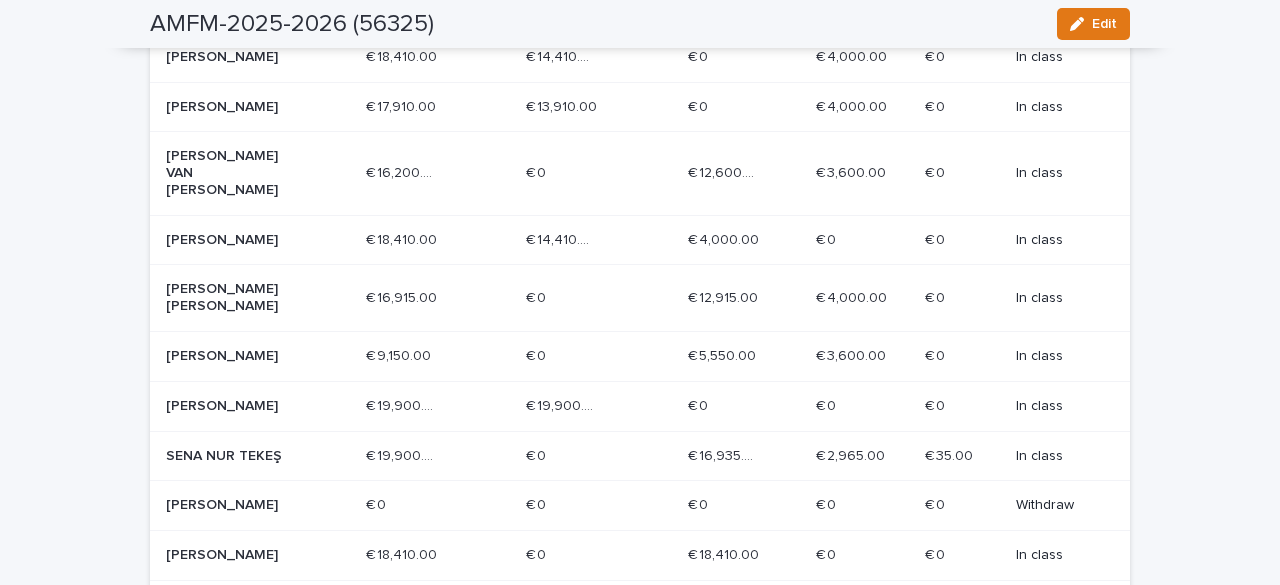 click on "[PERSON_NAME]" at bounding box center (237, 555) 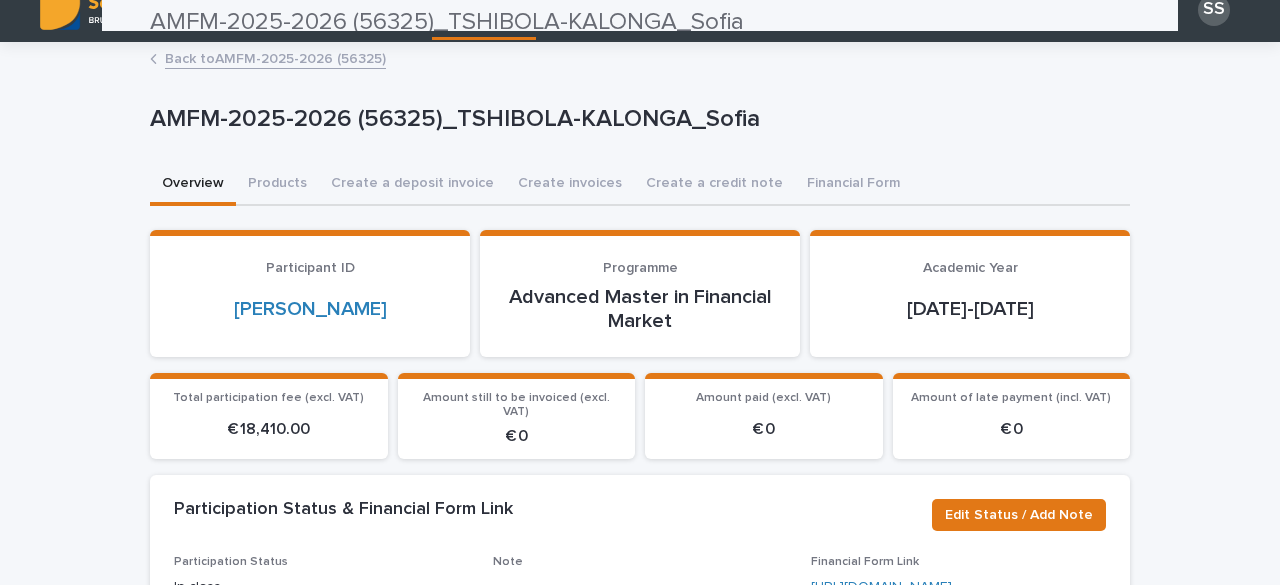 scroll, scrollTop: 0, scrollLeft: 0, axis: both 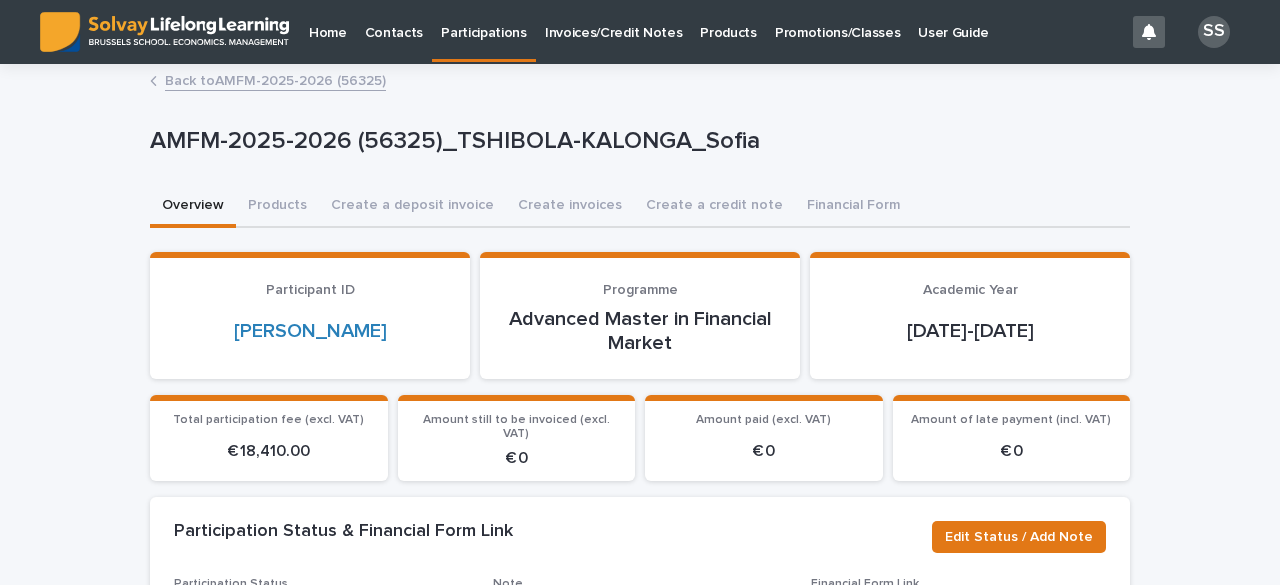 click on "Back to  AMFM-2025-2026 (56325)" at bounding box center [275, 79] 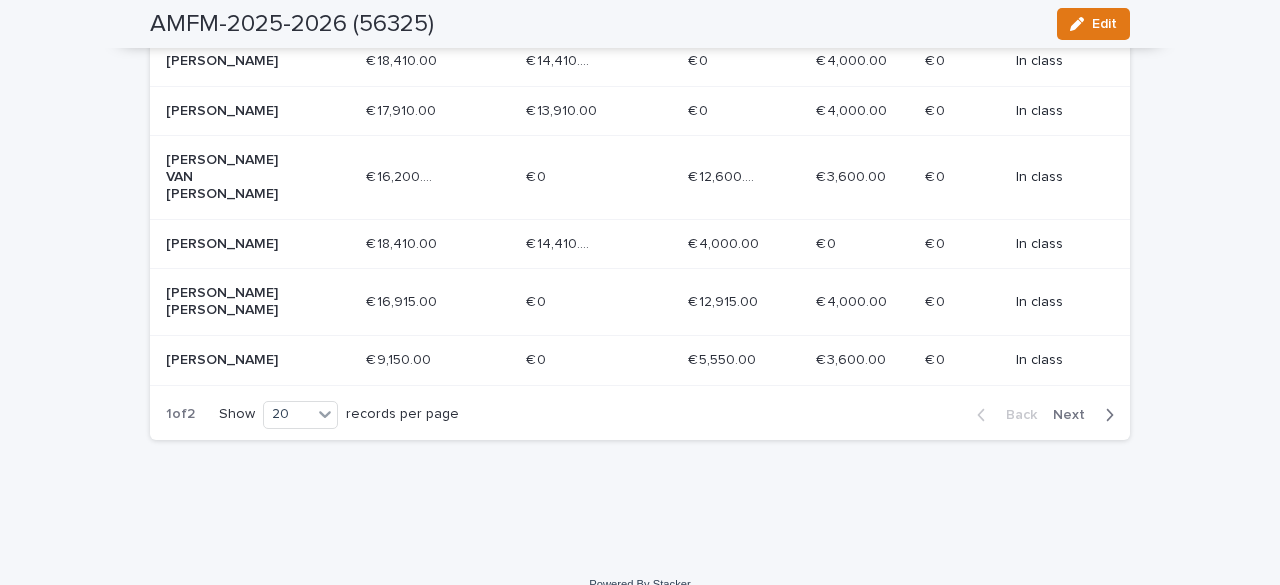 scroll, scrollTop: 1248, scrollLeft: 0, axis: vertical 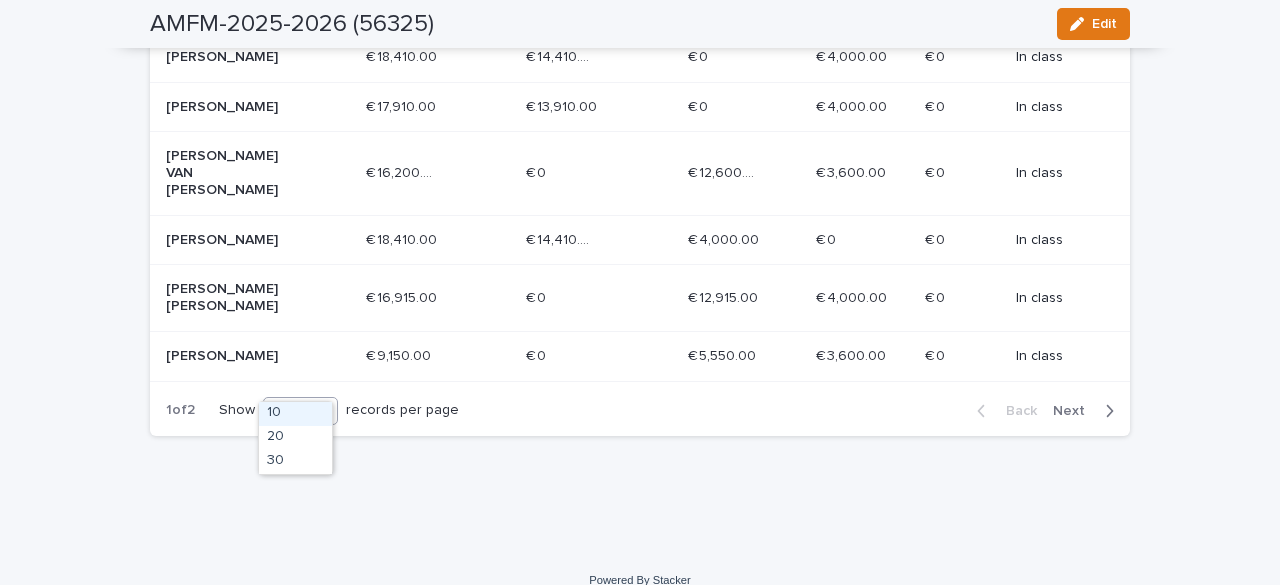 click on "20" at bounding box center (288, 410) 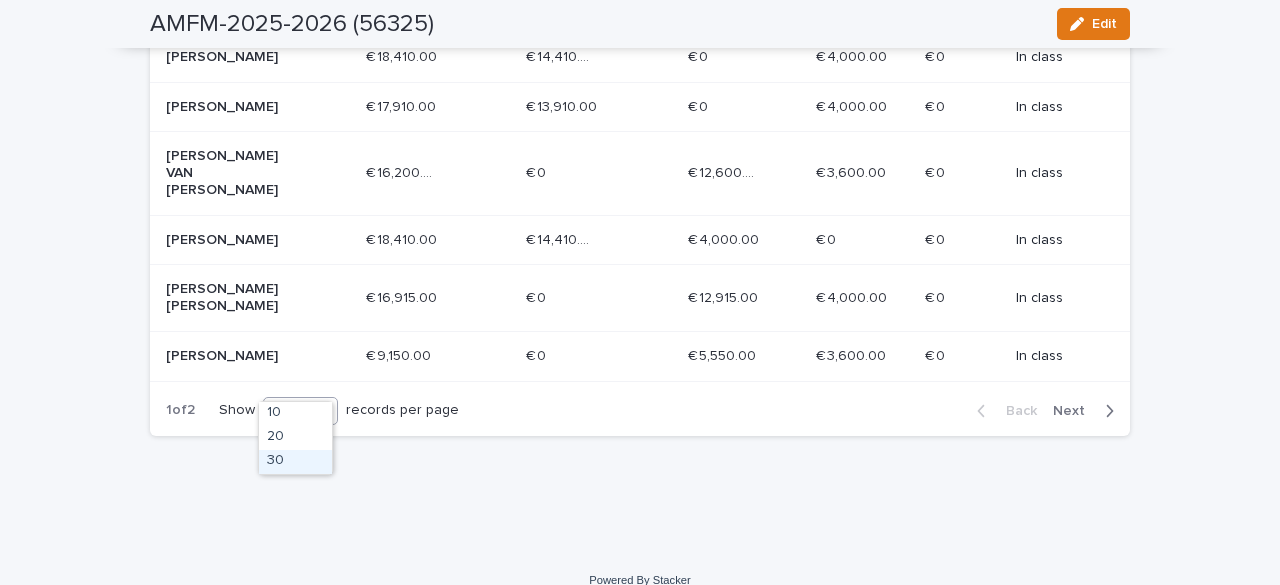 click on "30" at bounding box center [295, 462] 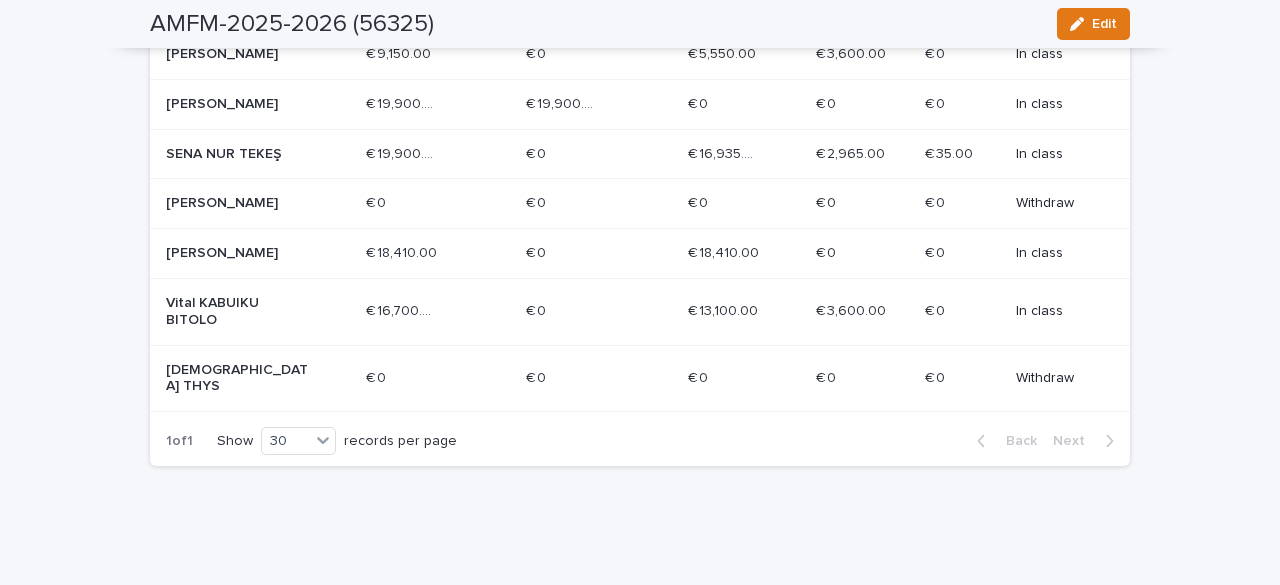 scroll, scrollTop: 1578, scrollLeft: 0, axis: vertical 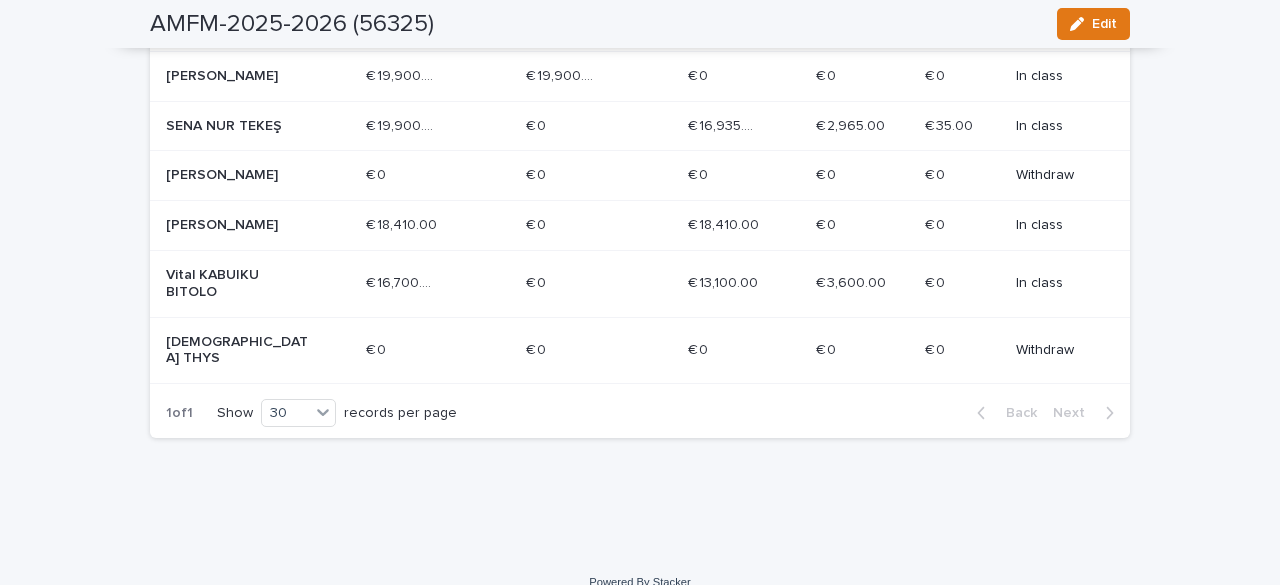 click on "Vital KABUIKU BITOLO" at bounding box center (258, 284) 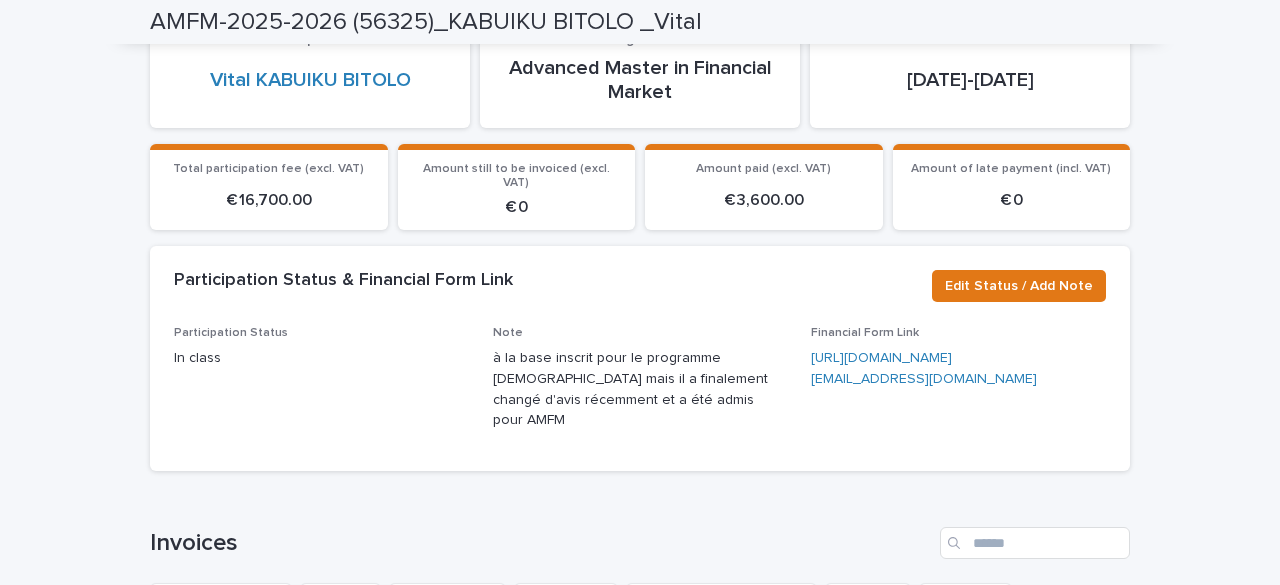 scroll, scrollTop: 0, scrollLeft: 0, axis: both 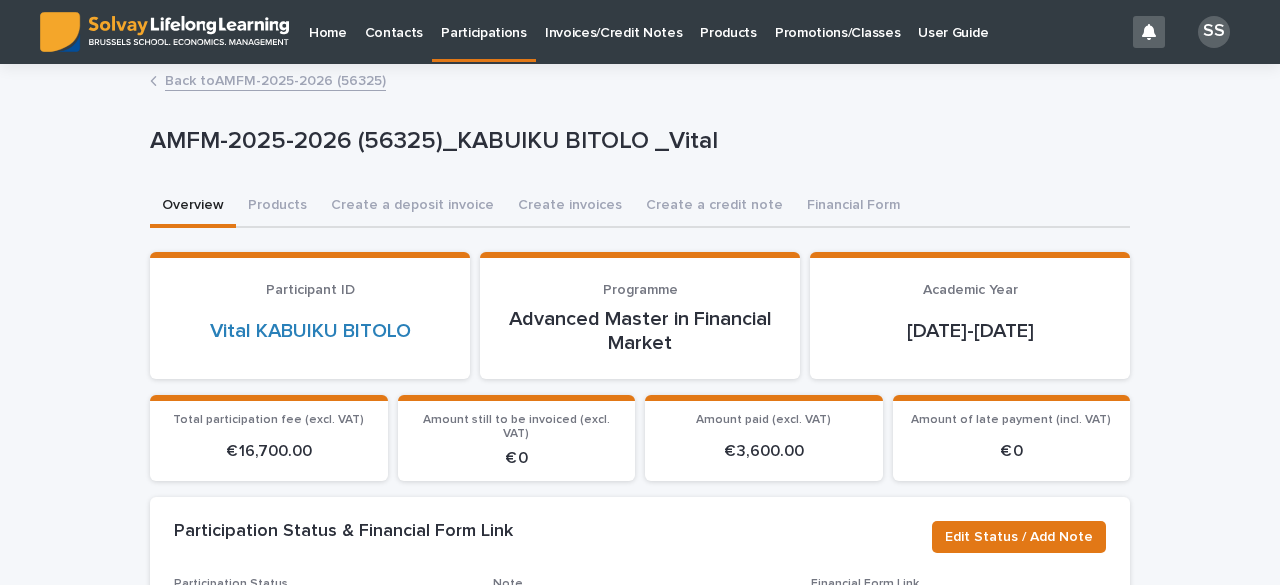 click on "Back to  AMFM-2025-2026 (56325)" at bounding box center [275, 79] 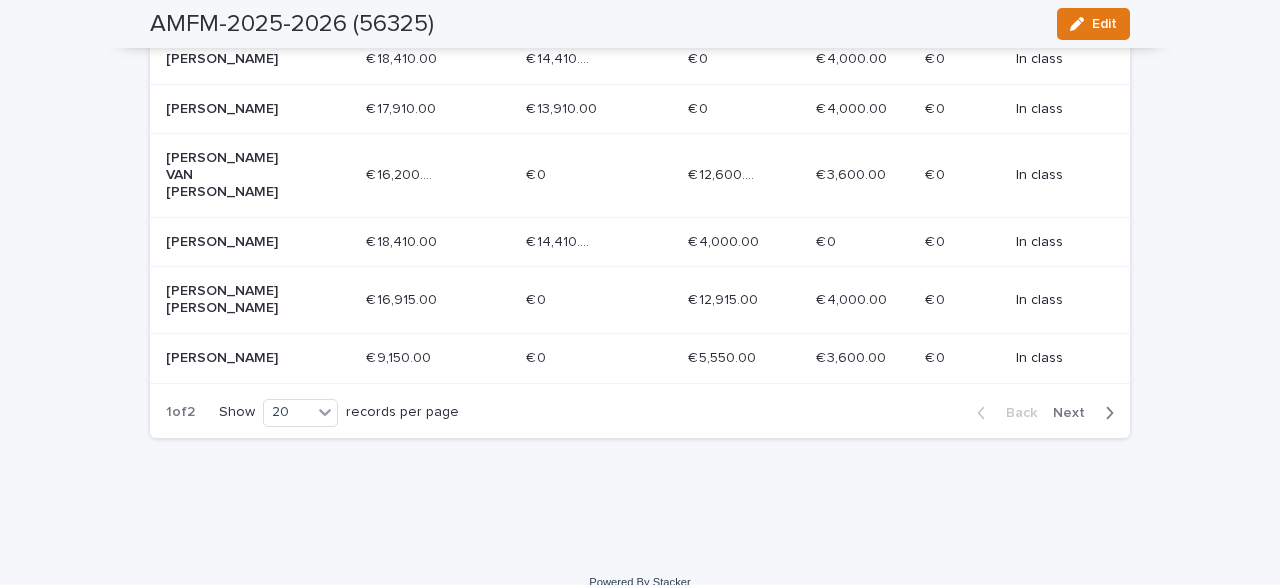 scroll, scrollTop: 1248, scrollLeft: 0, axis: vertical 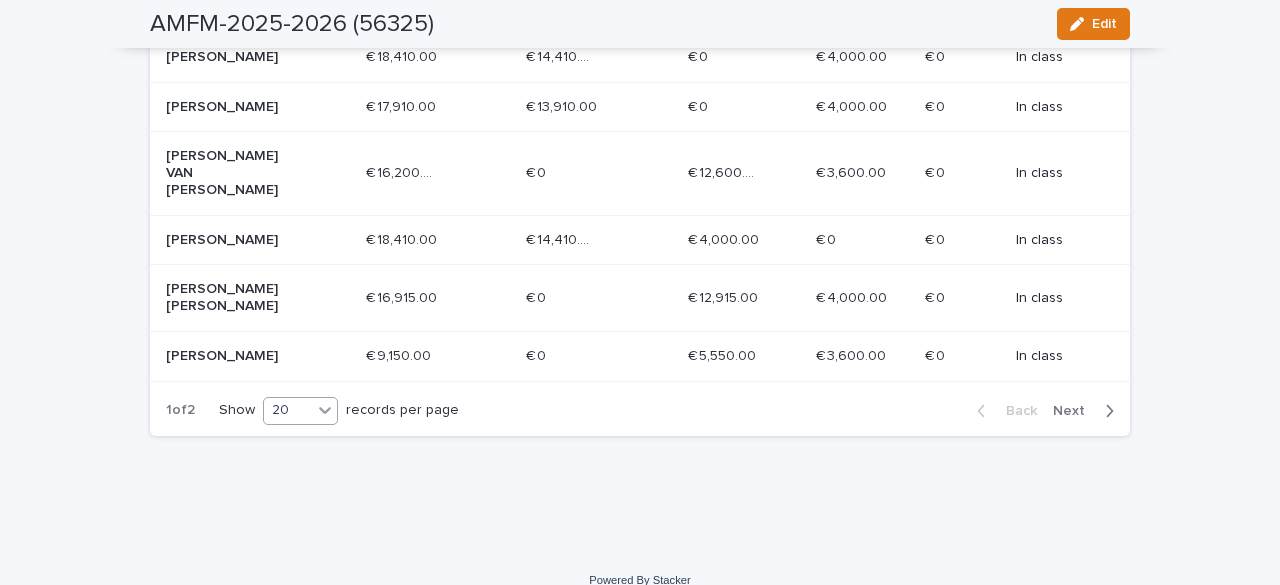 click at bounding box center [325, 410] 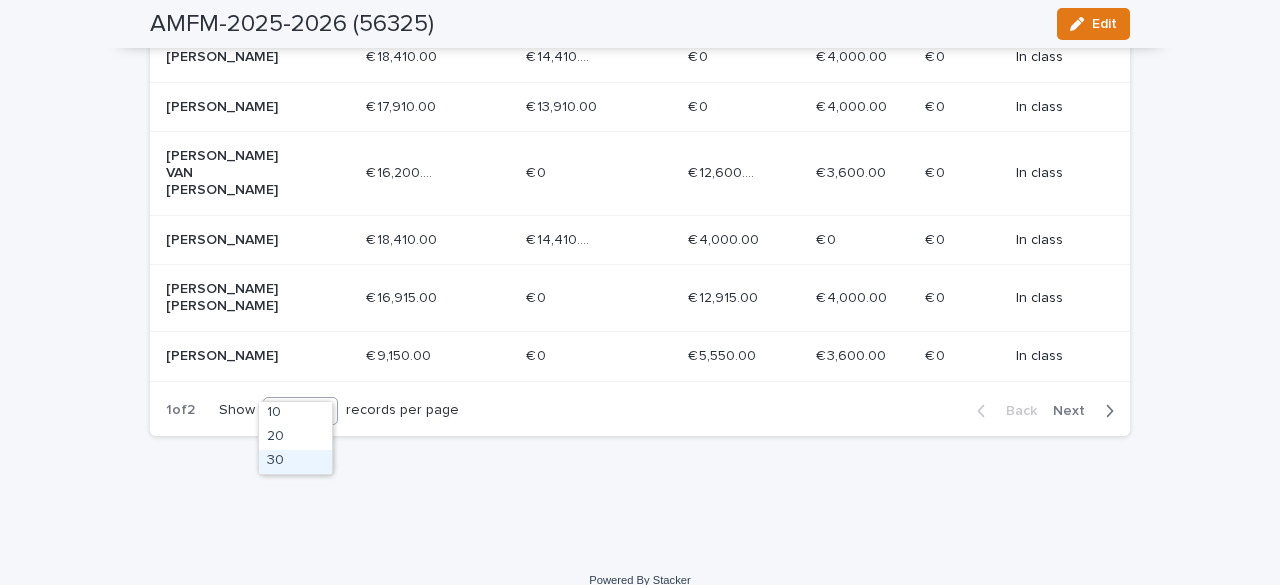 click on "30" at bounding box center [295, 462] 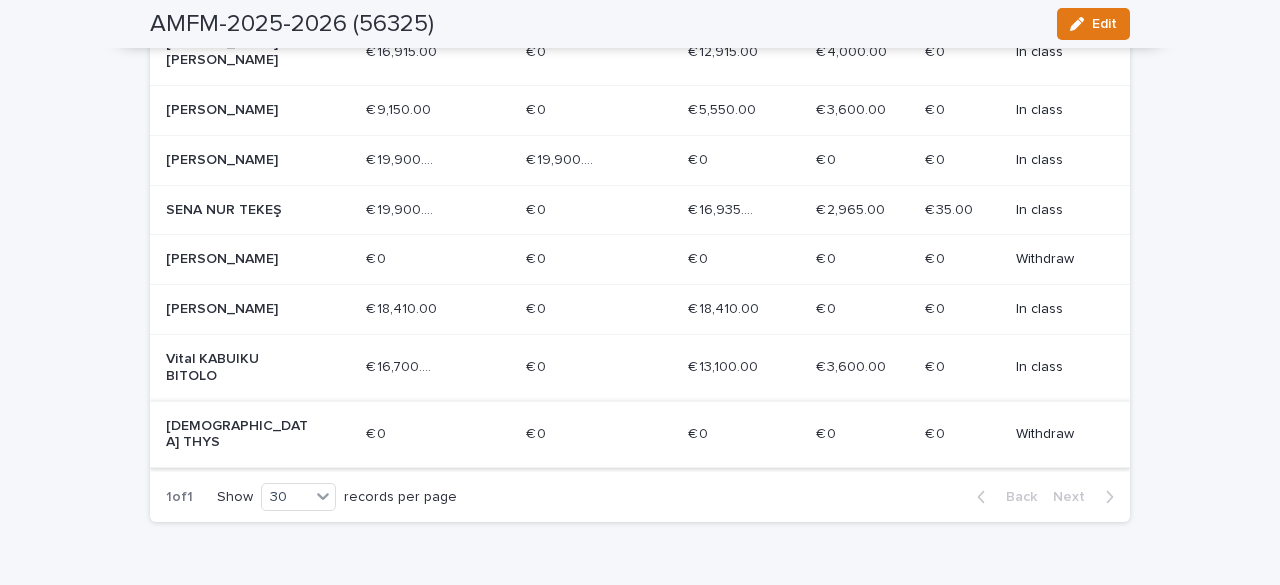 scroll, scrollTop: 1548, scrollLeft: 0, axis: vertical 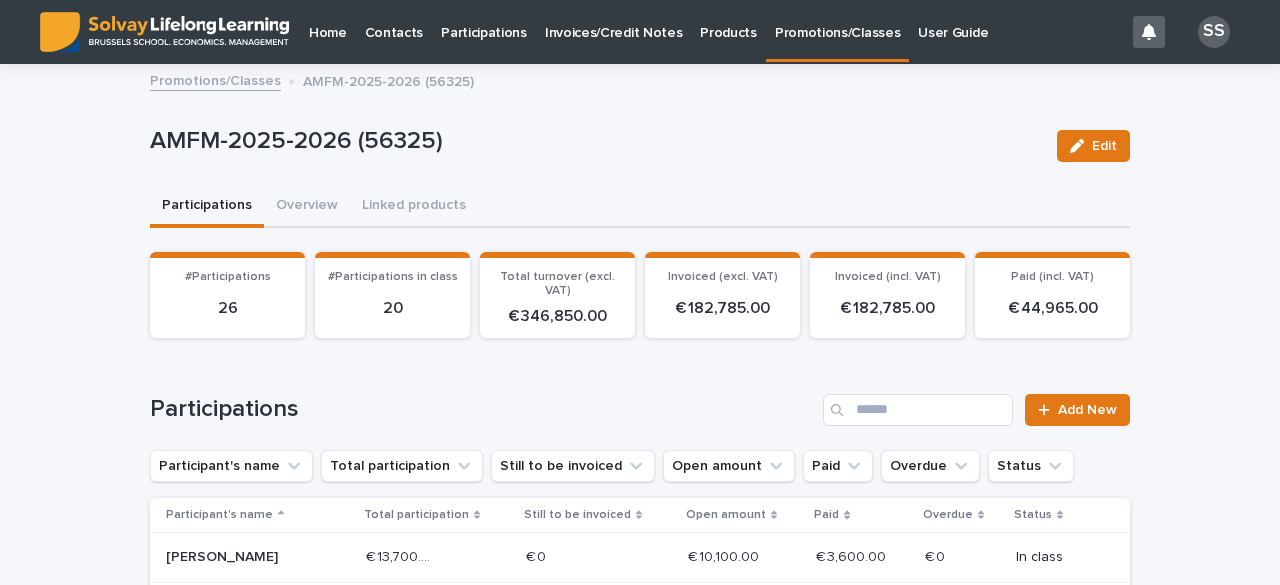 click on "Promotions/Classes" at bounding box center (837, 21) 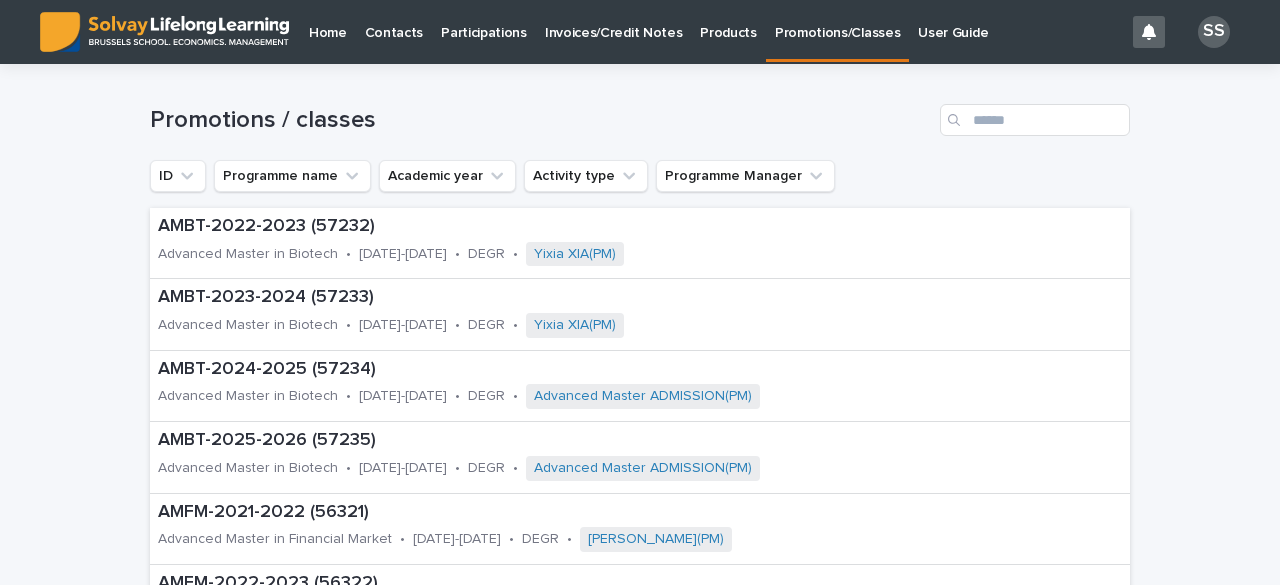 click on "Promotions / classes" at bounding box center (640, 112) 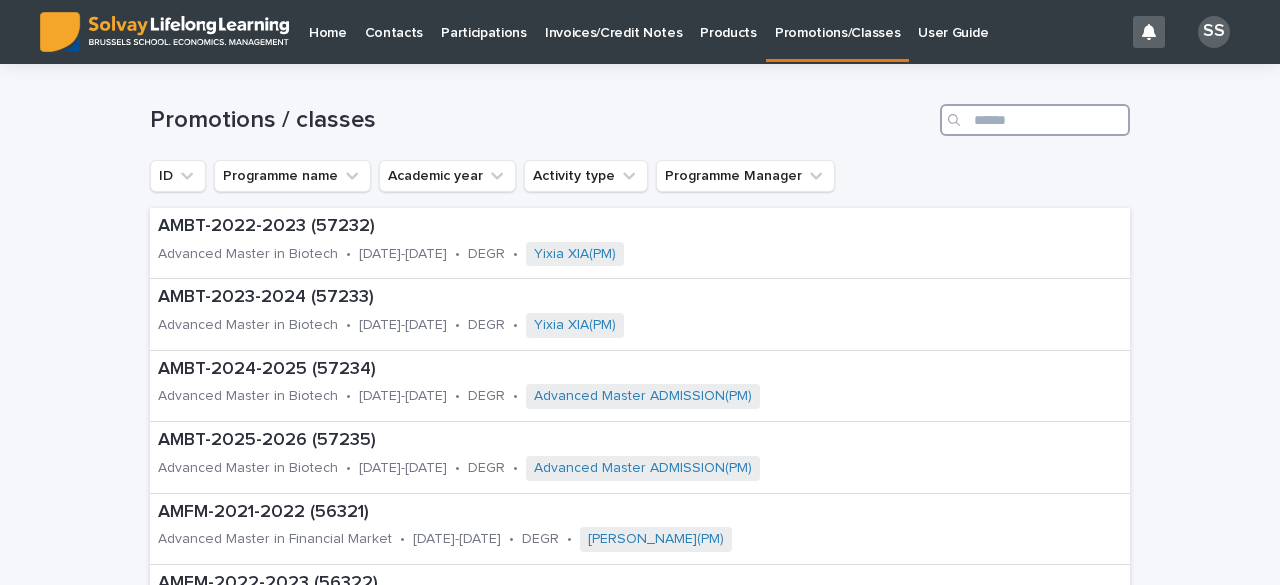 click at bounding box center (1035, 120) 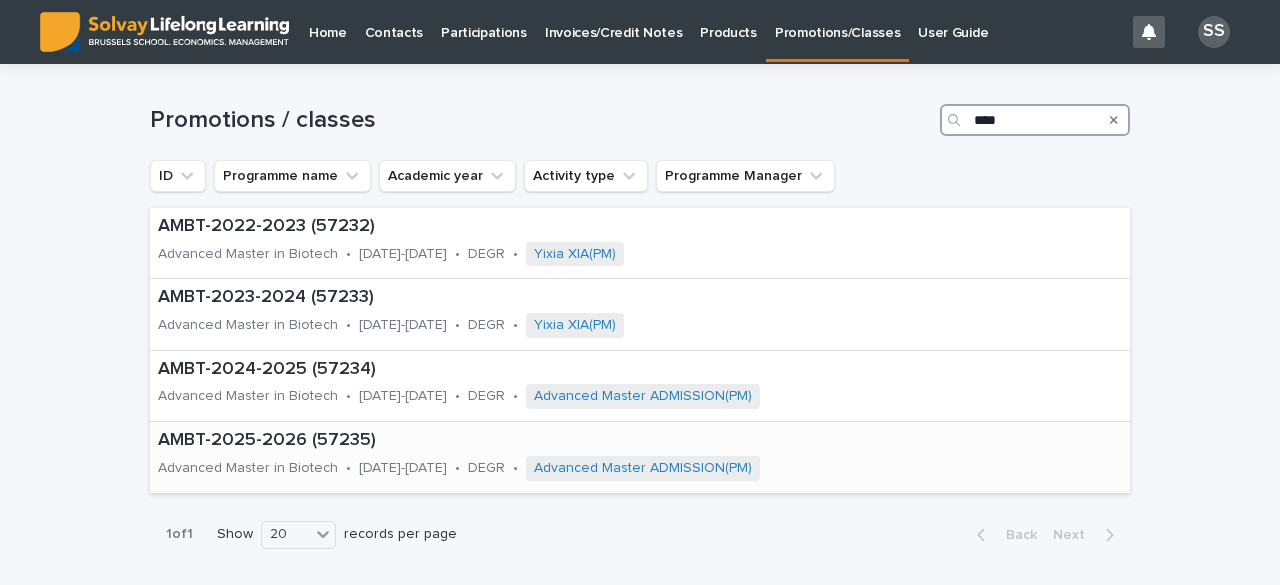 type on "****" 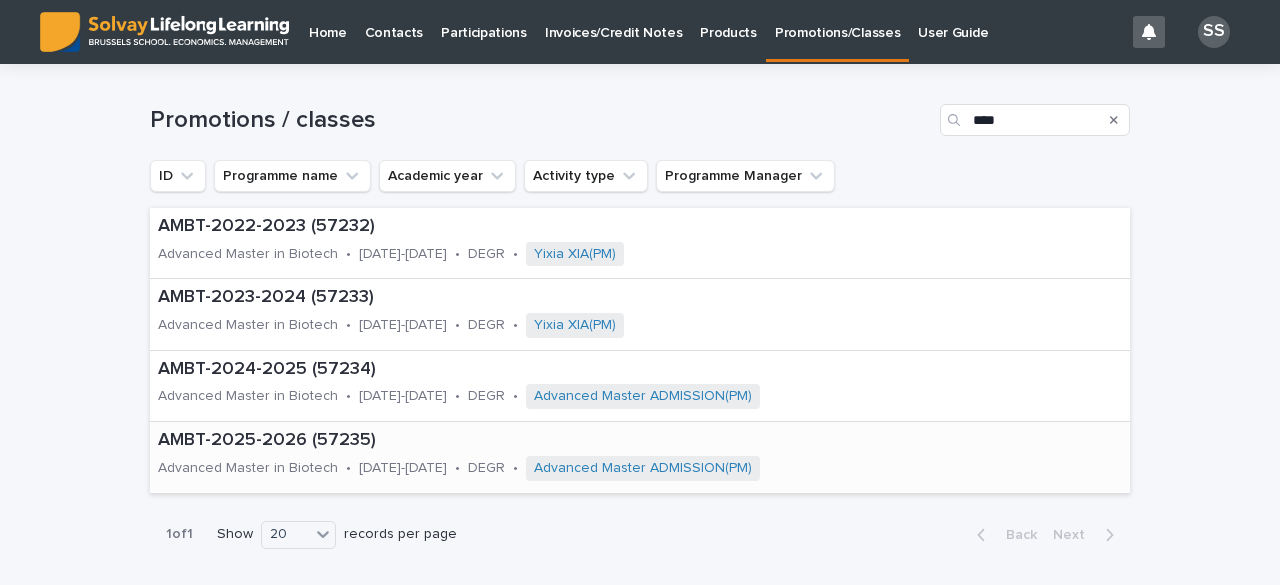 click on "AMBT-2025-2026 (57235)" at bounding box center (570, 441) 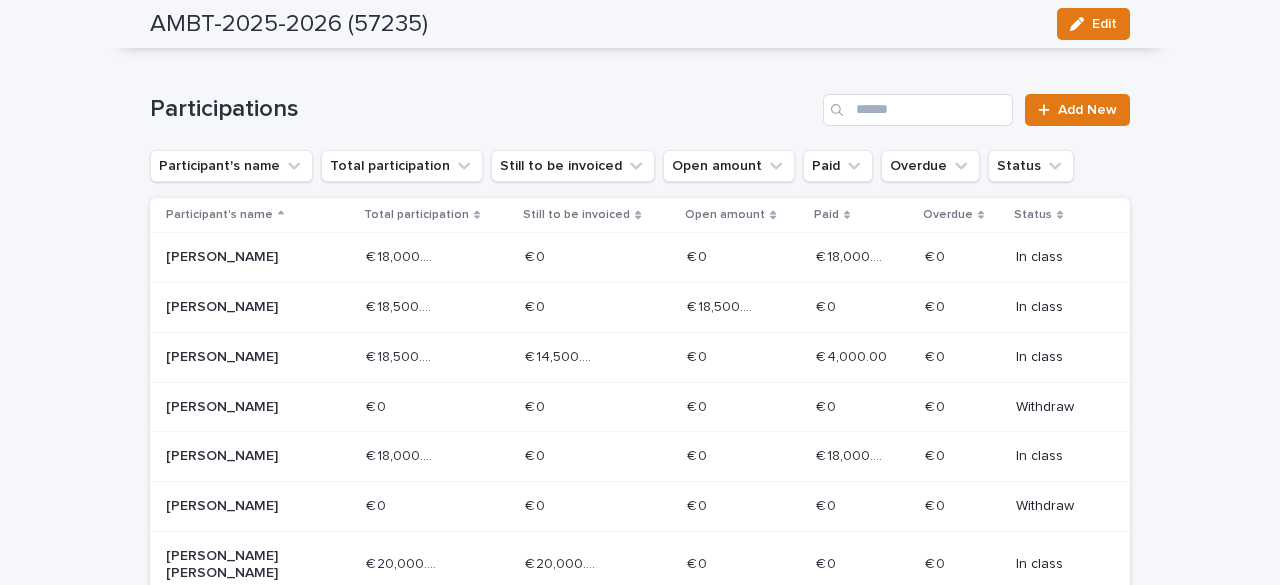 scroll, scrollTop: 0, scrollLeft: 0, axis: both 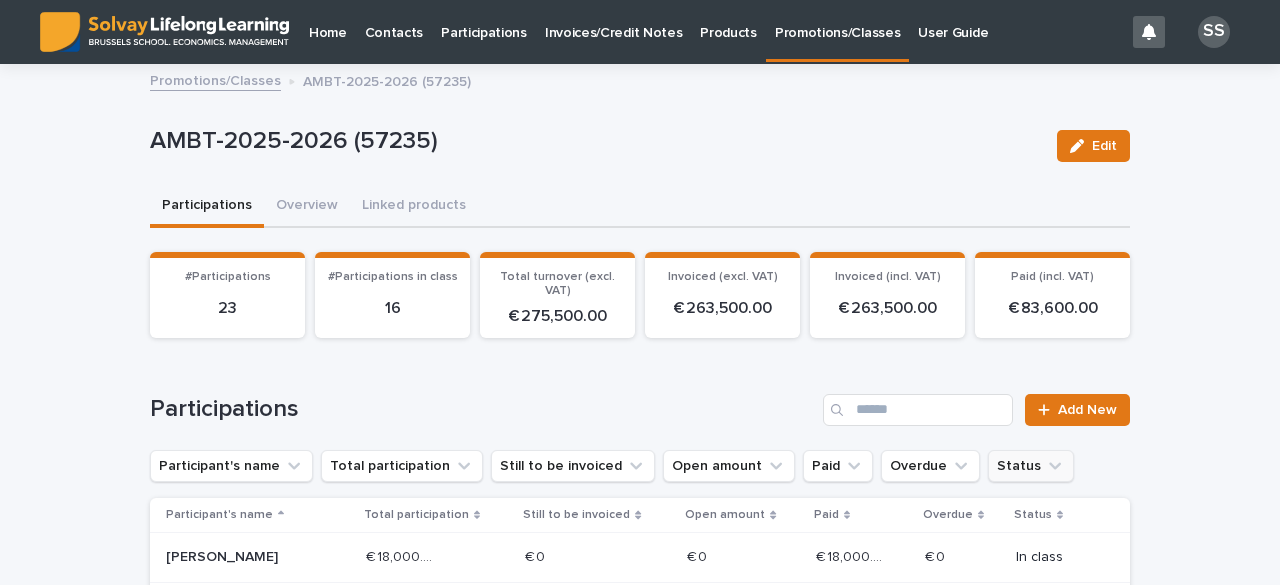 click 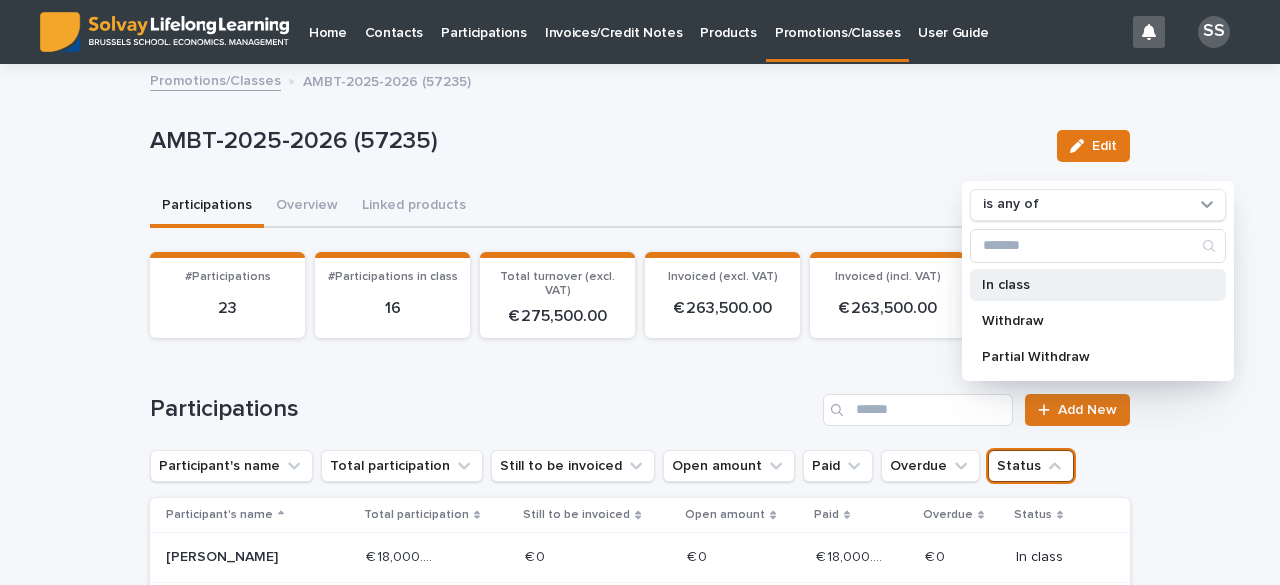 click on "In class" at bounding box center [1088, 285] 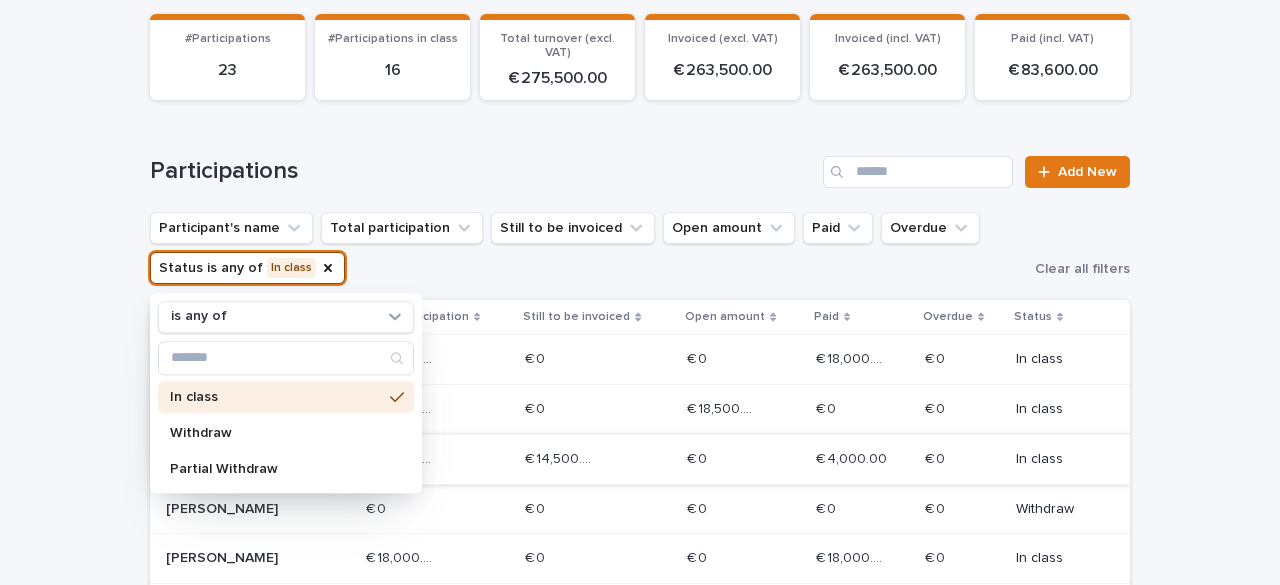 scroll, scrollTop: 300, scrollLeft: 0, axis: vertical 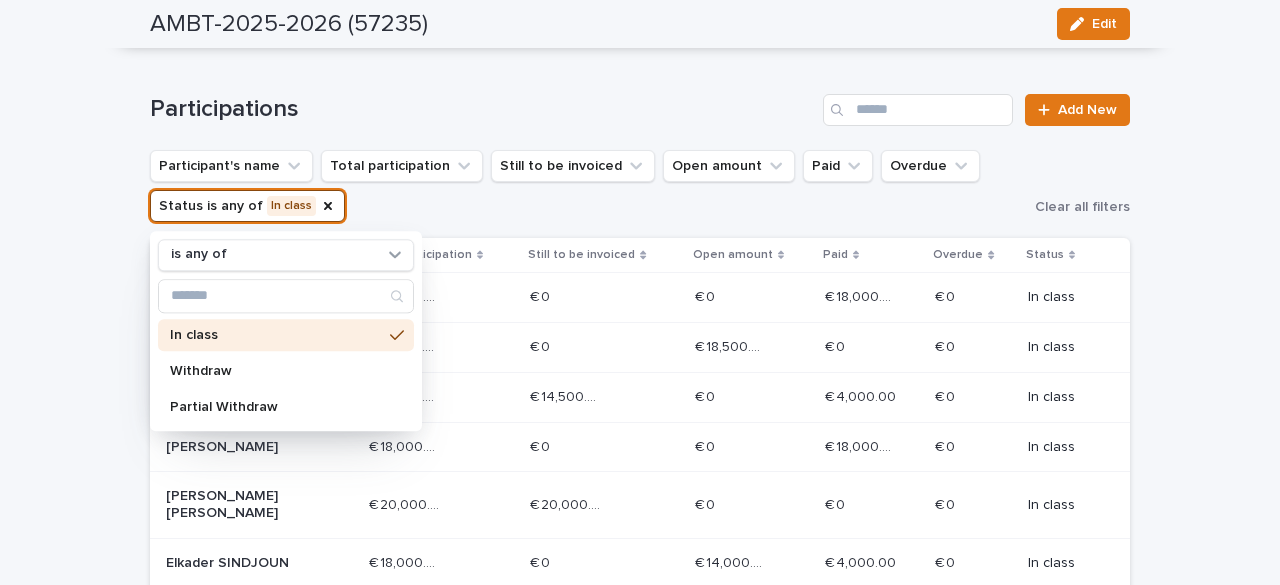 click on "Loading... Saving… Participations Add New Participant's name Total participation Still to be invoiced Open amount Paid Overdue Status is any of In class is any of In class Withdraw Partial Withdraw Clear all filters Participant's name Total participation Still to be invoiced Open amount Paid Overdue Status [PERSON_NAME] € 18,000.00 € 18,000.00   € 0 € 0   € 0 € 0   € 18,000.00 € 18,000.00   € 0 € 0   In class [PERSON_NAME] € 18,500.00 € 18,500.00   € 0 € 0   € 18,500.00 € 18,500.00   € 0 € 0   € 0 € 0   In class [PERSON_NAME] € 18,500.00 € 18,500.00   € 14,500.00 € 14,500.00   € 0 € 0   € 4,000.00 € 4,000.00   € 0 € 0   In class [PERSON_NAME] € 18,000.00 € 18,000.00   € 0 € 0   € 0 € 0   € 18,000.00 € 18,000.00   € 0 € 0   In class Cato VANWINSEN € 20,000.00 € 20,000.00   € 20,000.00 € 20,000.00" at bounding box center (640, 614) 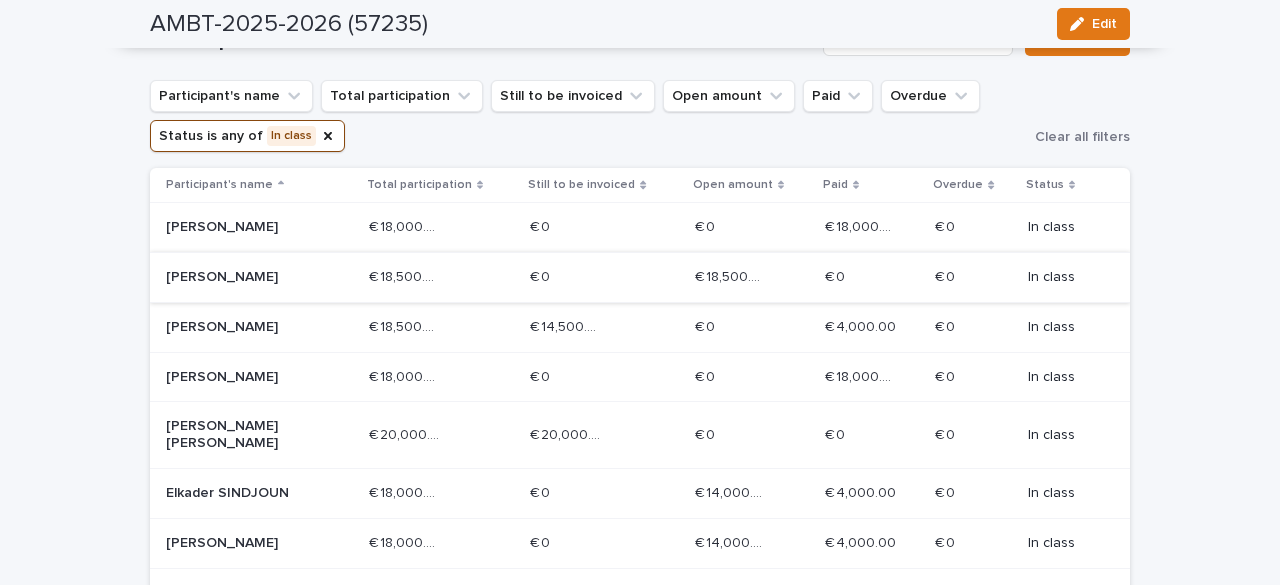 scroll, scrollTop: 400, scrollLeft: 0, axis: vertical 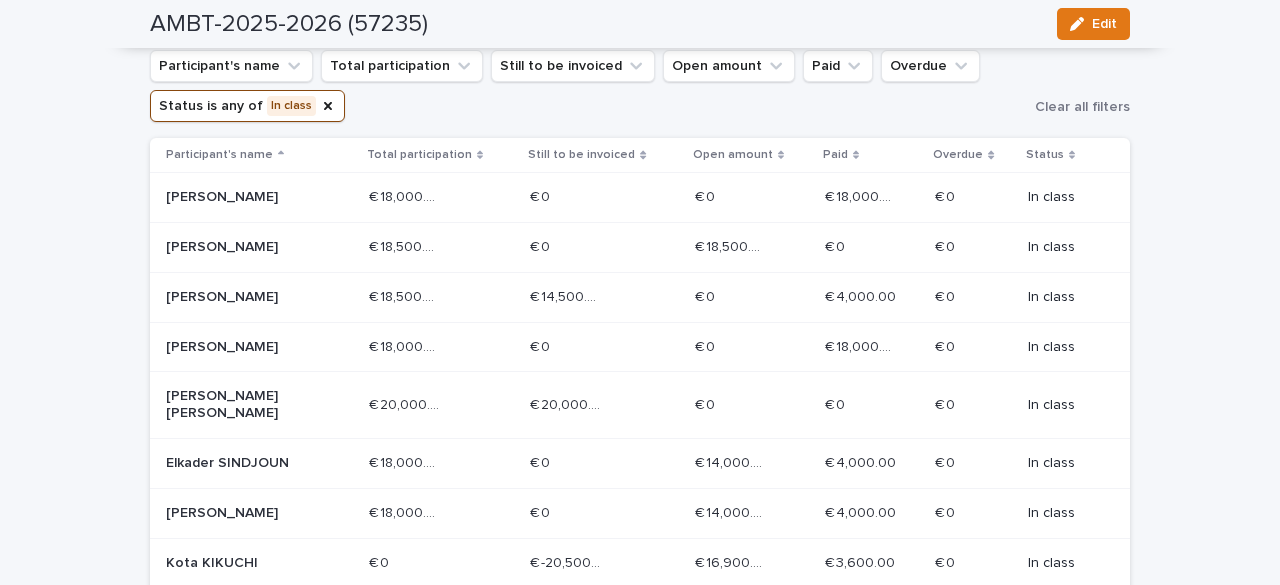 click on "[PERSON_NAME]" at bounding box center (237, 247) 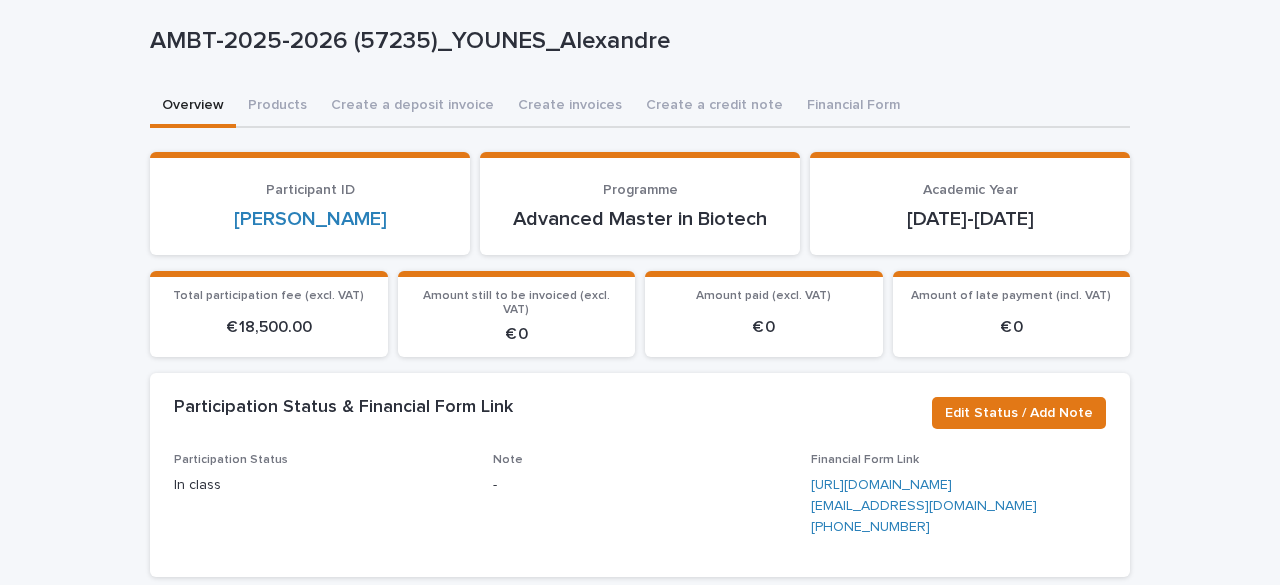 scroll, scrollTop: 0, scrollLeft: 0, axis: both 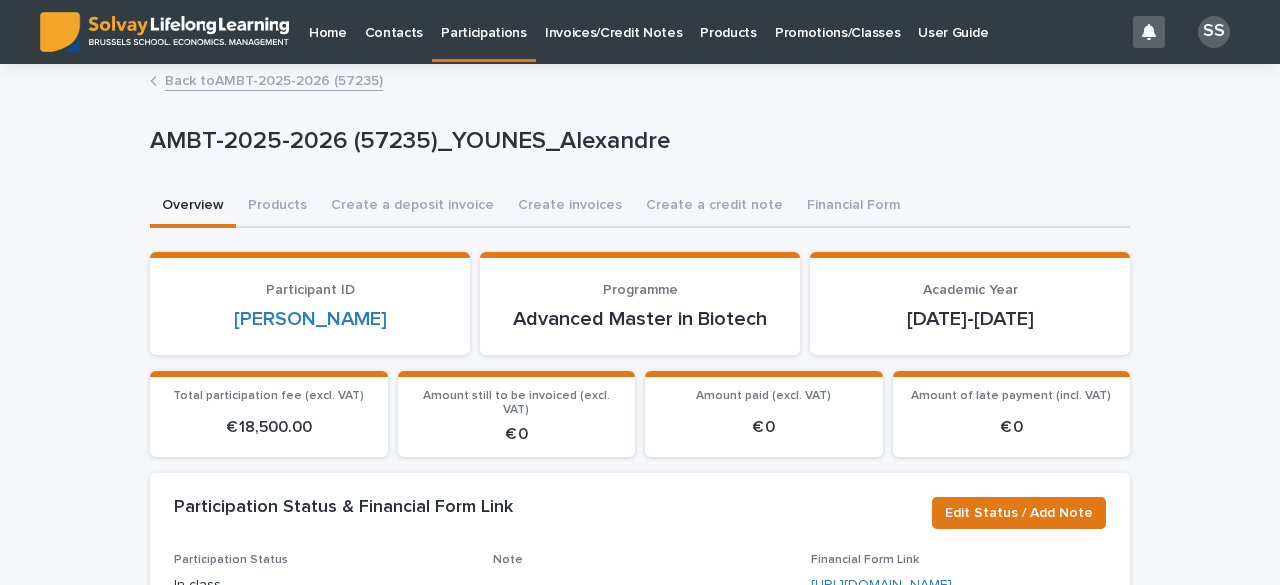 click on "Back to  AMBT-2025-2026 (57235)" at bounding box center (274, 79) 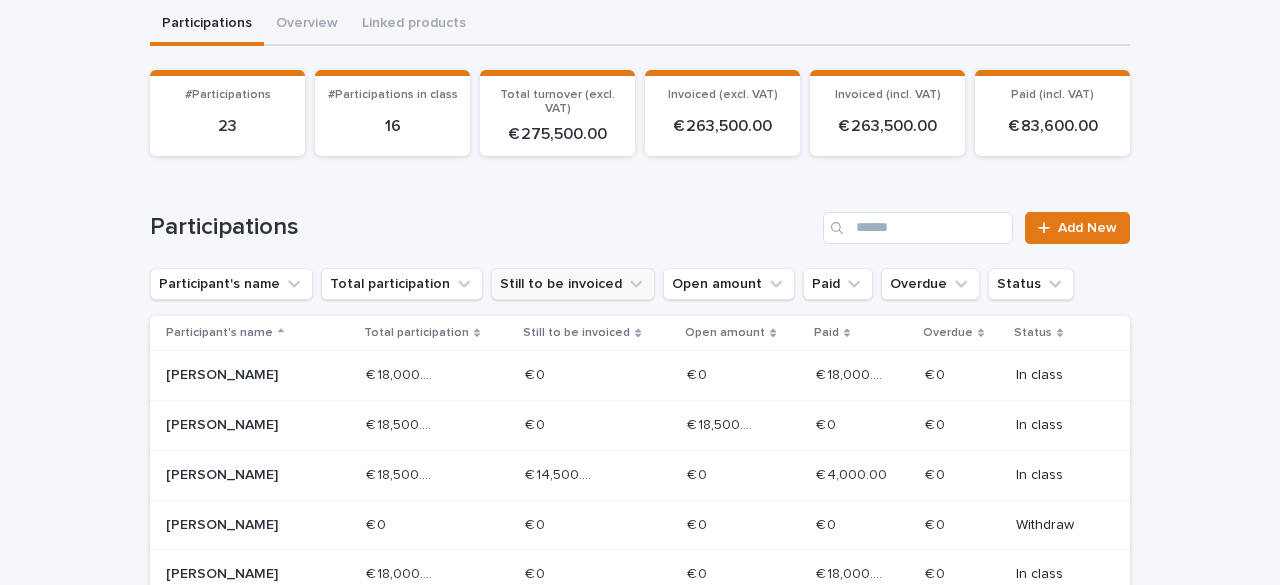 scroll, scrollTop: 400, scrollLeft: 0, axis: vertical 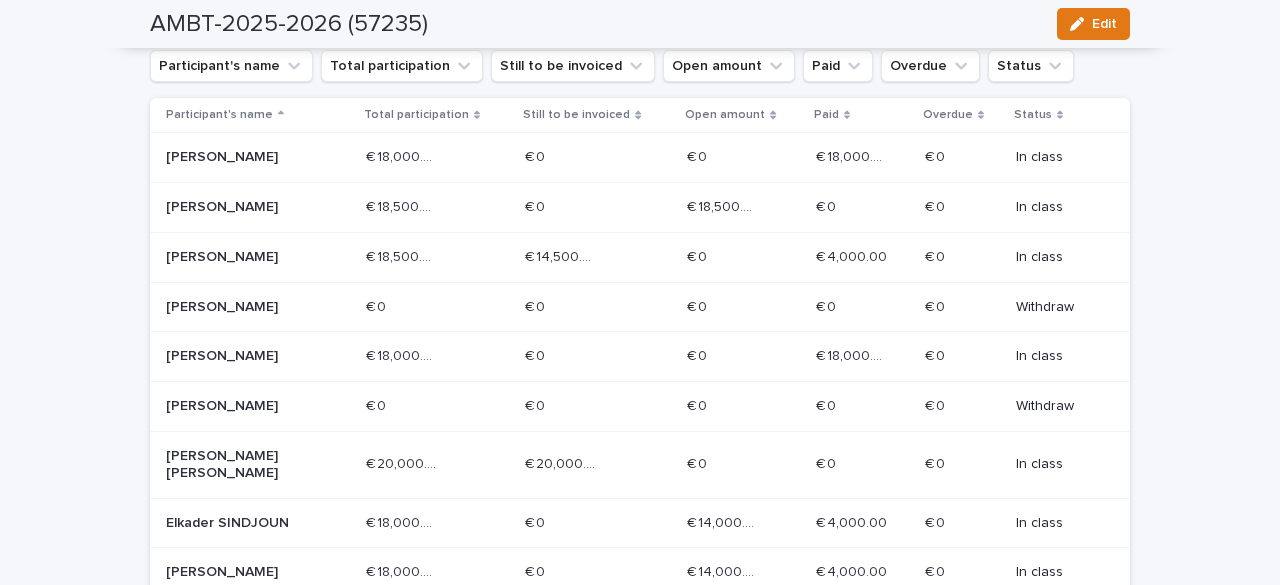 click on "[PERSON_NAME]" at bounding box center [237, 257] 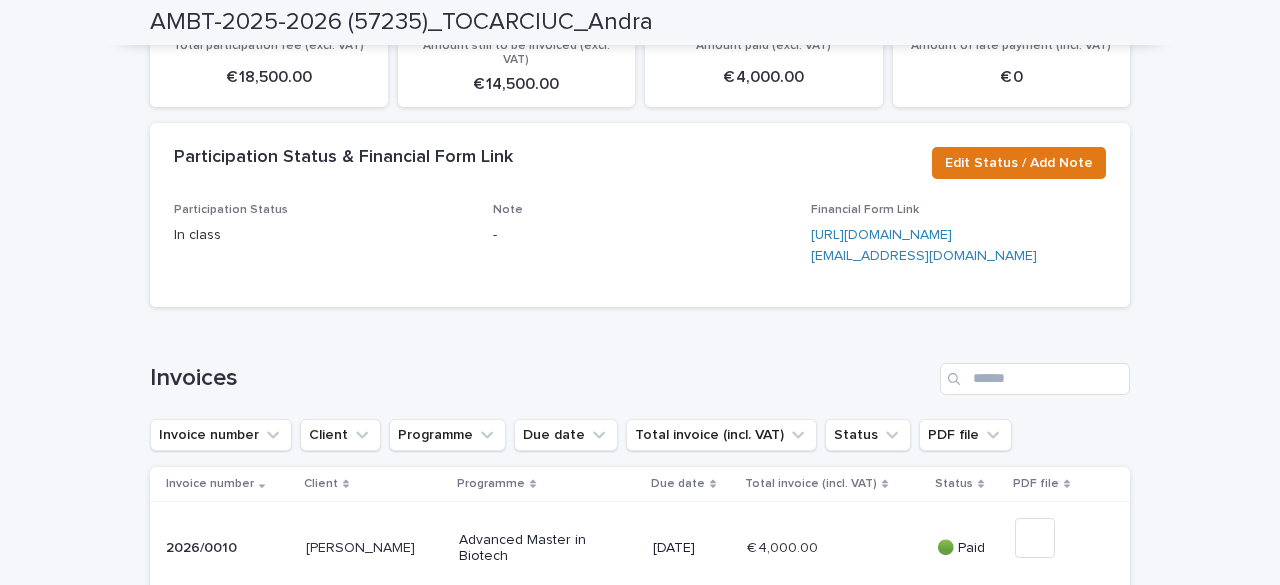 scroll, scrollTop: 0, scrollLeft: 0, axis: both 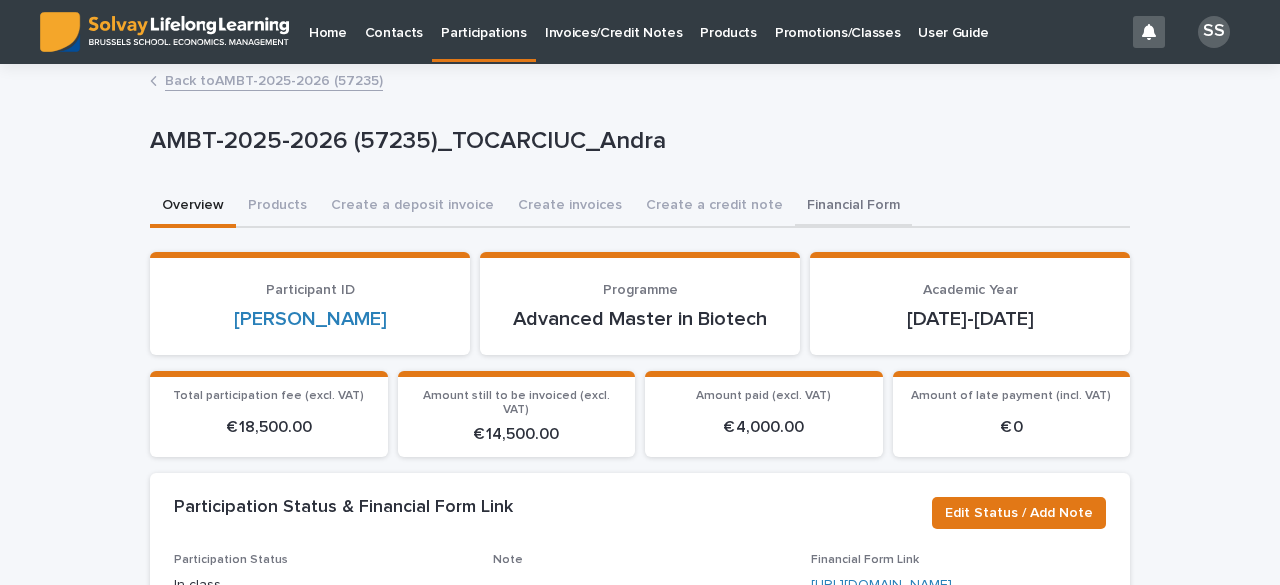 click on "Financial Form" at bounding box center [853, 207] 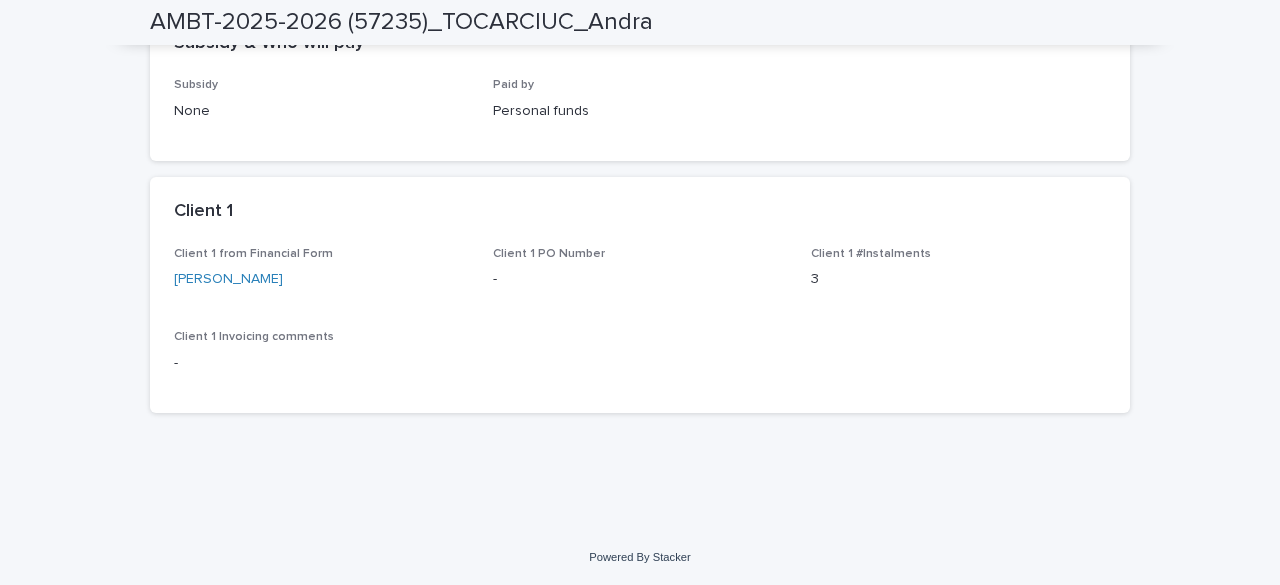 scroll, scrollTop: 0, scrollLeft: 0, axis: both 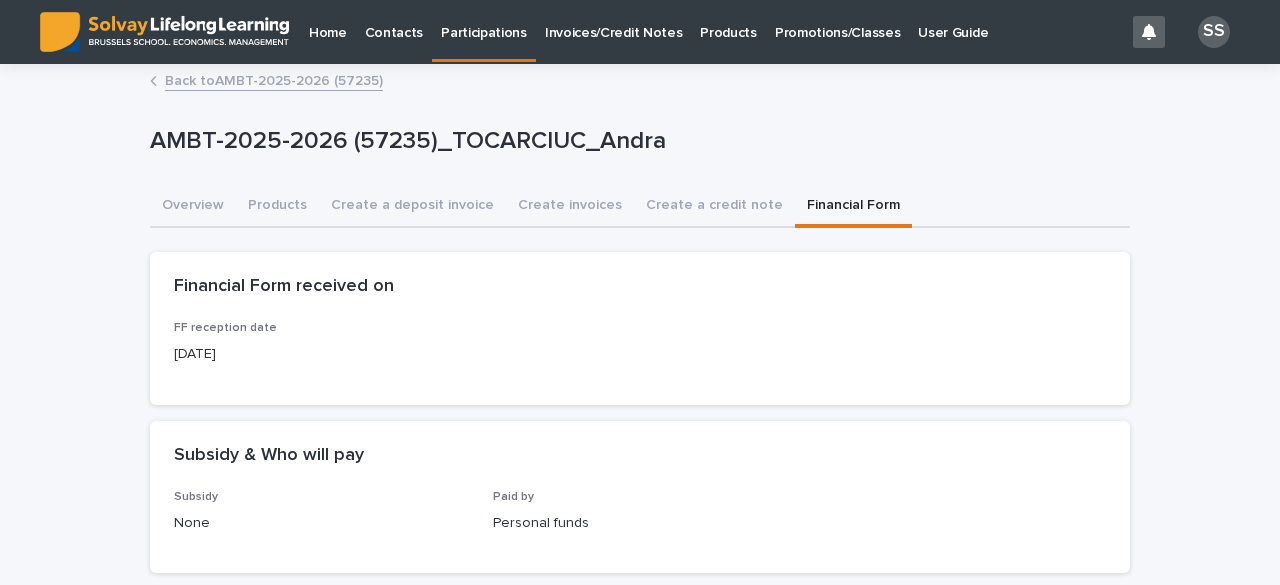 click on "Back to  AMBT-2025-2026 (57235)" at bounding box center (274, 79) 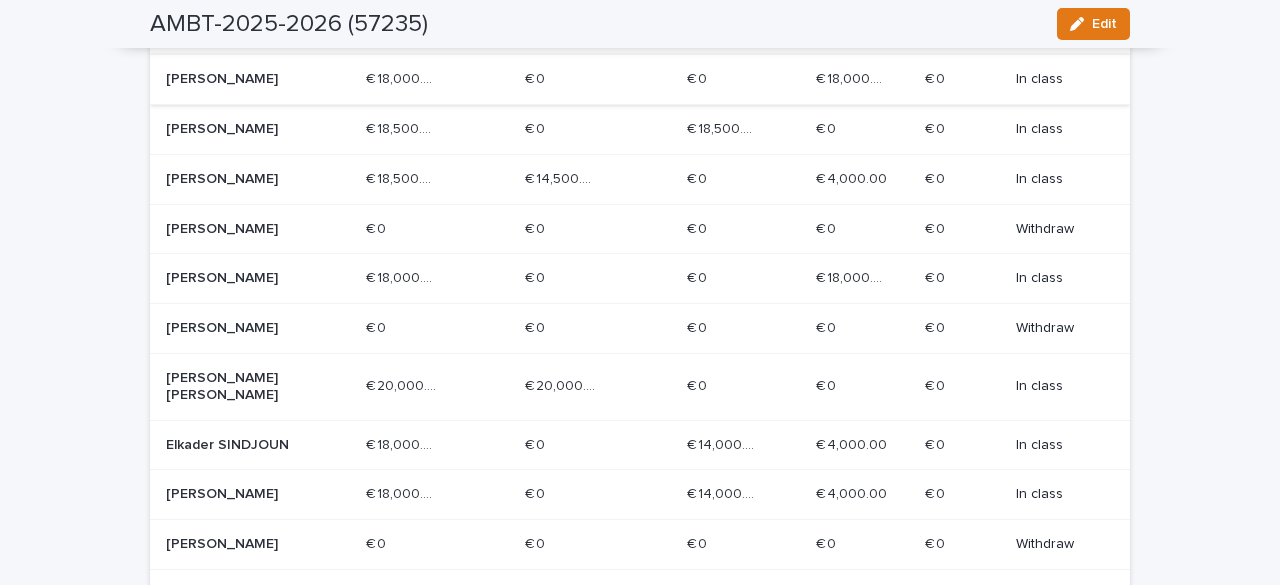 scroll, scrollTop: 500, scrollLeft: 0, axis: vertical 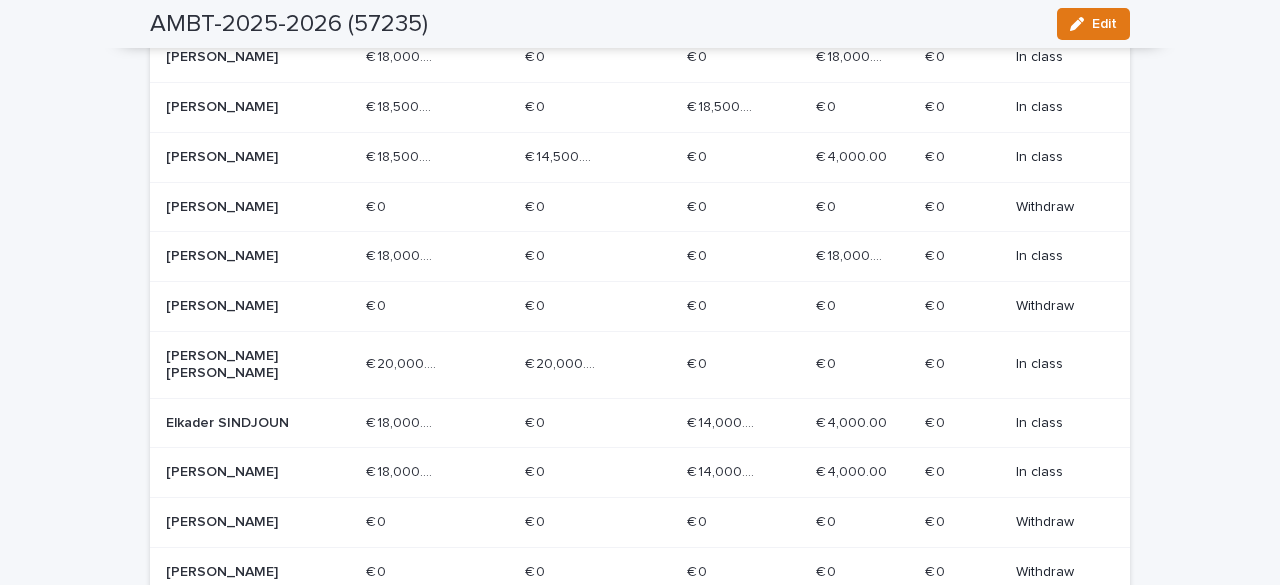 click on "[PERSON_NAME]" at bounding box center (237, 256) 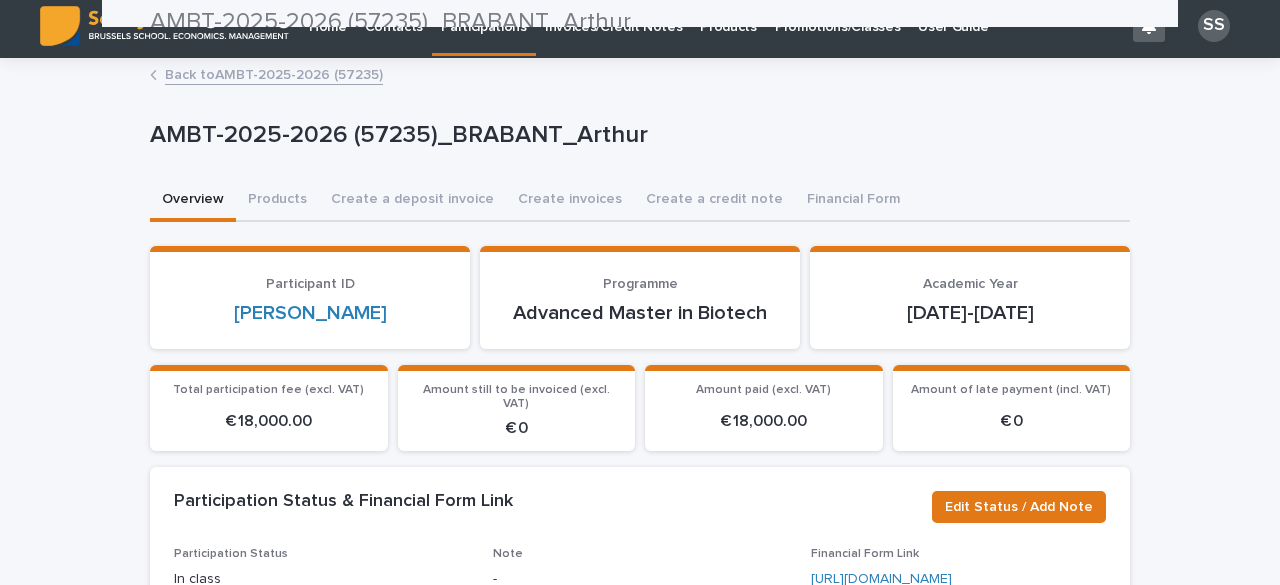 scroll, scrollTop: 0, scrollLeft: 0, axis: both 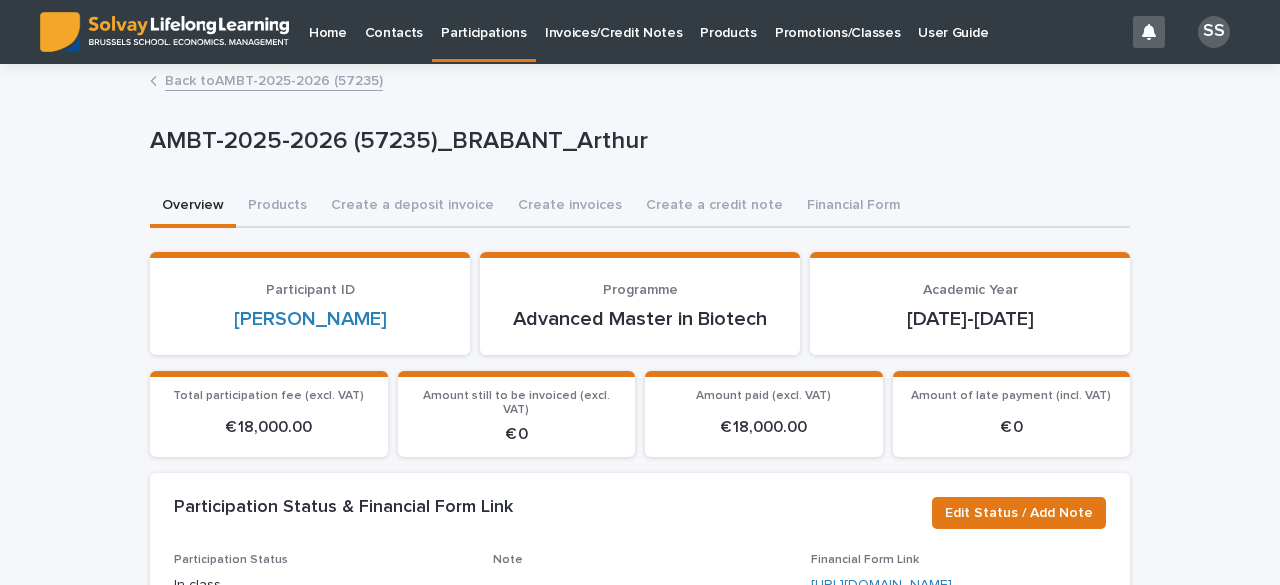 click on "Back to  AMBT-2025-2026 (57235)" at bounding box center (274, 79) 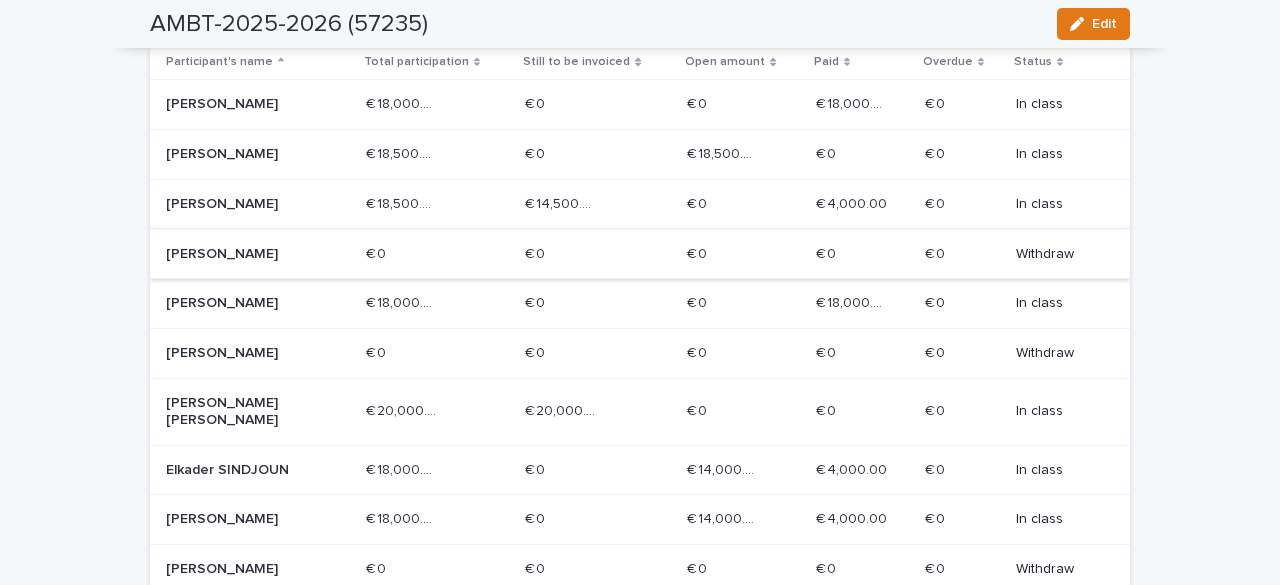 scroll, scrollTop: 500, scrollLeft: 0, axis: vertical 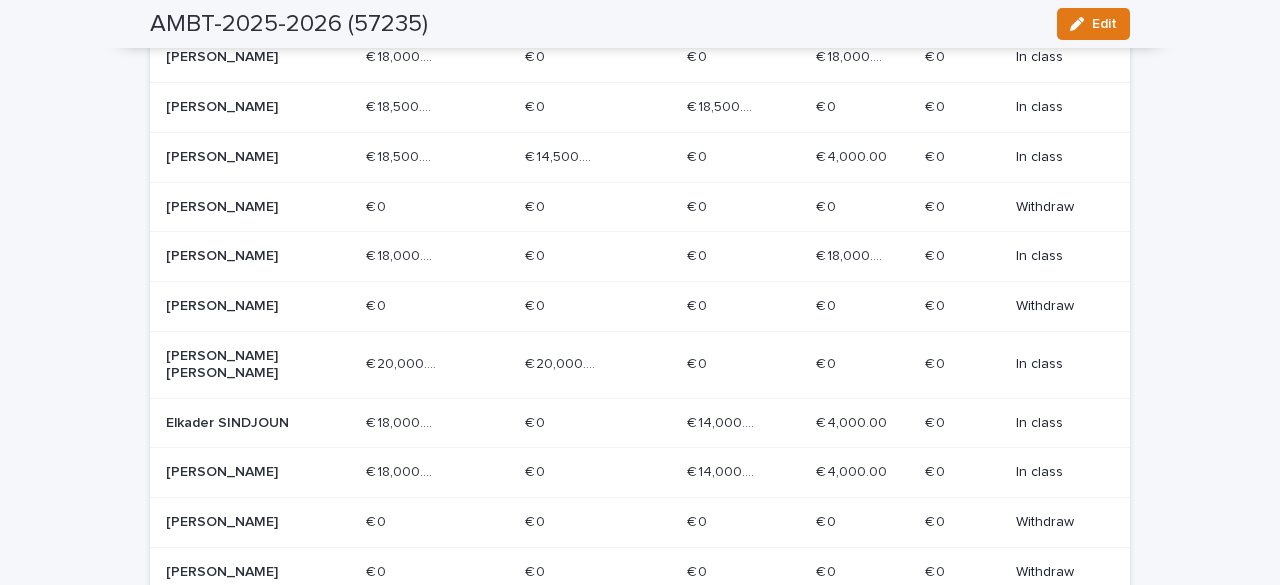 click on "[PERSON_NAME] [PERSON_NAME]" at bounding box center [237, 365] 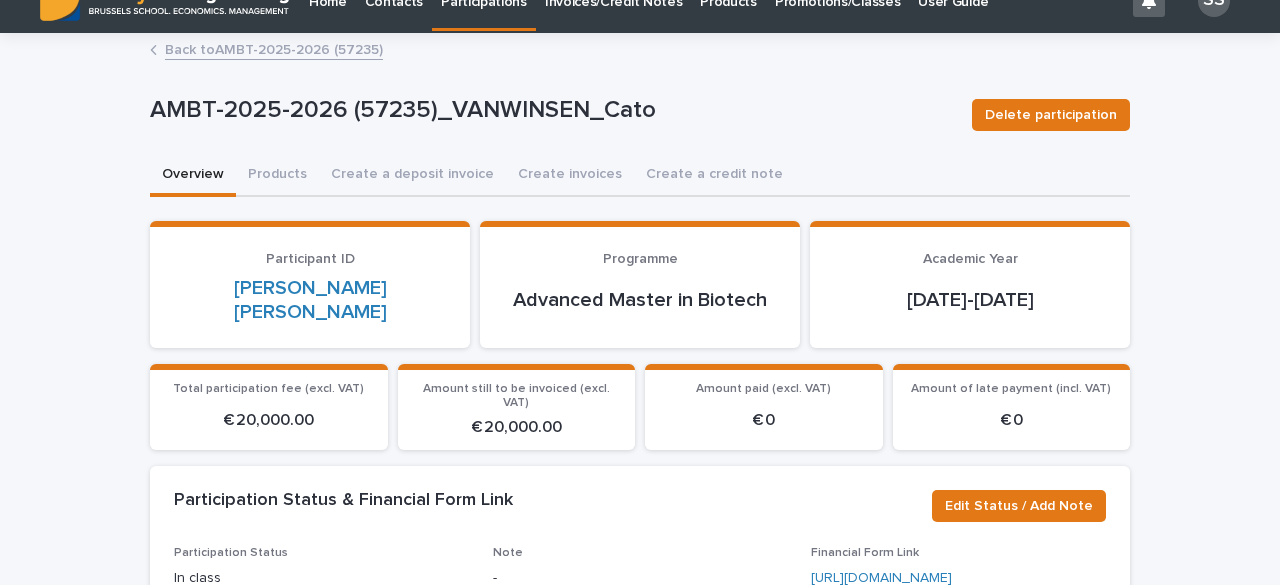 scroll, scrollTop: 0, scrollLeft: 0, axis: both 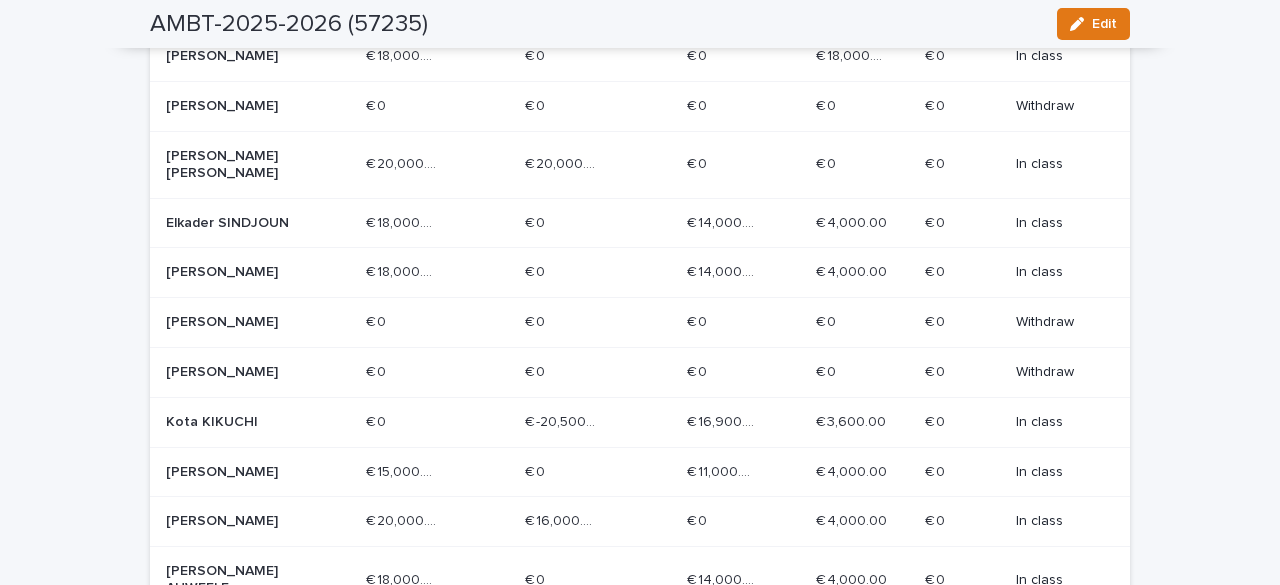 click on "Elkader SINDJOUN" at bounding box center [237, 221] 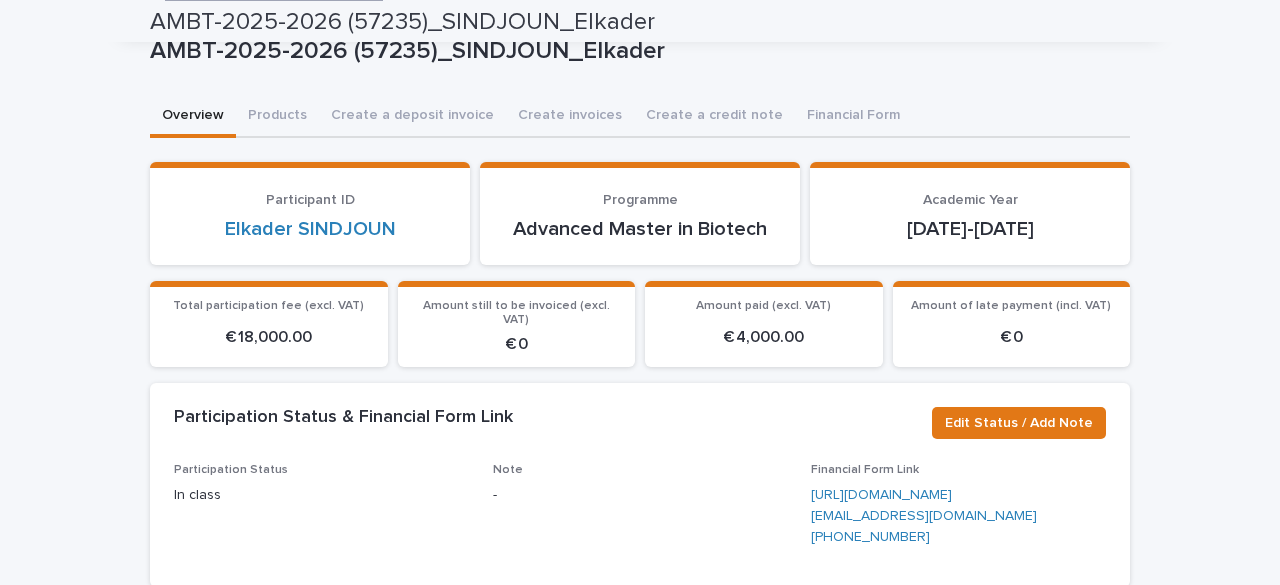 scroll, scrollTop: 0, scrollLeft: 0, axis: both 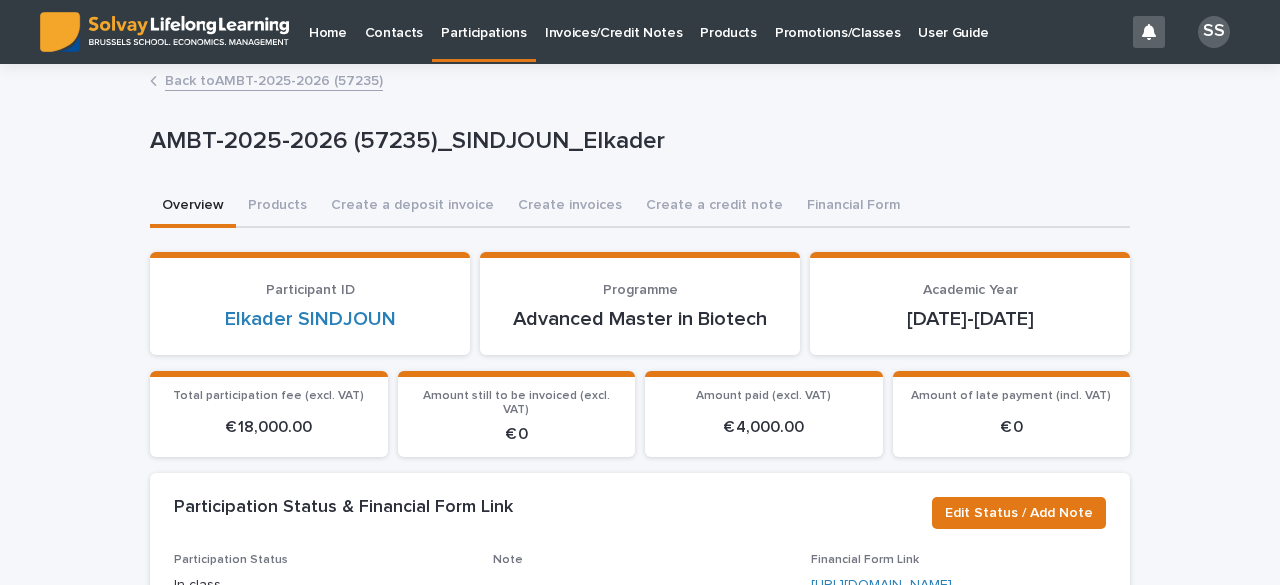 click on "Back to  AMBT-2025-2026 (57235)" at bounding box center [274, 79] 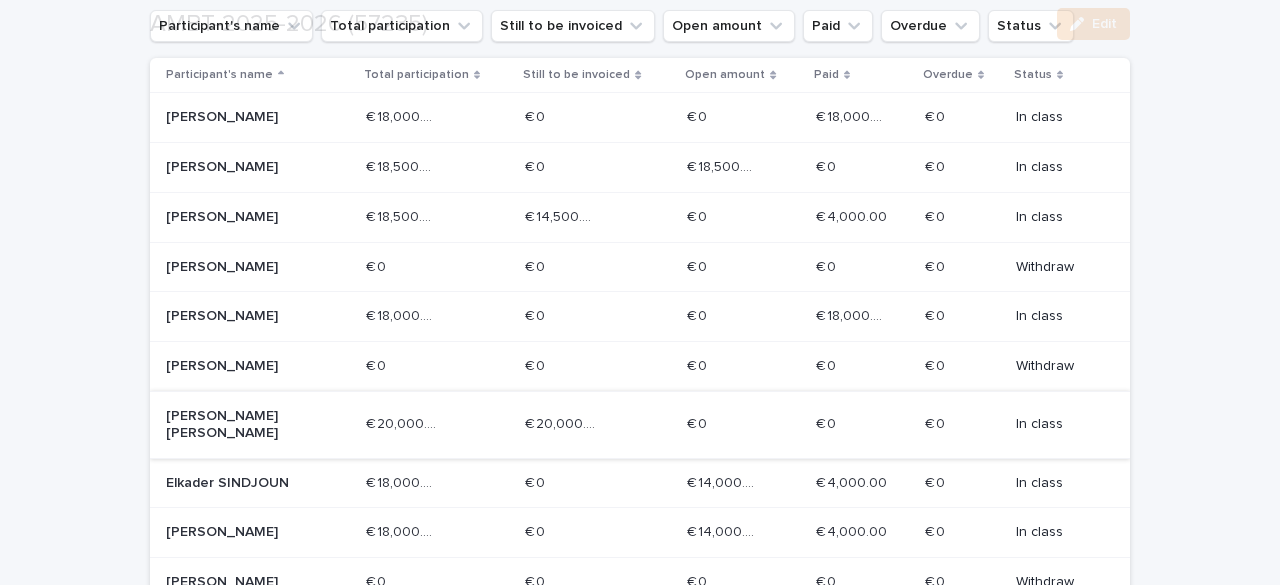 scroll, scrollTop: 500, scrollLeft: 0, axis: vertical 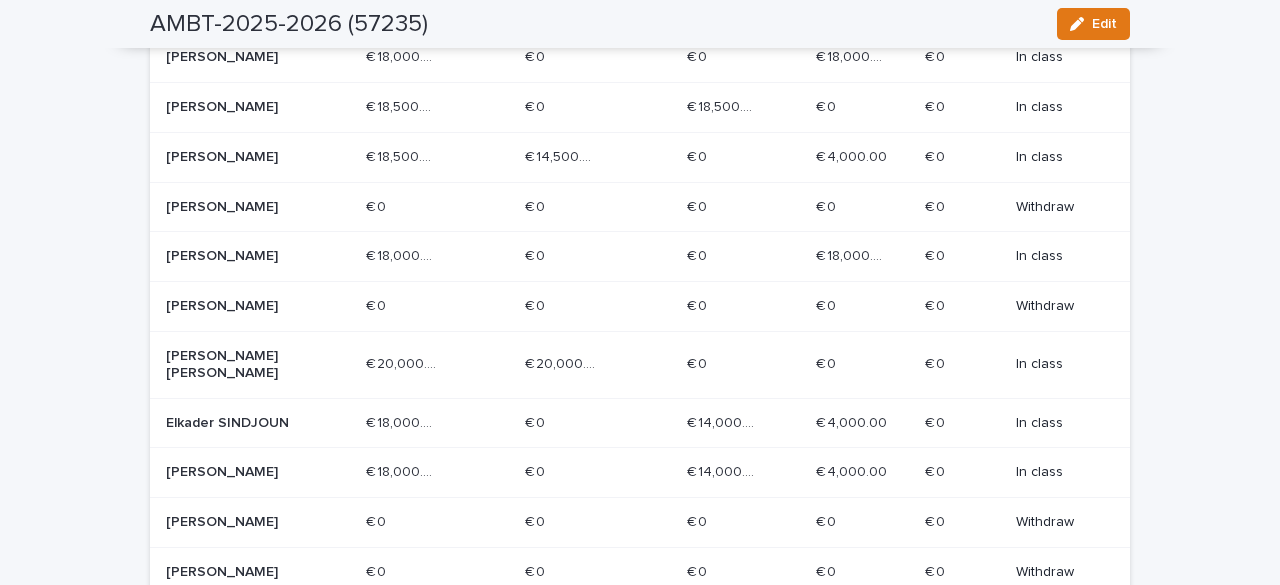 click on "€ 18,000.00 € 18,000.00" at bounding box center (438, 472) 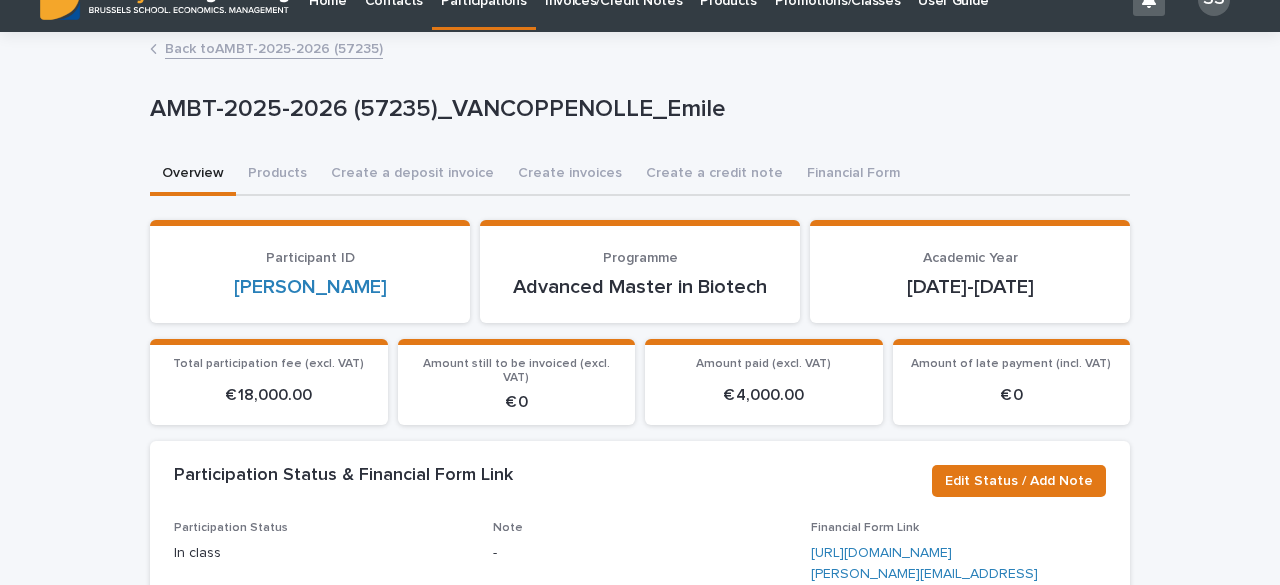 scroll, scrollTop: 0, scrollLeft: 0, axis: both 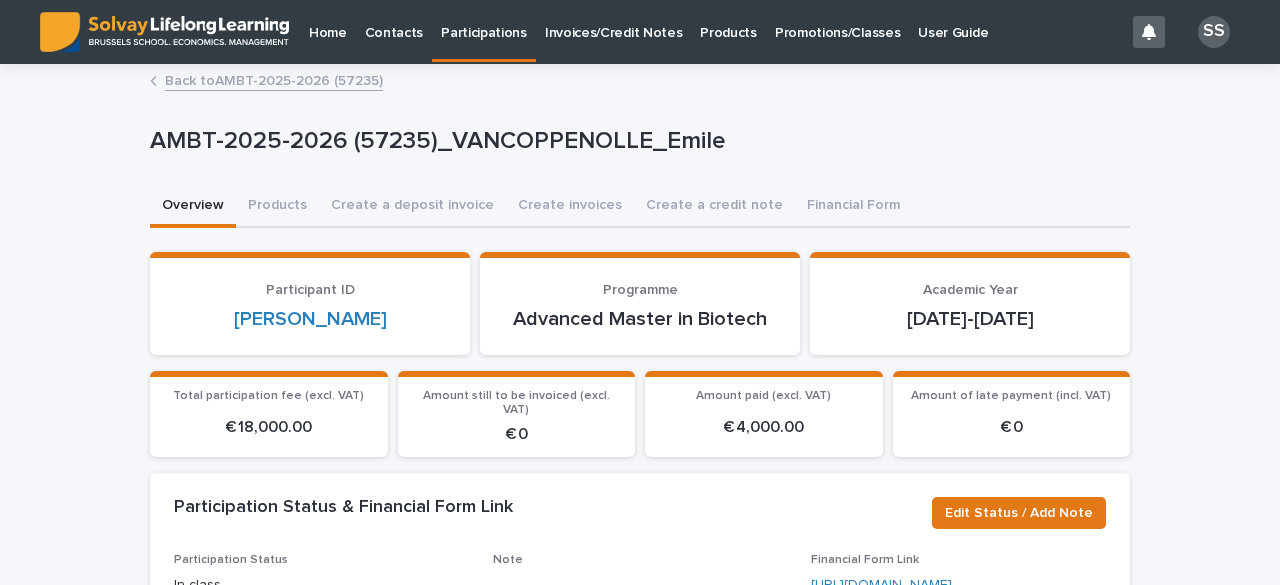 click on "Back to  AMBT-2025-2026 (57235)" at bounding box center (274, 79) 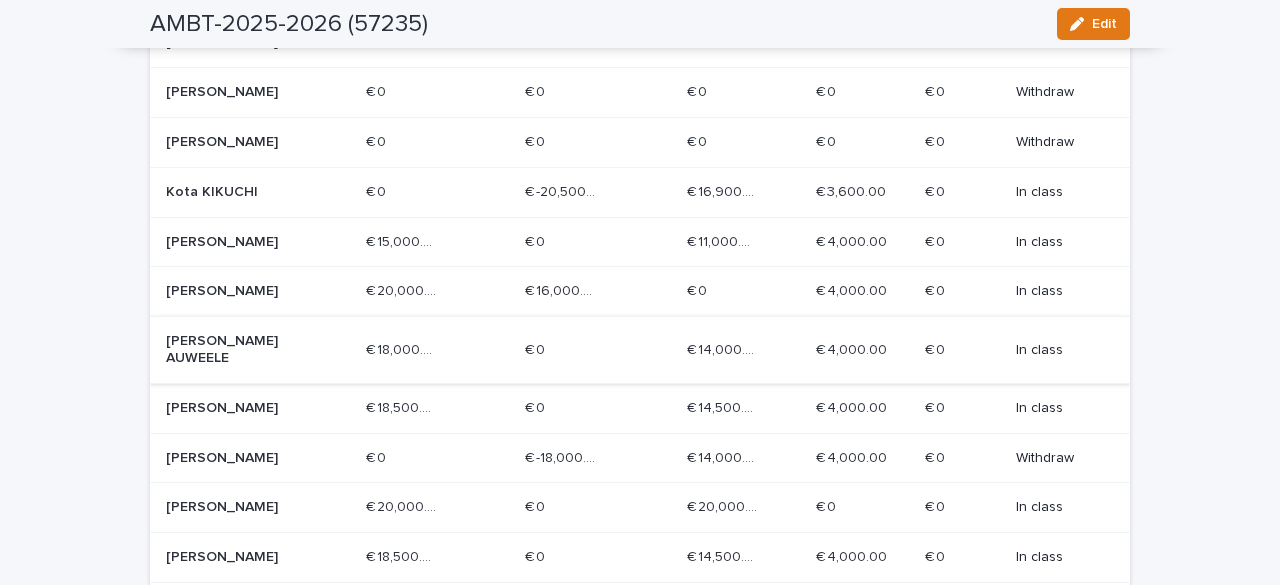 scroll, scrollTop: 900, scrollLeft: 0, axis: vertical 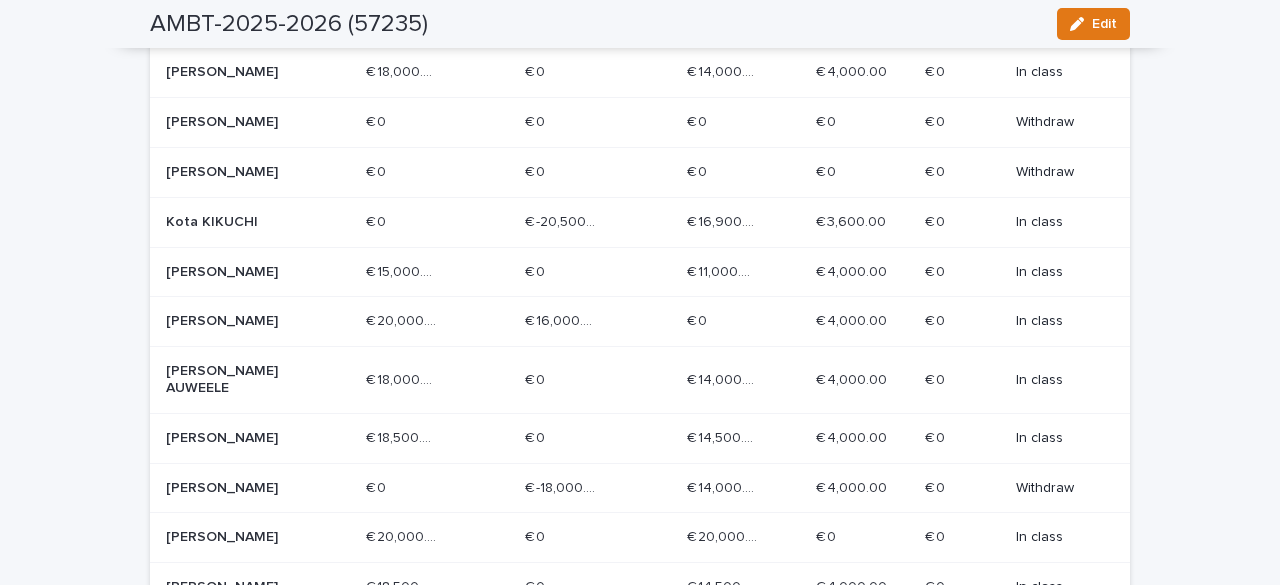 click on "Kota KIKUCHI" at bounding box center (237, 222) 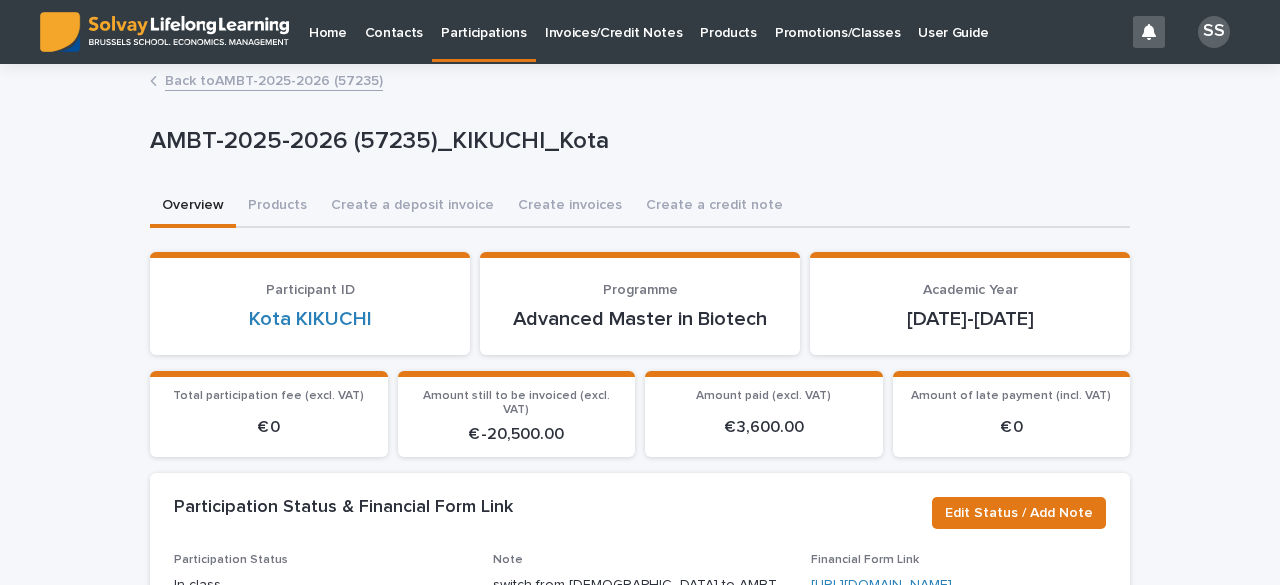 scroll, scrollTop: 100, scrollLeft: 0, axis: vertical 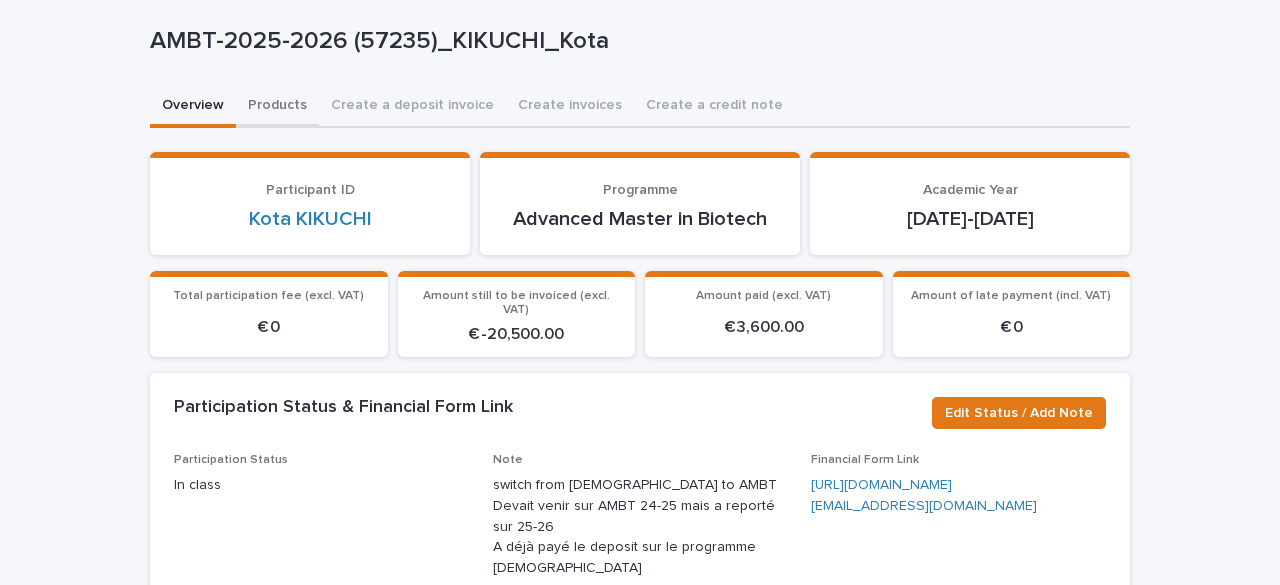 click on "Products" at bounding box center (277, 107) 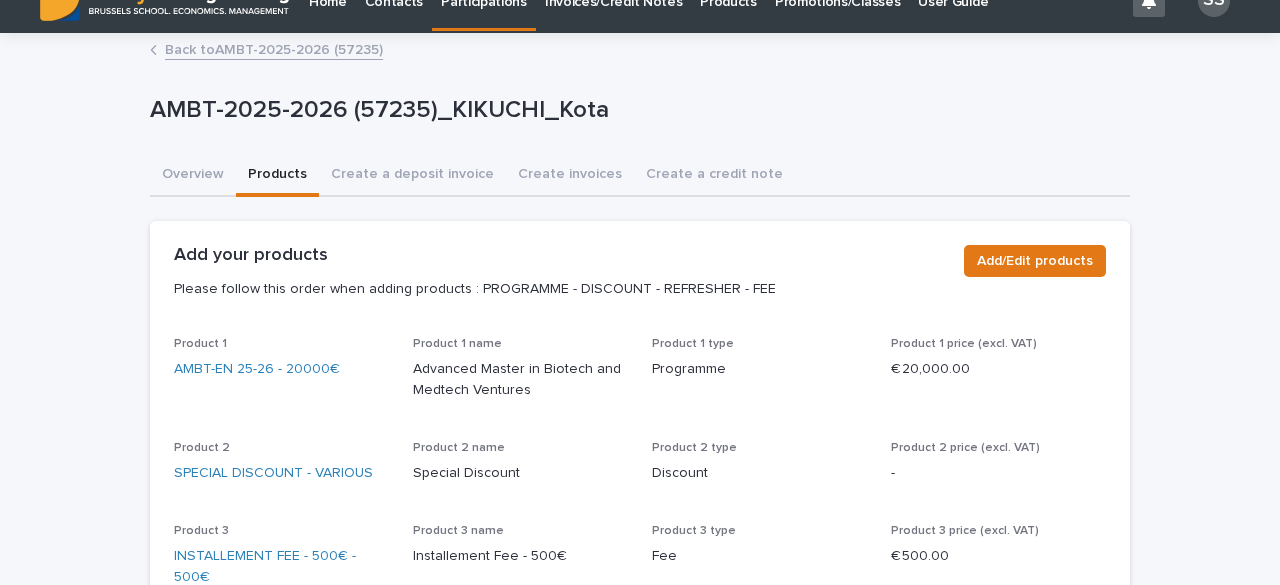 scroll, scrollTop: 0, scrollLeft: 0, axis: both 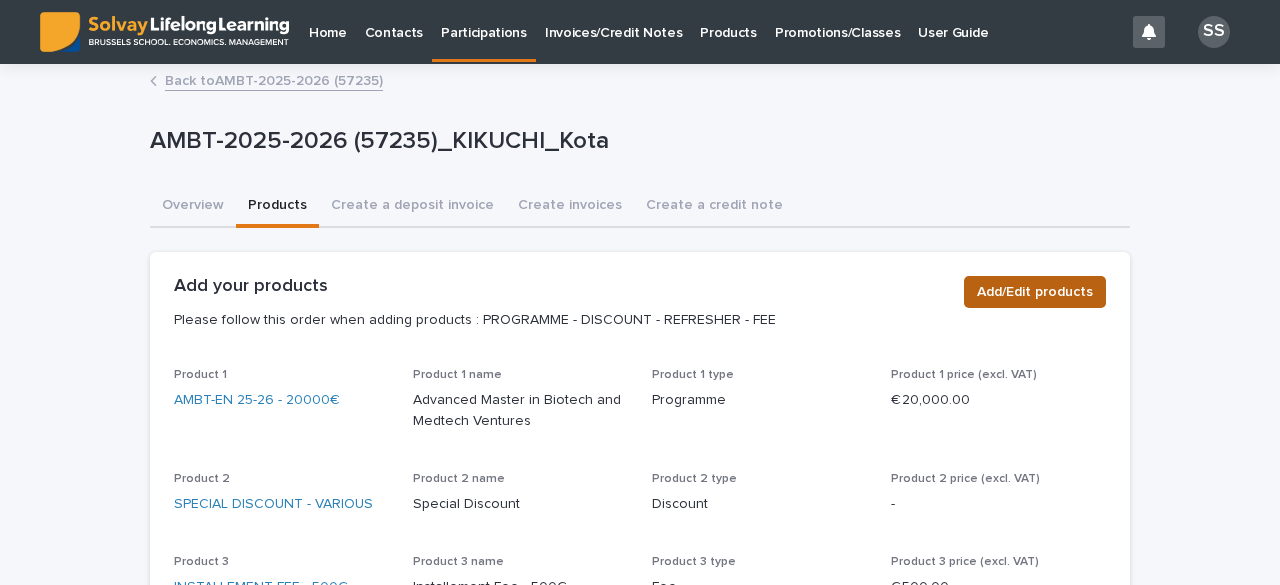 click on "Add/Edit products" at bounding box center [1035, 292] 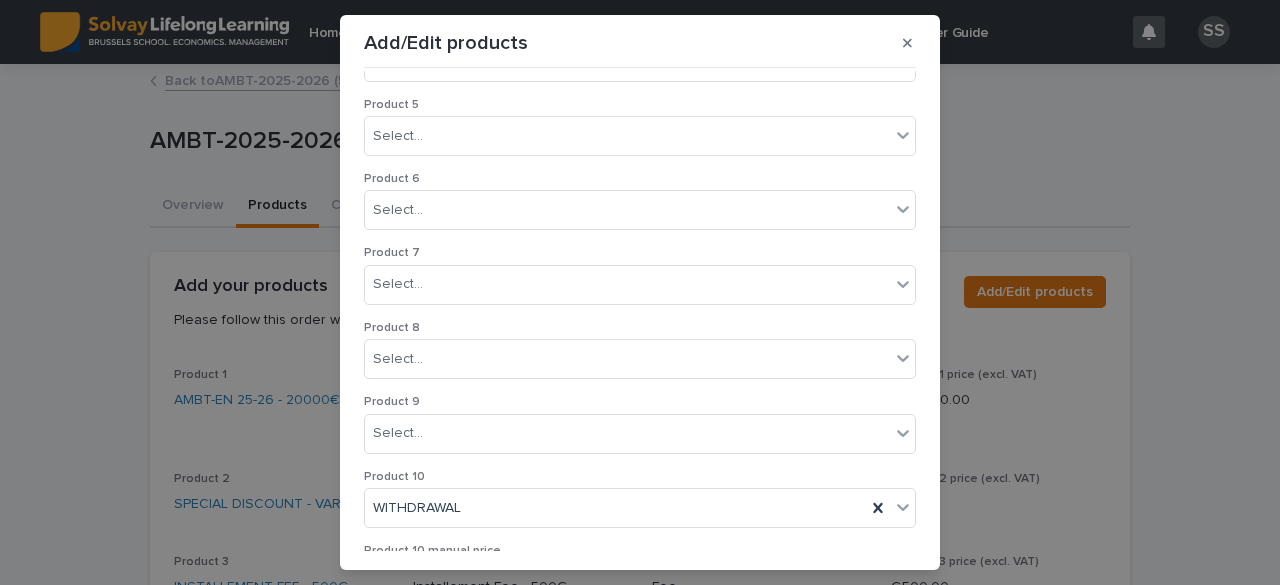 scroll, scrollTop: 498, scrollLeft: 0, axis: vertical 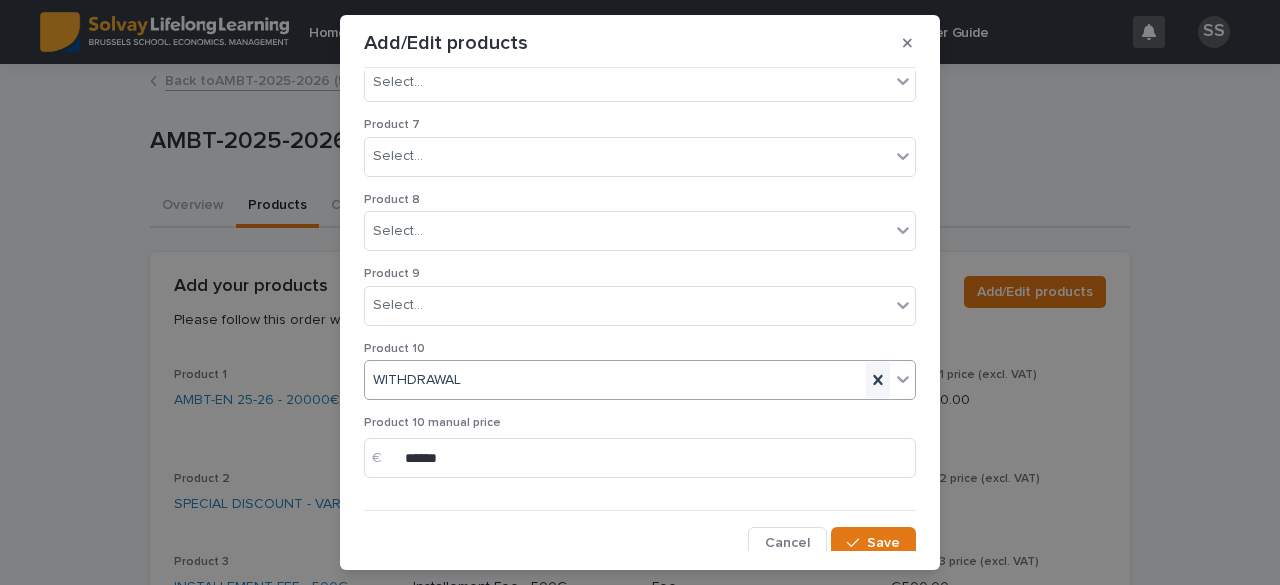 click 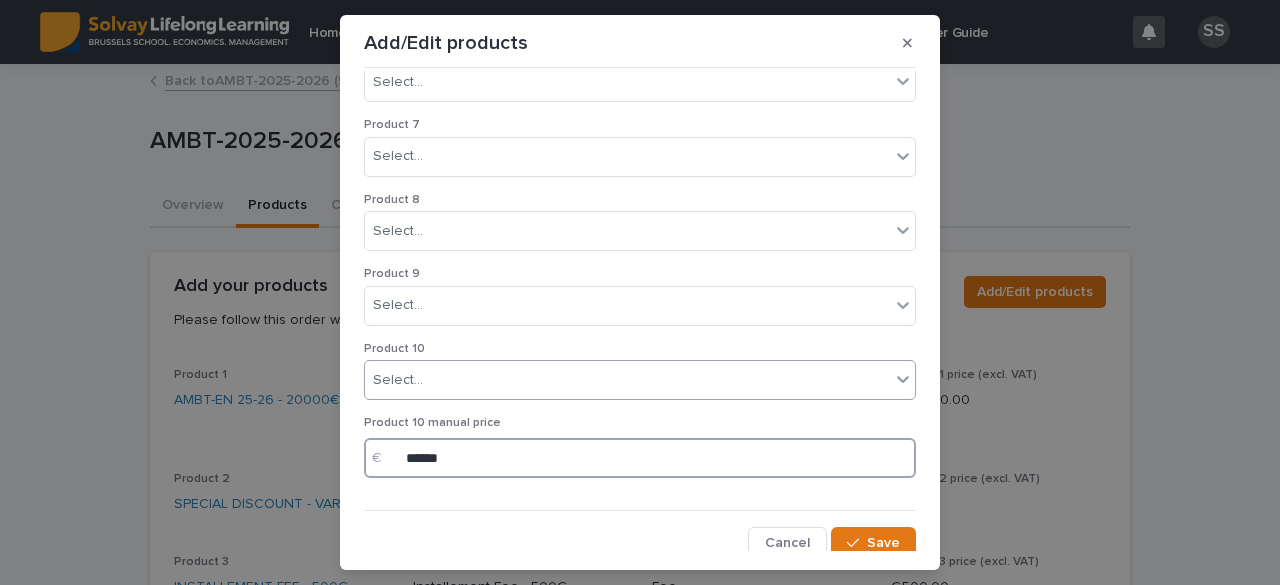 drag, startPoint x: 826, startPoint y: 448, endPoint x: 312, endPoint y: 442, distance: 514.03503 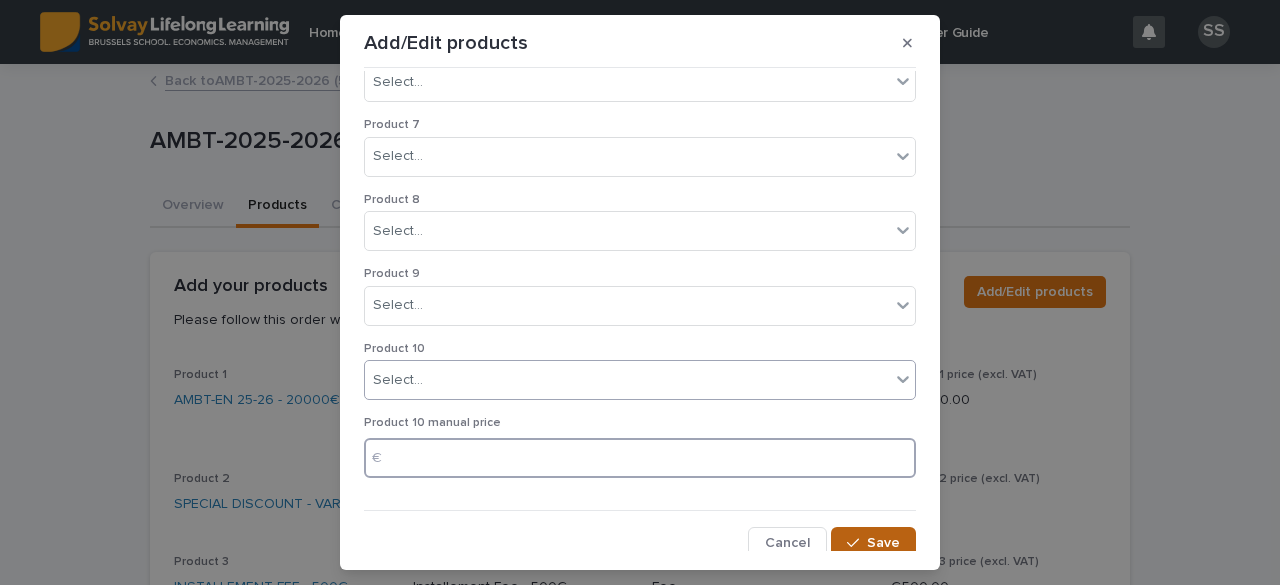 type 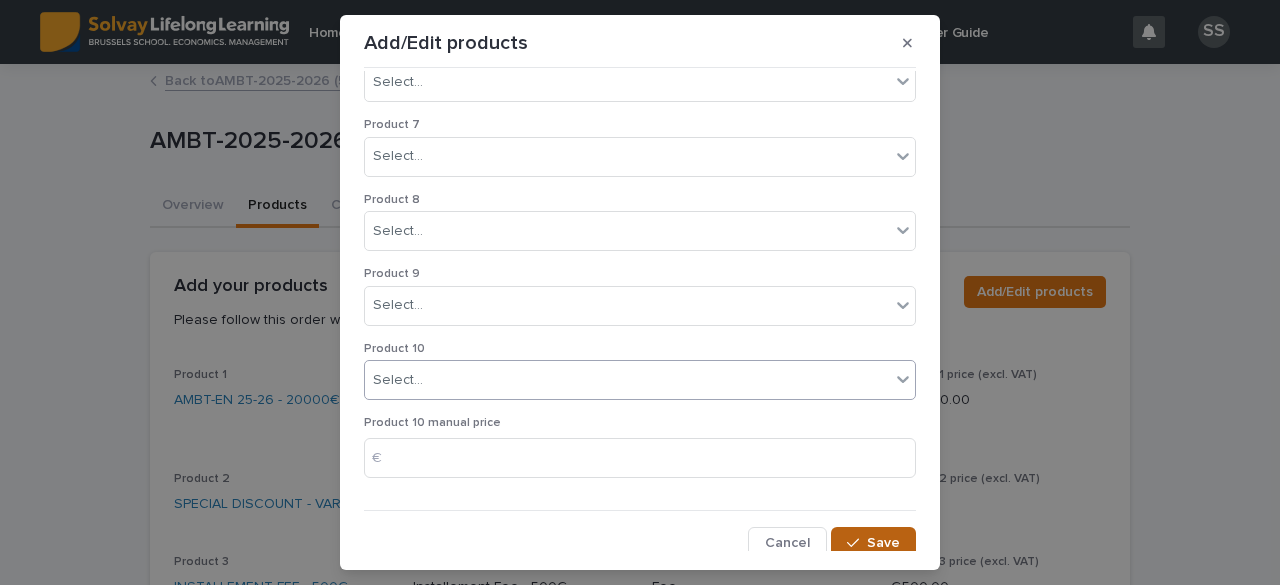 click on "Save" at bounding box center [883, 543] 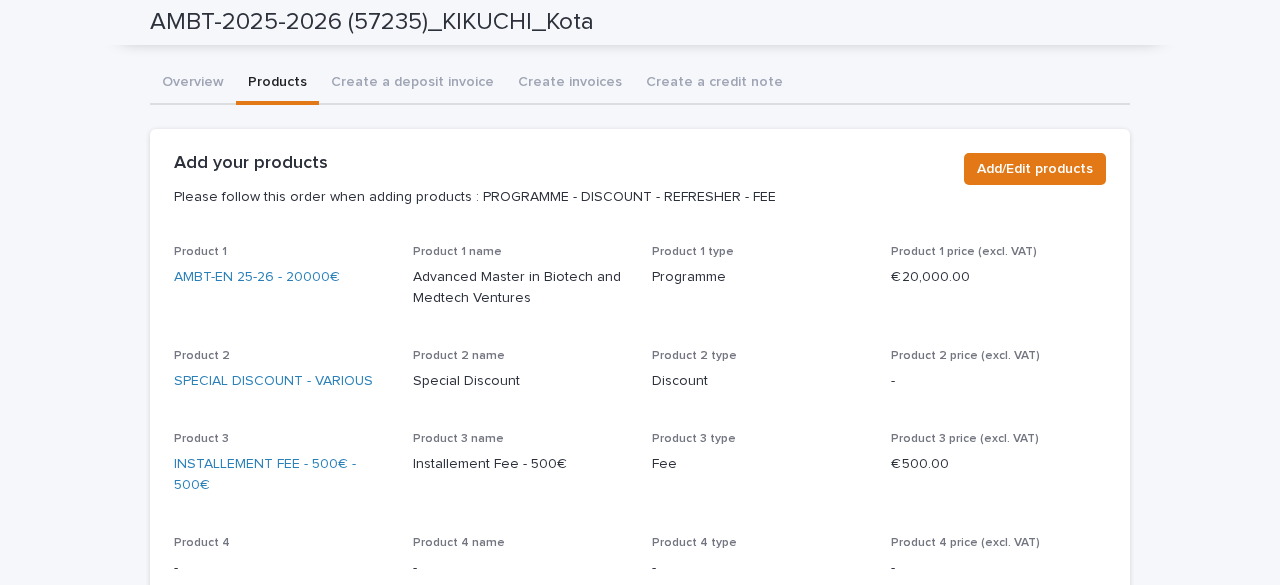 scroll, scrollTop: 0, scrollLeft: 0, axis: both 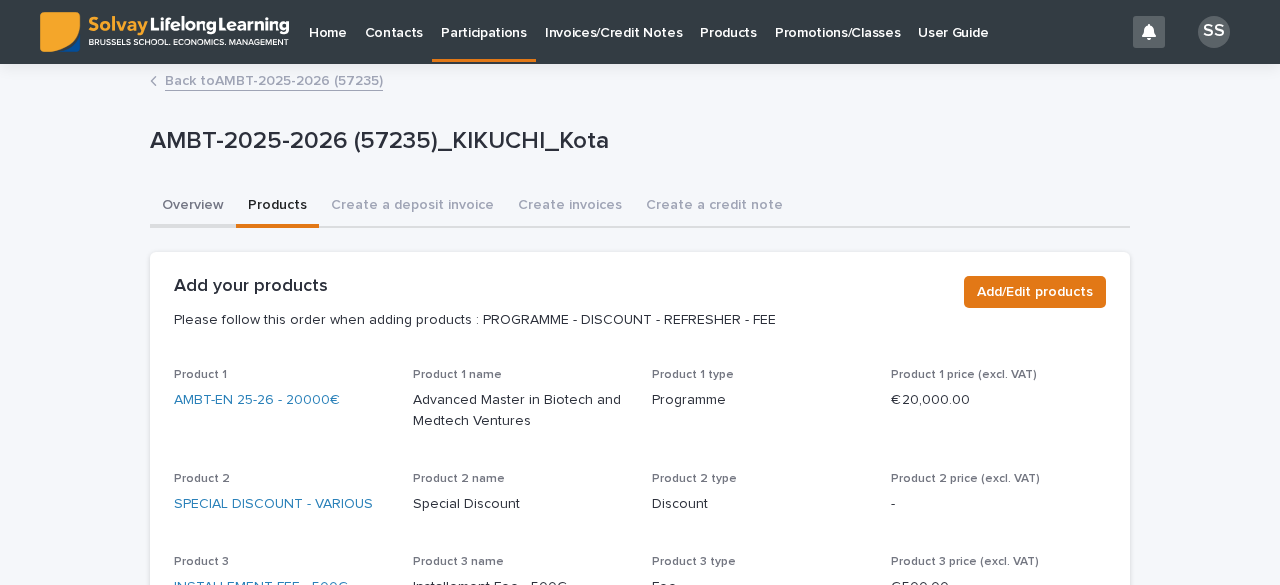 click on "Overview" at bounding box center [193, 207] 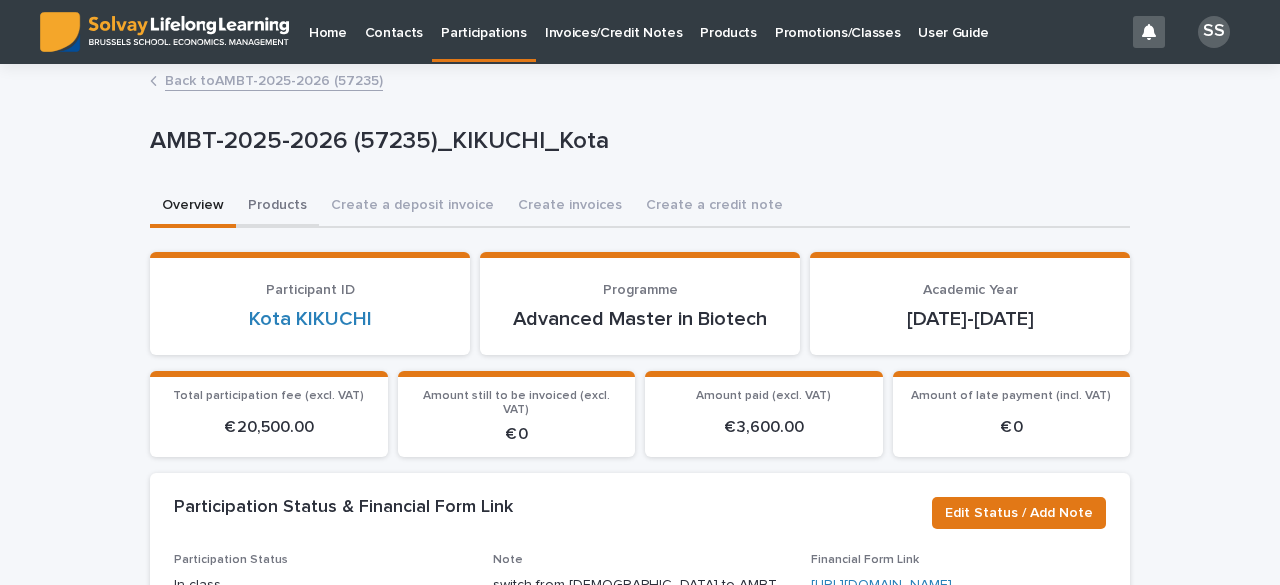 click on "Products" at bounding box center [277, 207] 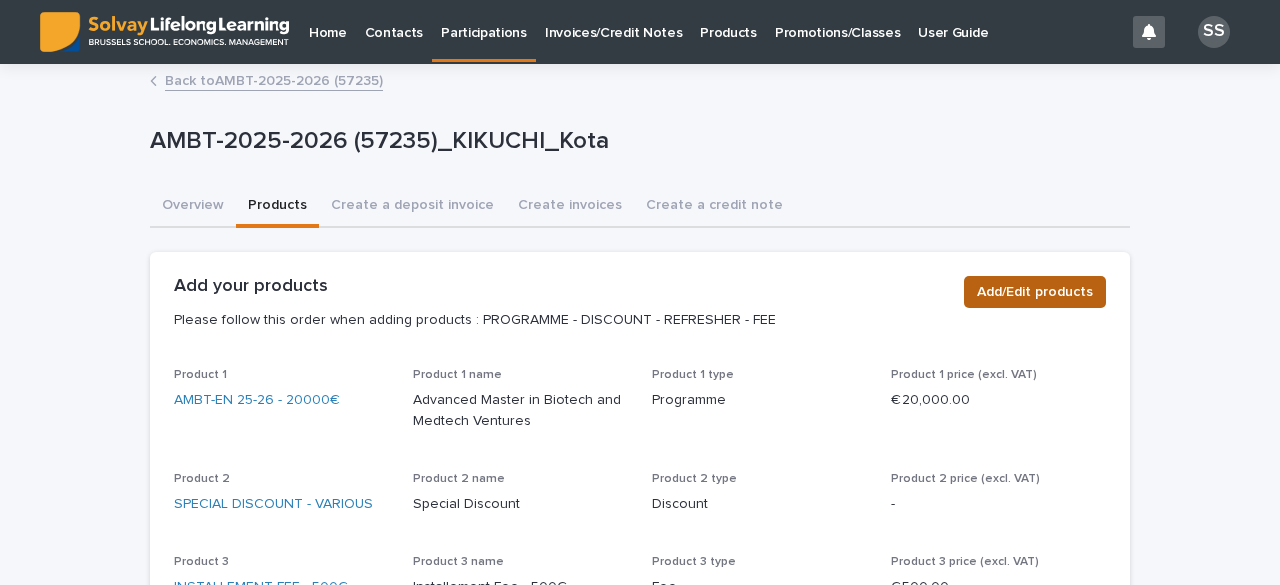 click on "Add/Edit products" at bounding box center (1035, 292) 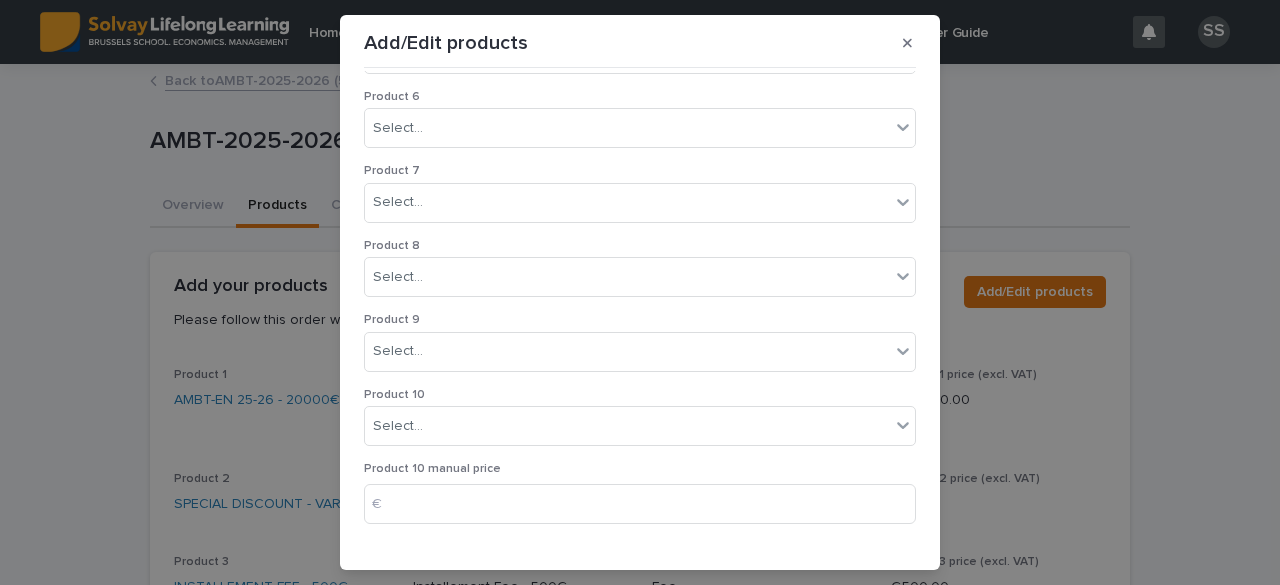 scroll, scrollTop: 498, scrollLeft: 0, axis: vertical 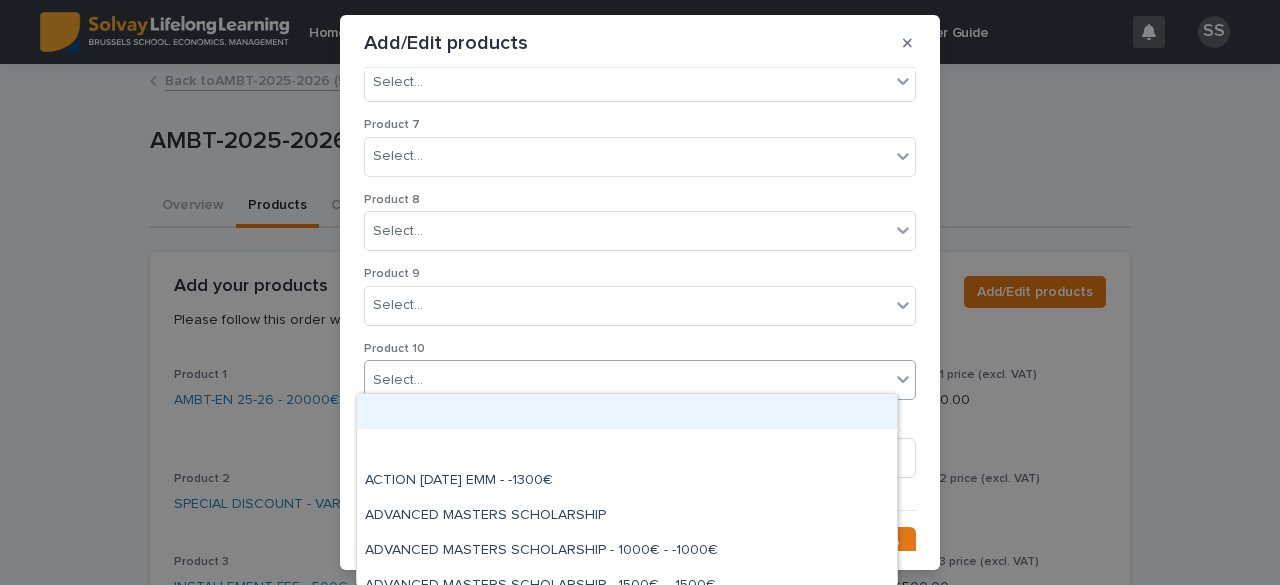 click on "Select..." at bounding box center [627, 380] 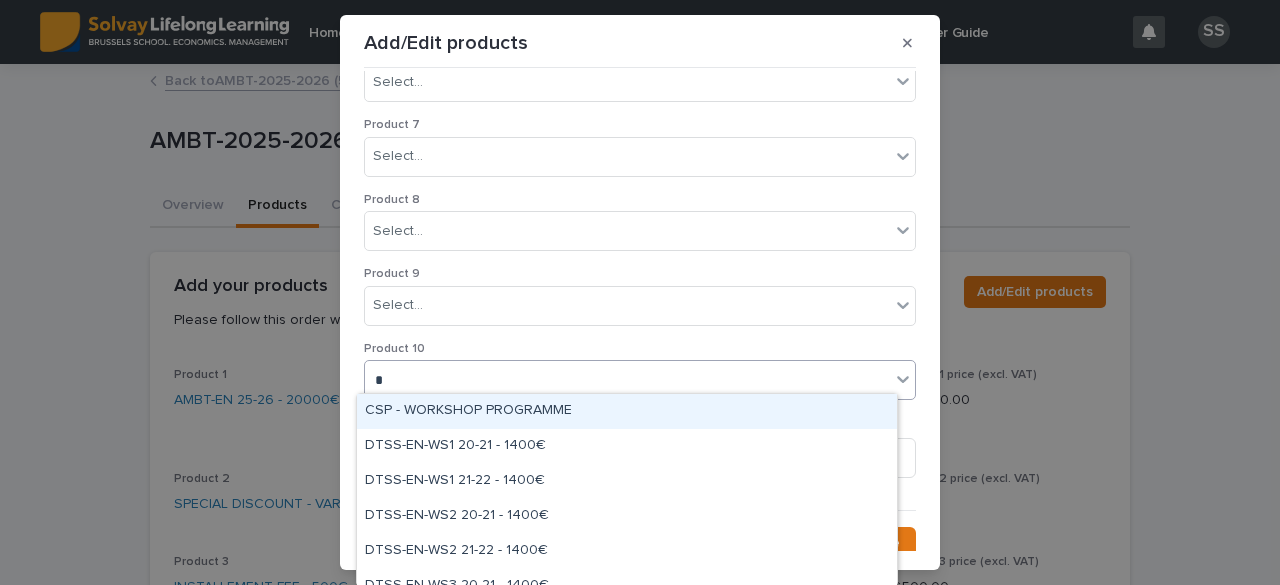 type on "**" 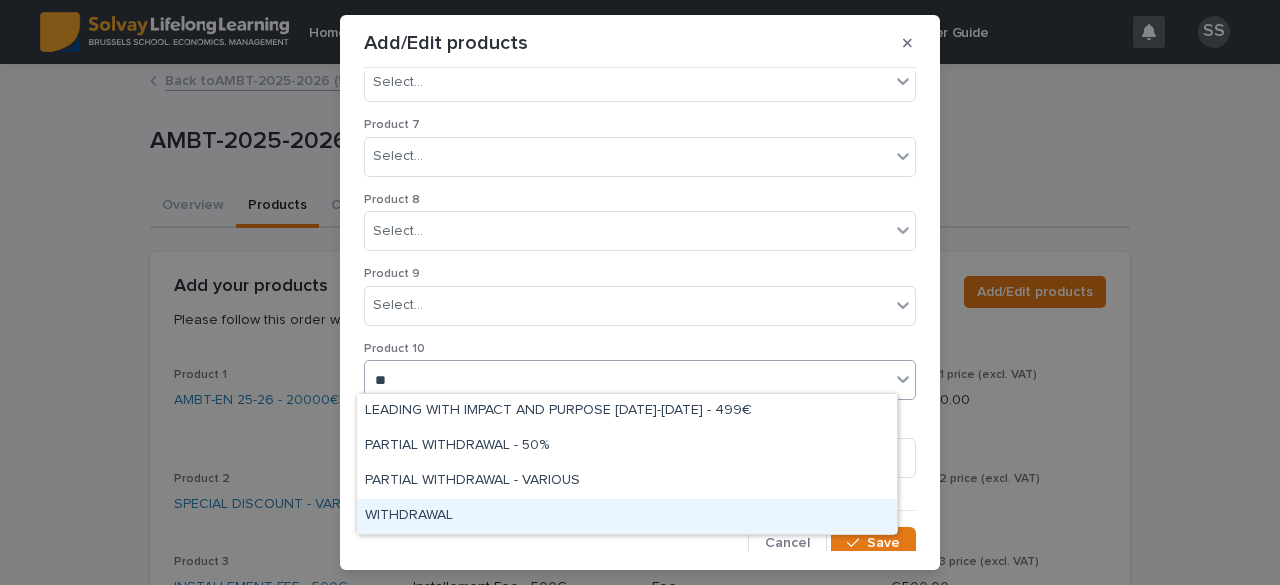 click on "WITHDRAWAL" at bounding box center [627, 516] 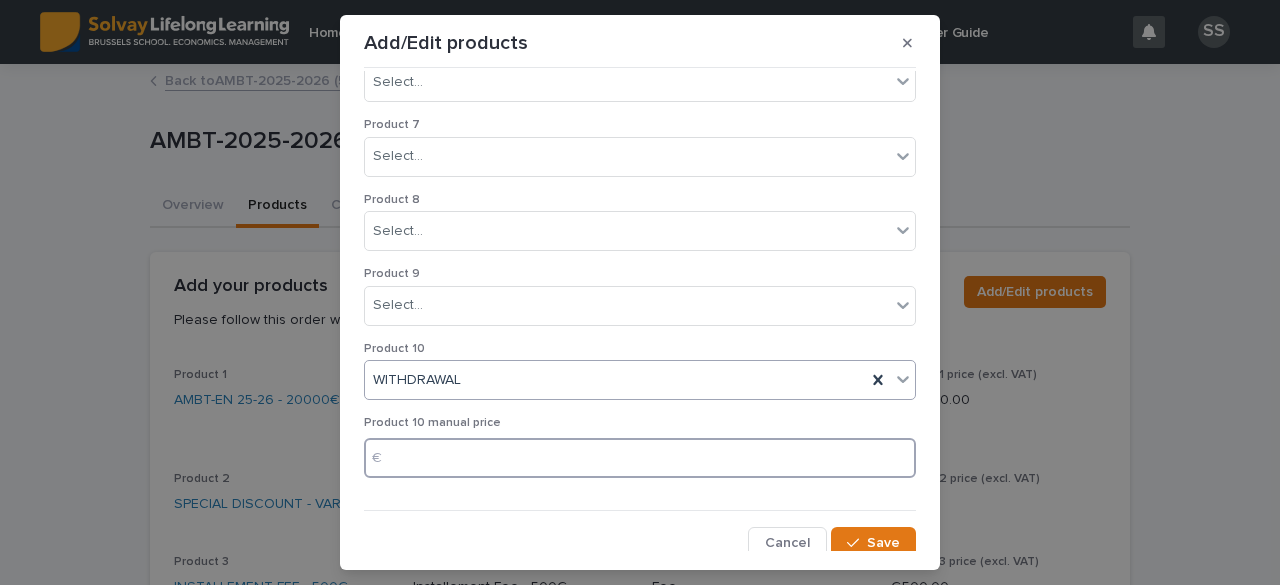 click at bounding box center [640, 458] 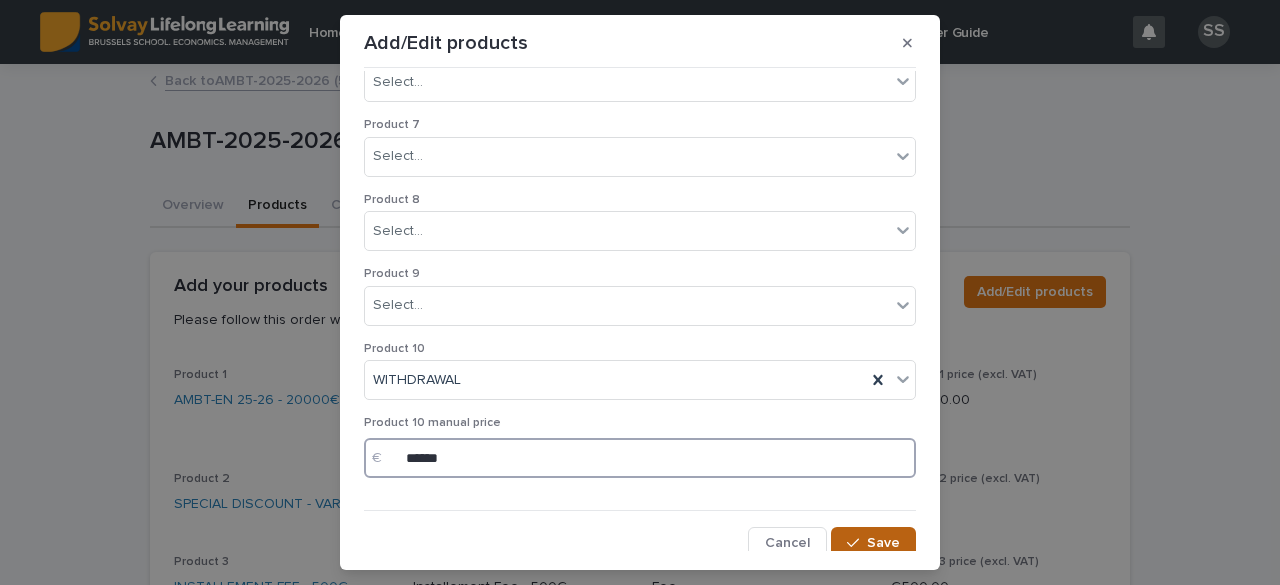 type on "******" 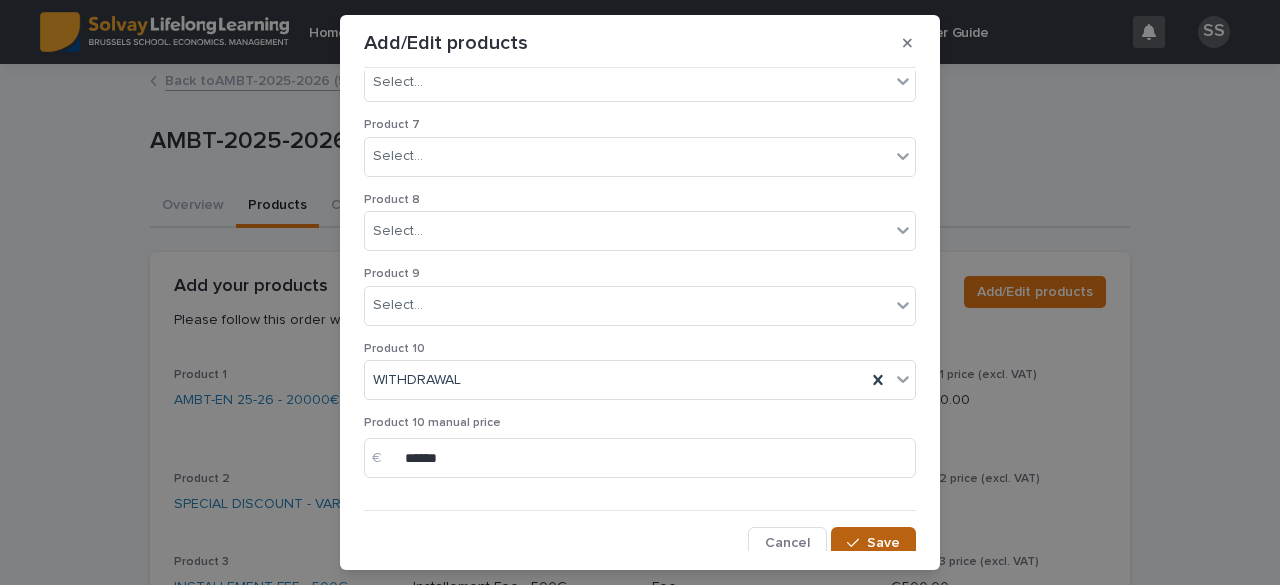 click 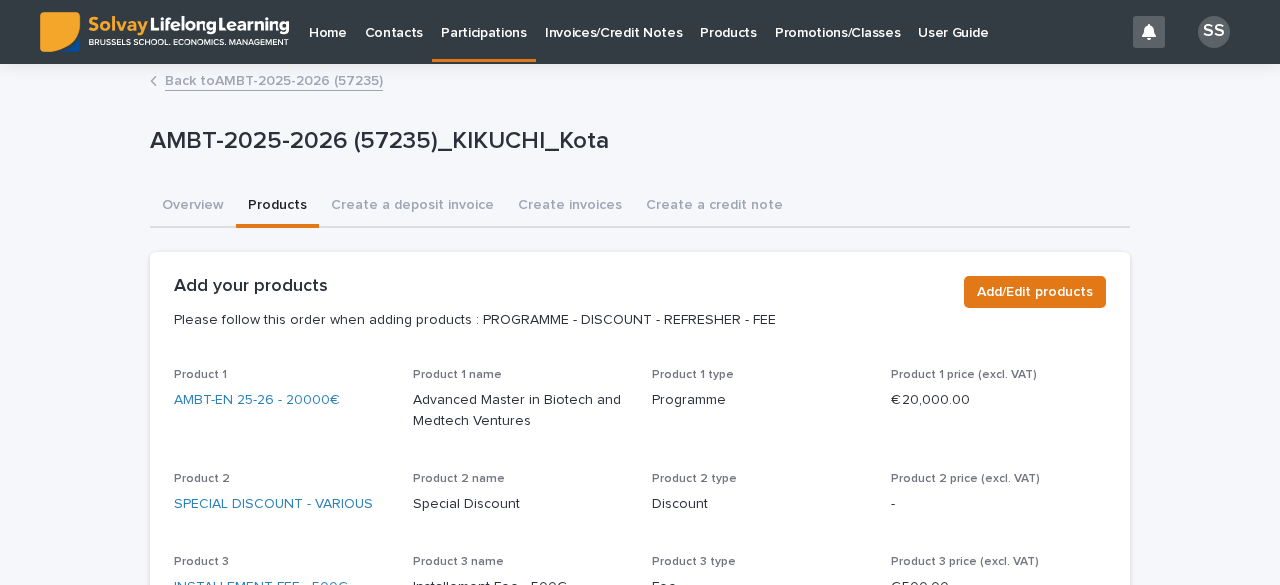click on "Back to  AMBT-2025-2026 (57235)" at bounding box center (274, 79) 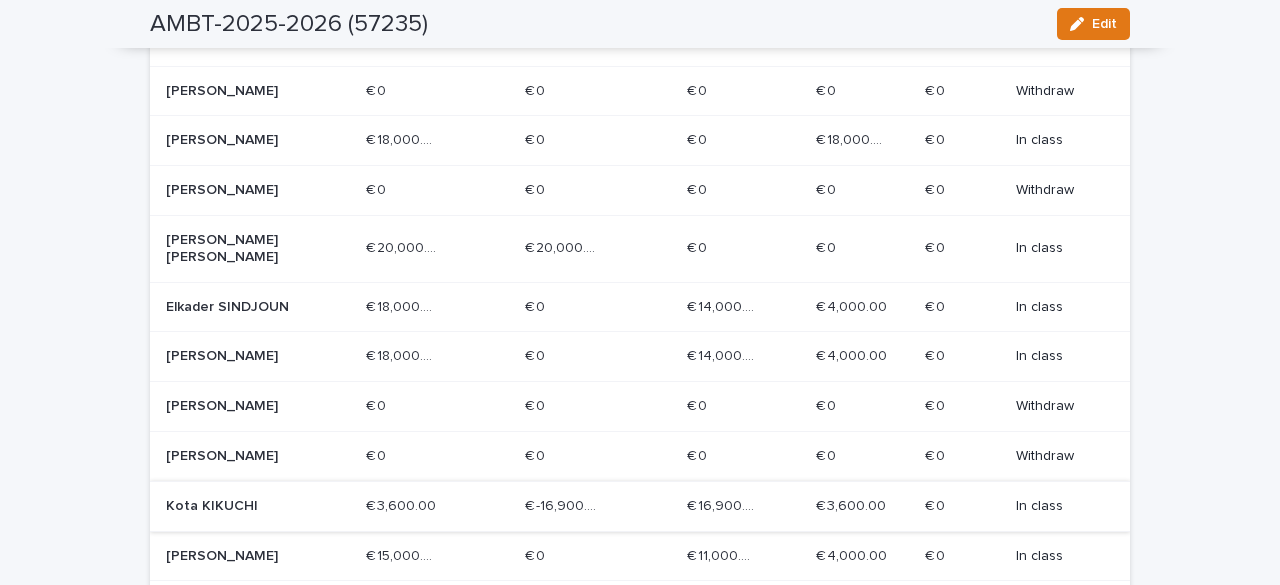 scroll, scrollTop: 600, scrollLeft: 0, axis: vertical 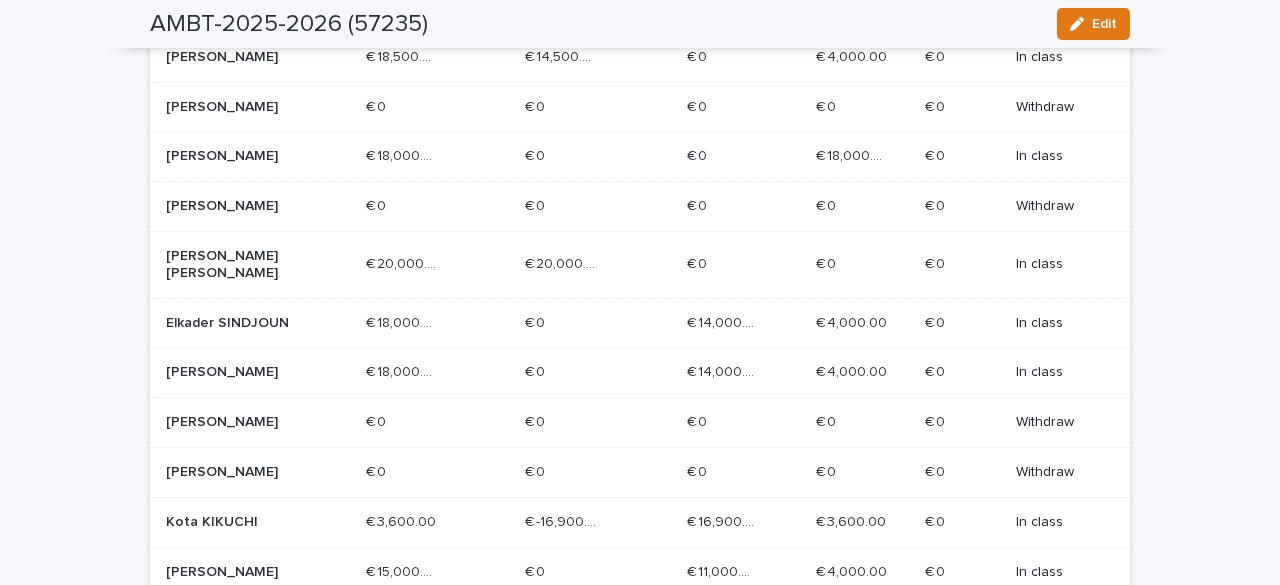 click on "€ -16,900.00" at bounding box center [562, 520] 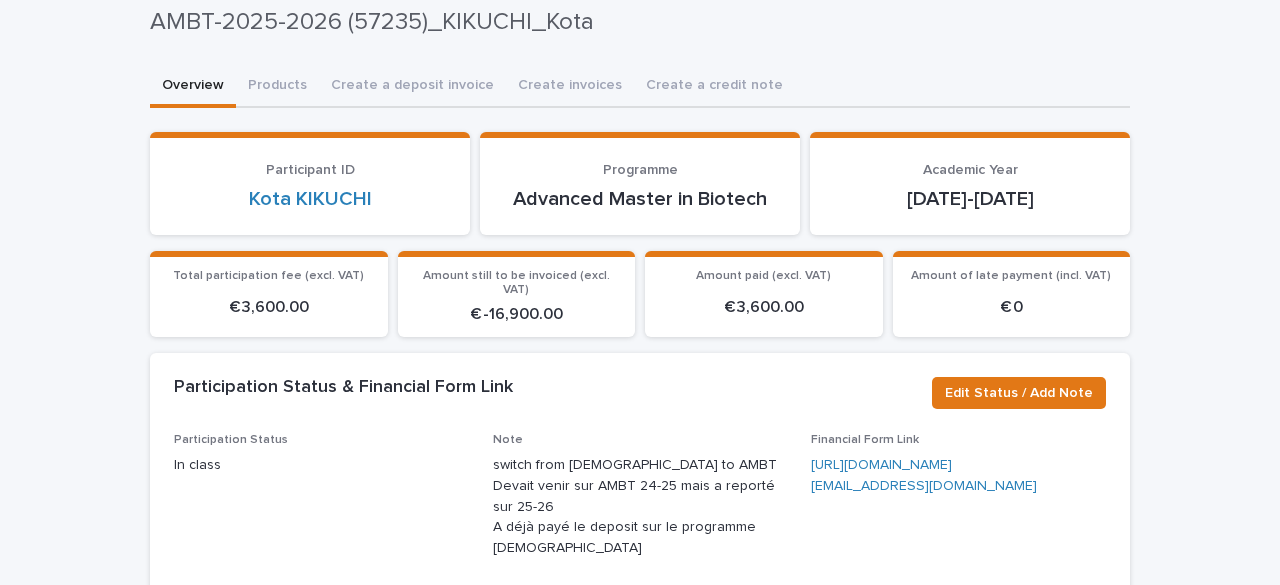 scroll, scrollTop: 0, scrollLeft: 0, axis: both 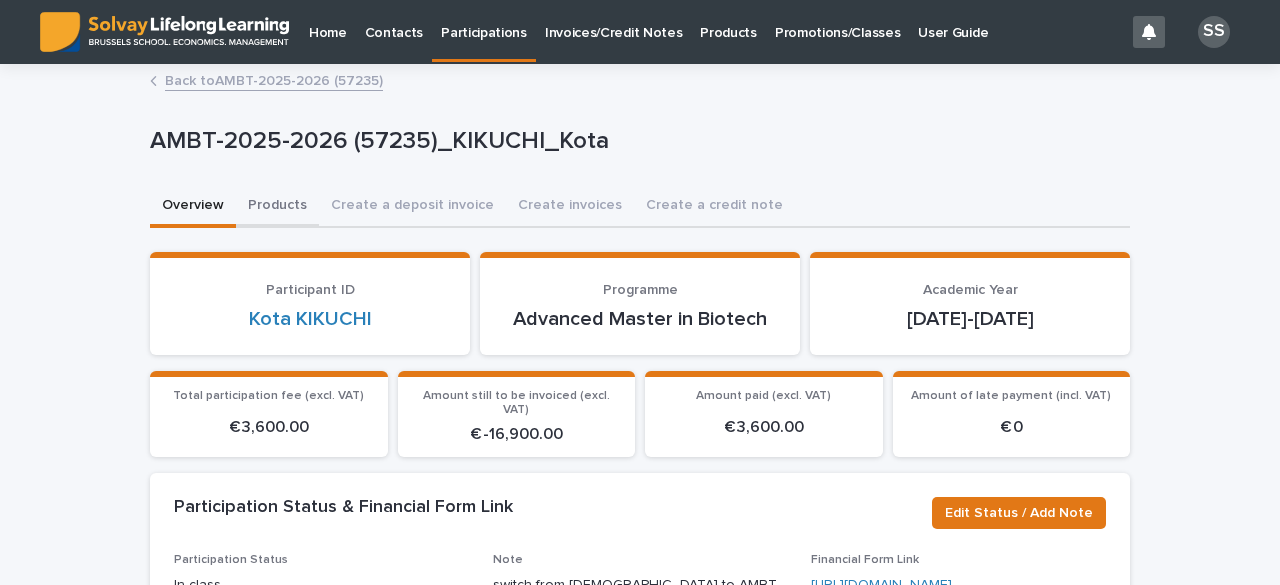 click on "Products" at bounding box center [277, 207] 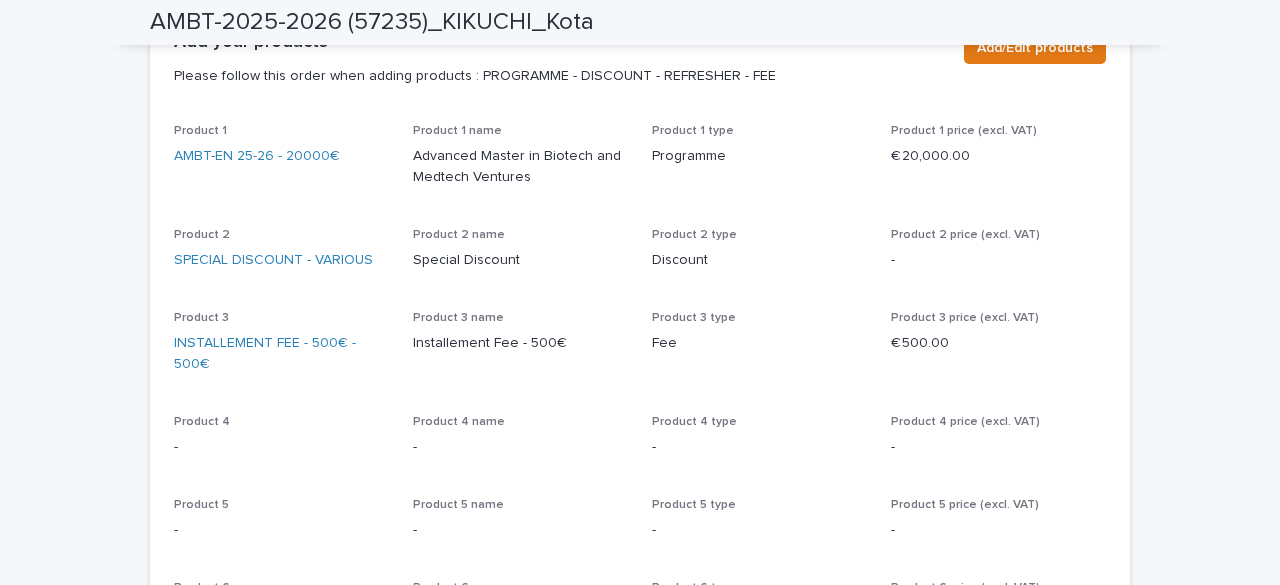 scroll, scrollTop: 200, scrollLeft: 0, axis: vertical 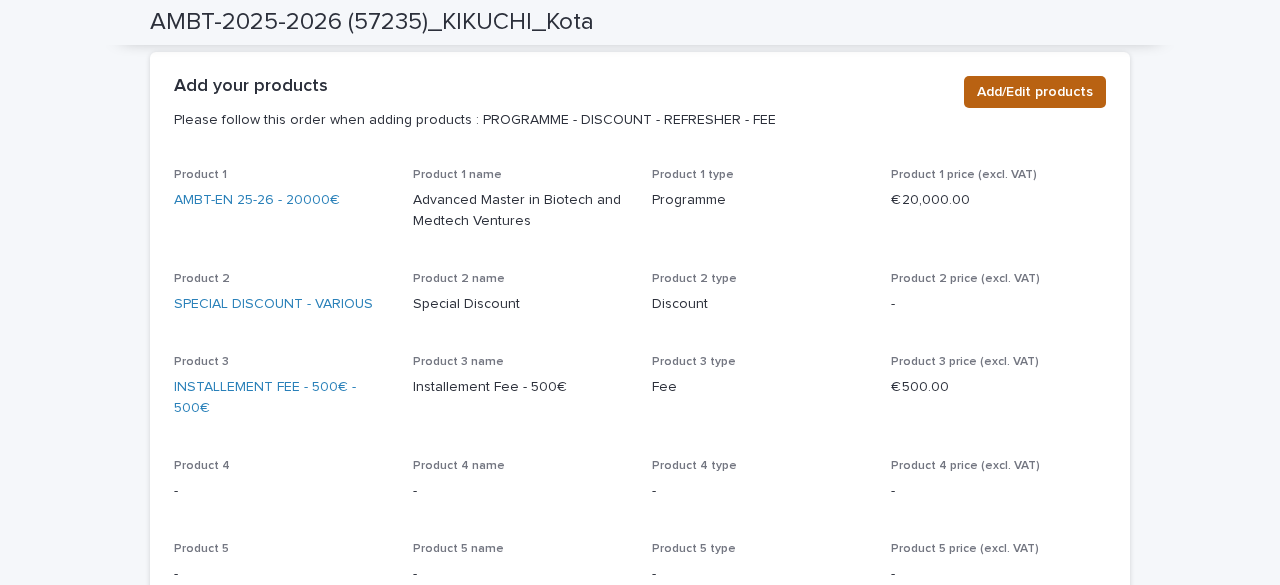 click on "Add/Edit products" at bounding box center (1035, 92) 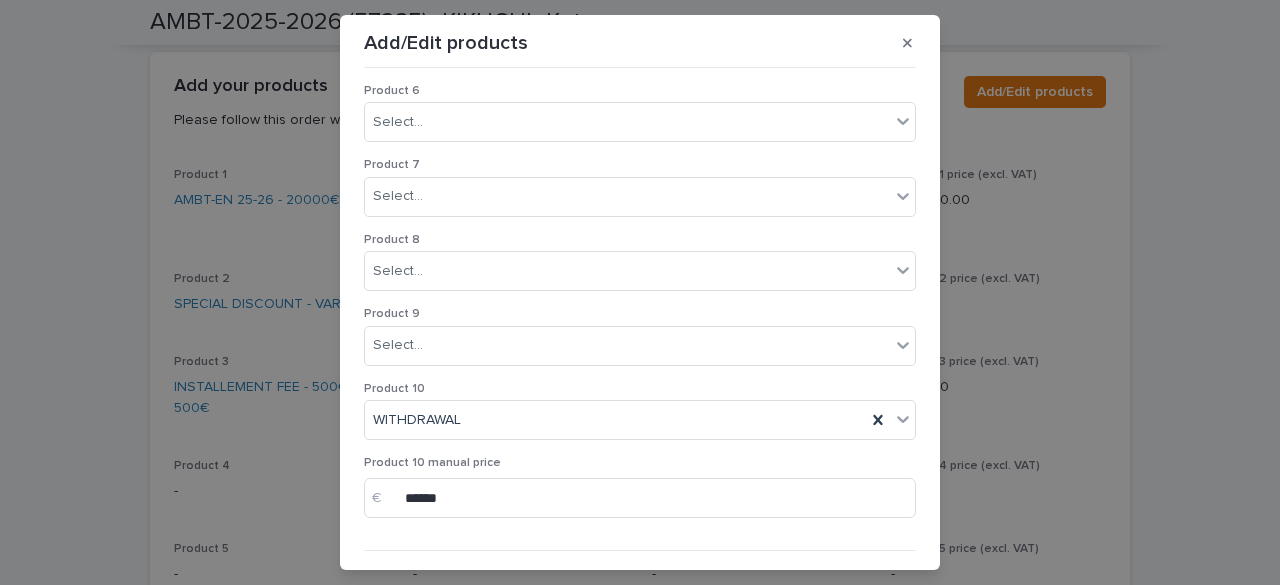 scroll, scrollTop: 498, scrollLeft: 0, axis: vertical 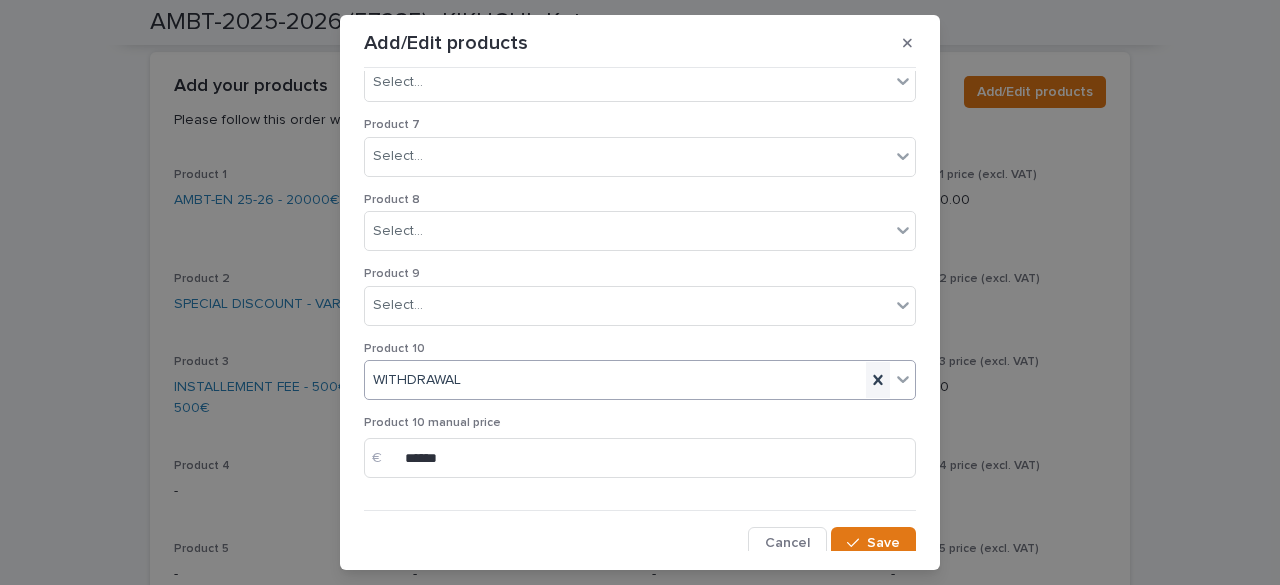 click 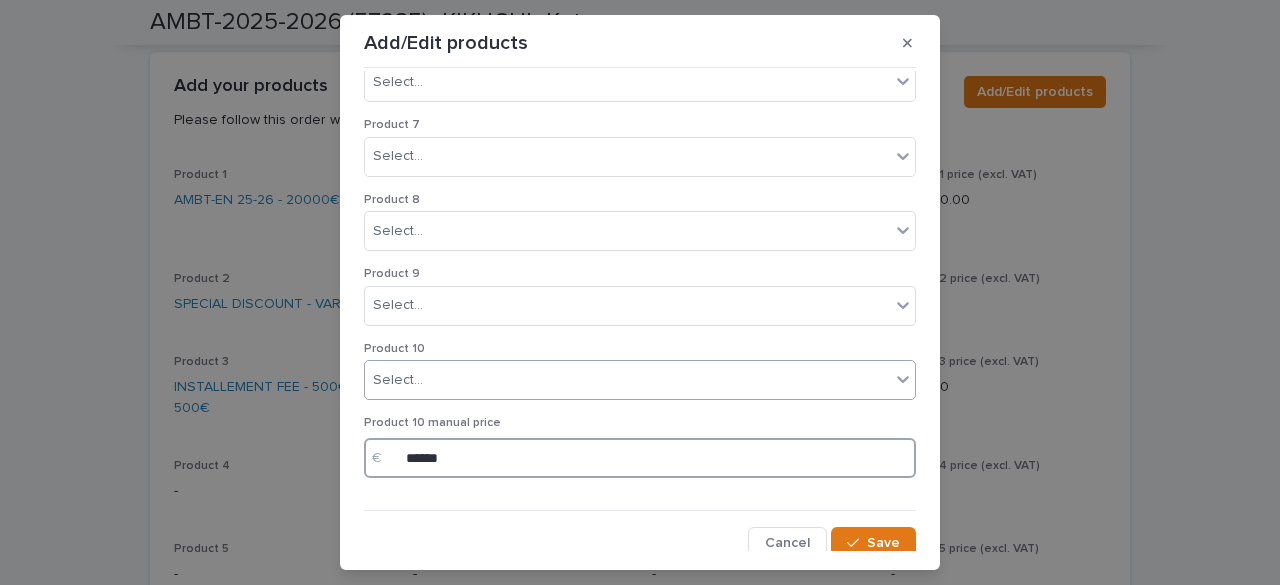 drag, startPoint x: 515, startPoint y: 454, endPoint x: 76, endPoint y: 378, distance: 445.53003 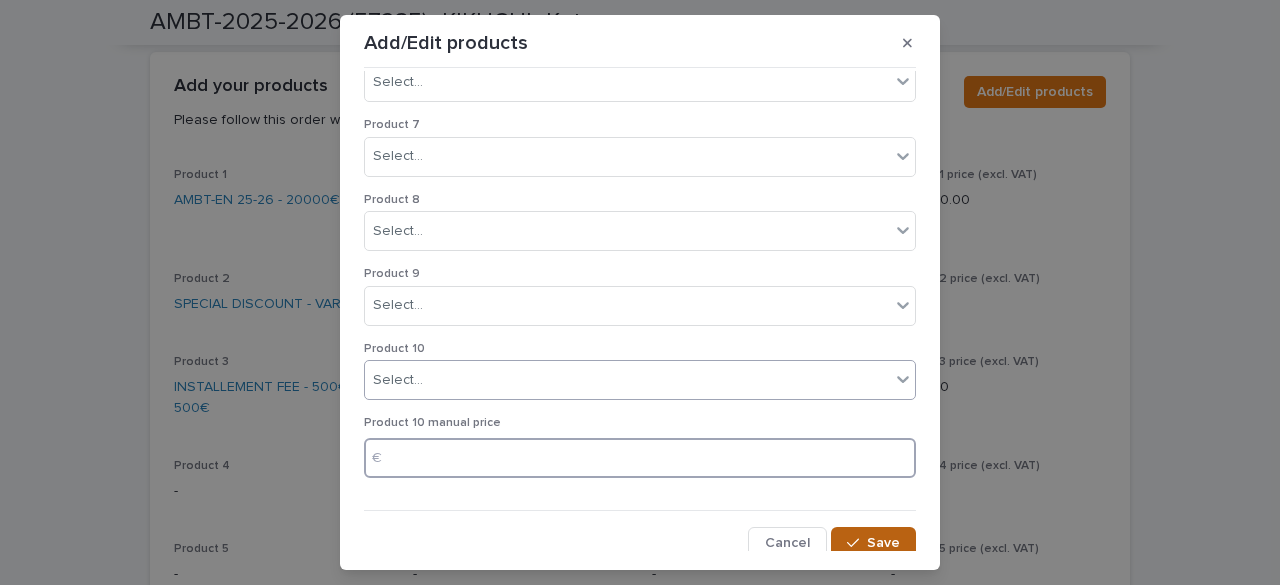 type 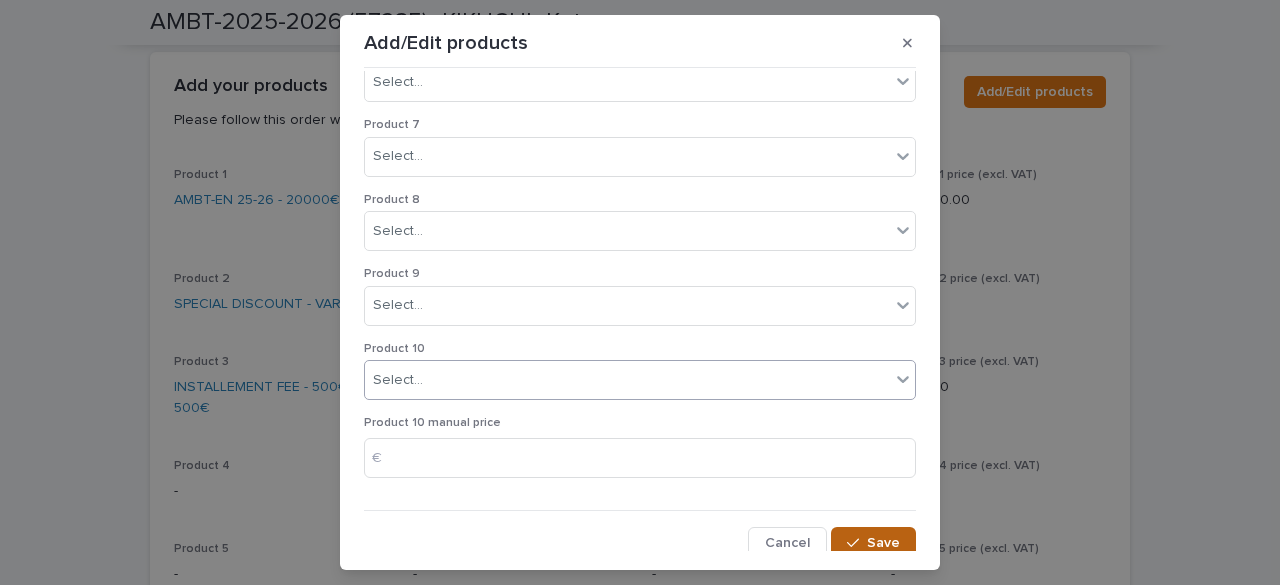 click on "Save" at bounding box center [883, 543] 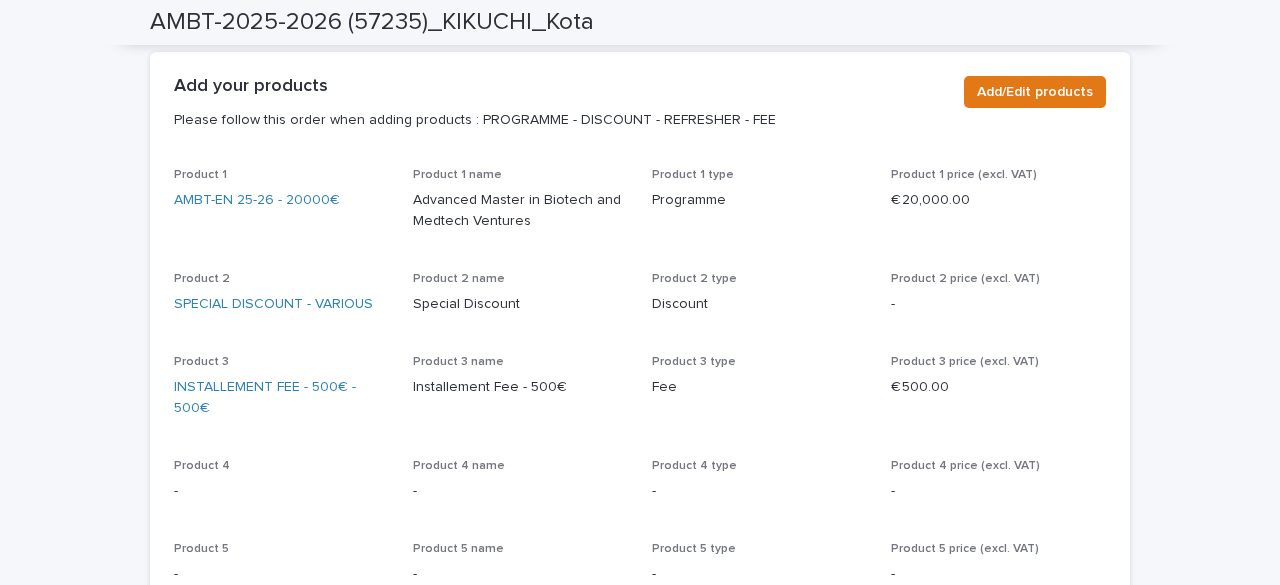 scroll, scrollTop: 0, scrollLeft: 0, axis: both 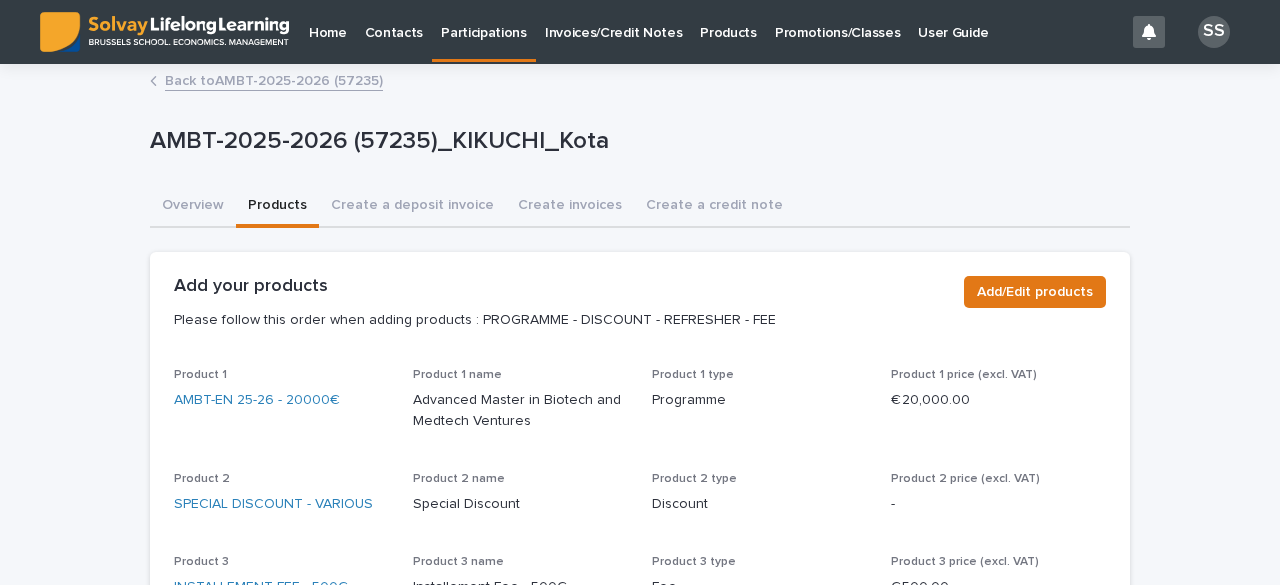 click on "Back to  AMBT-2025-2026 (57235)" at bounding box center [274, 79] 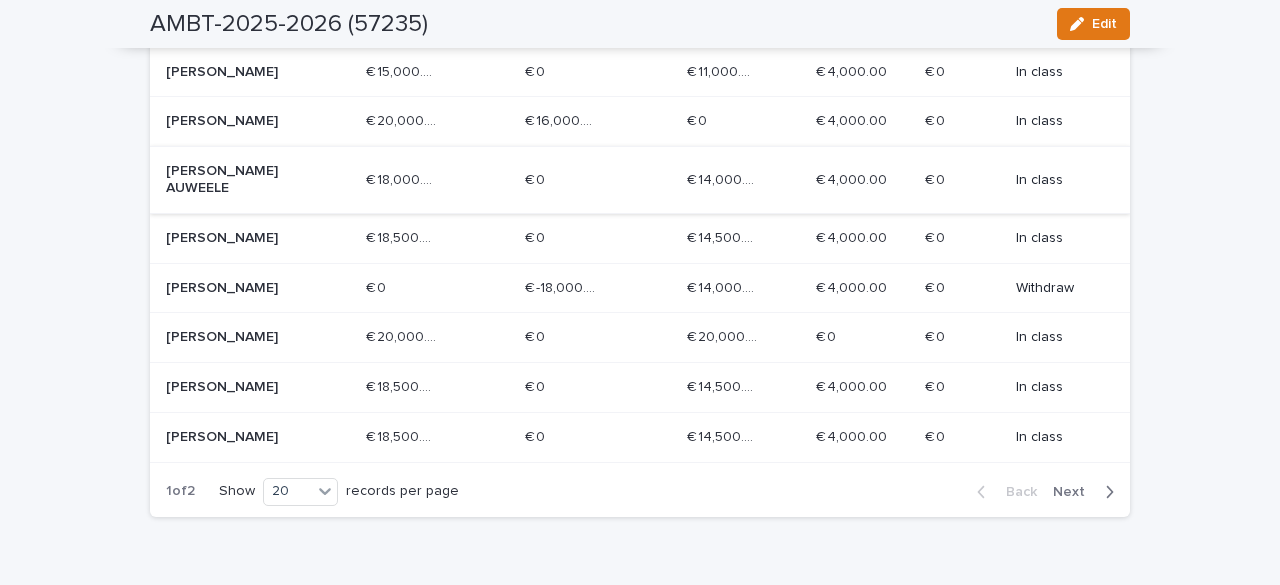 scroll, scrollTop: 1000, scrollLeft: 0, axis: vertical 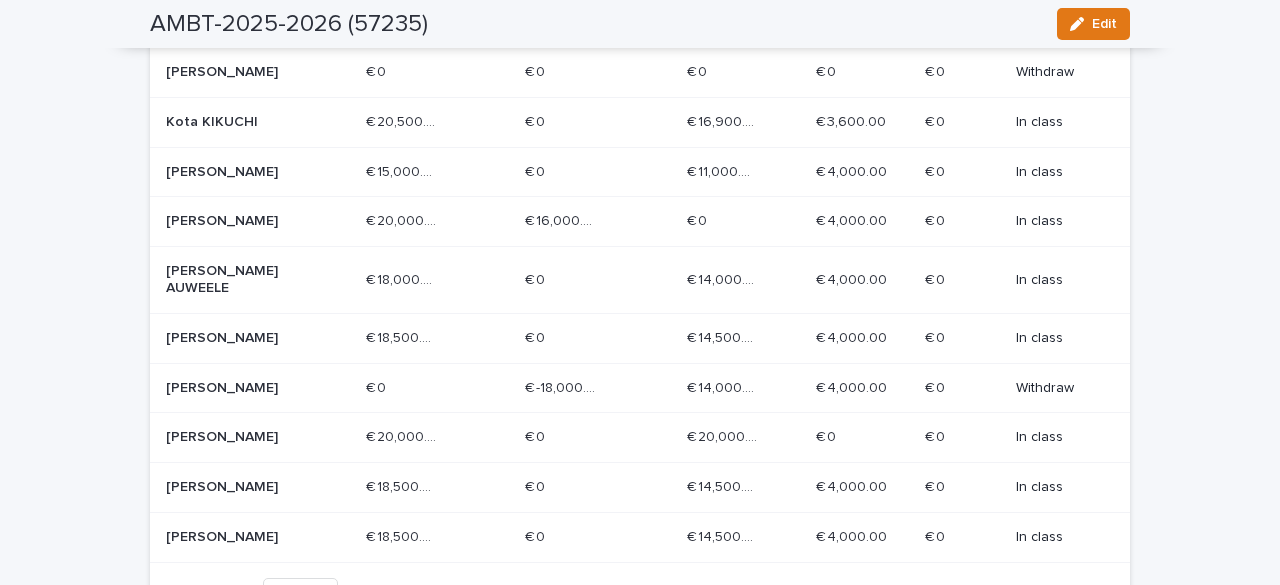 click at bounding box center [560, 122] 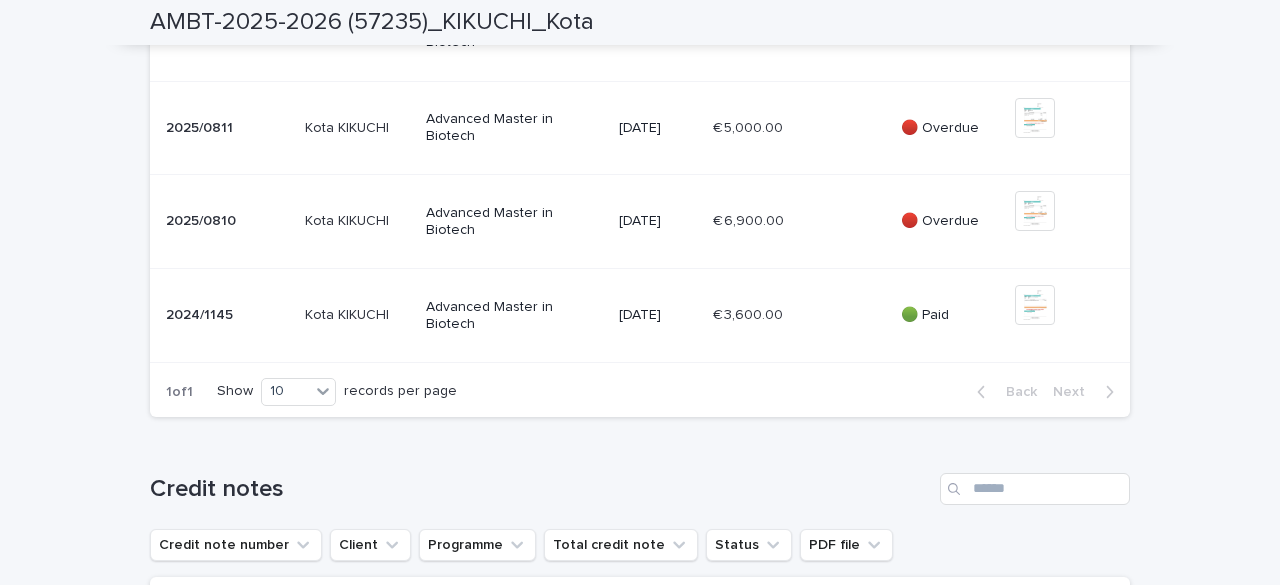 scroll, scrollTop: 0, scrollLeft: 0, axis: both 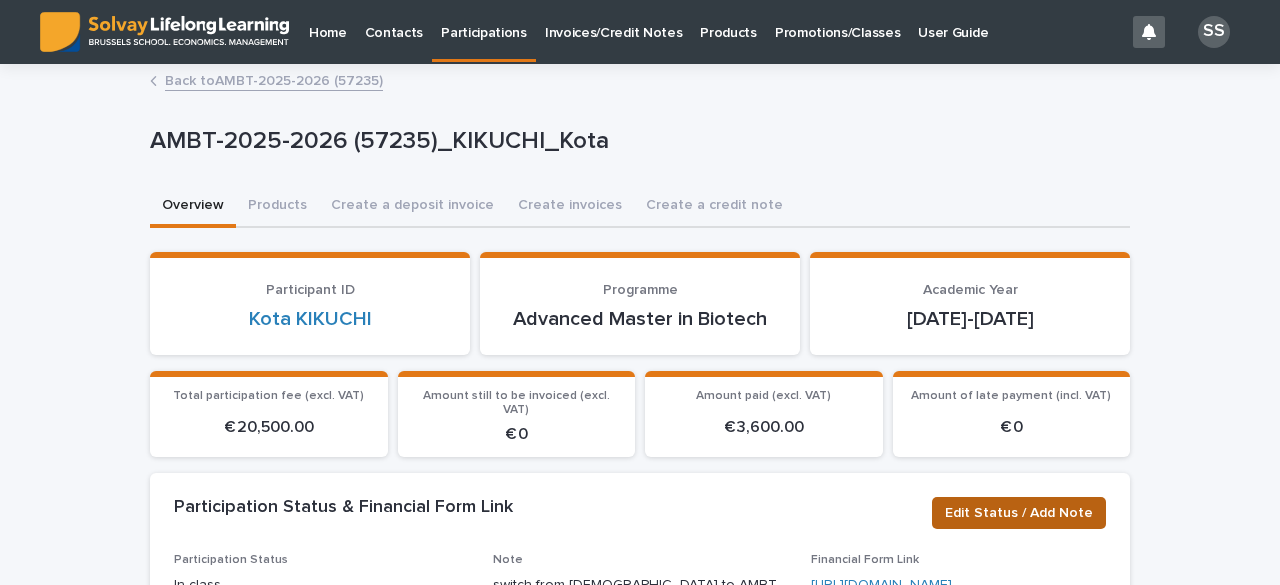 click on "Edit Status / Add Note" at bounding box center (1019, 513) 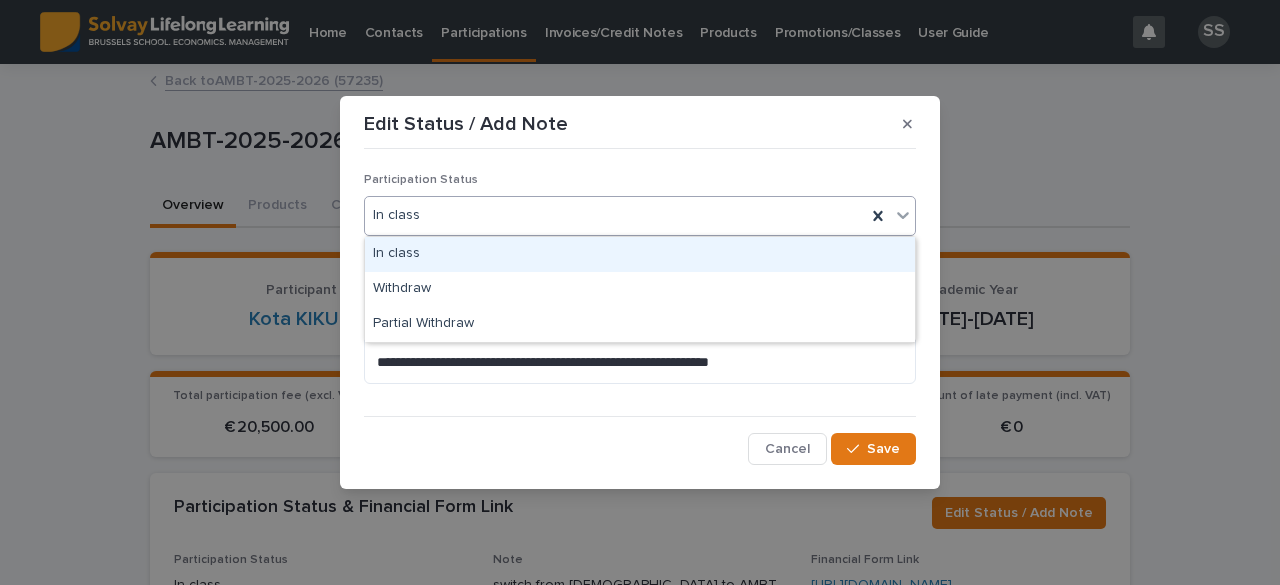 click on "In class" at bounding box center (615, 215) 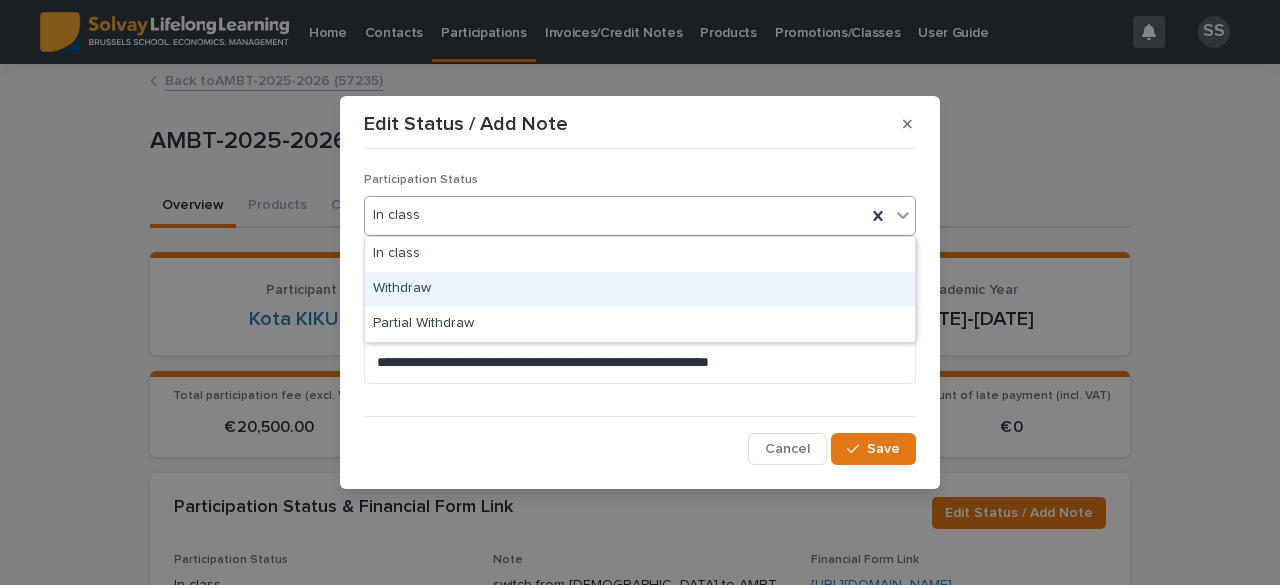 click on "Withdraw" at bounding box center (640, 289) 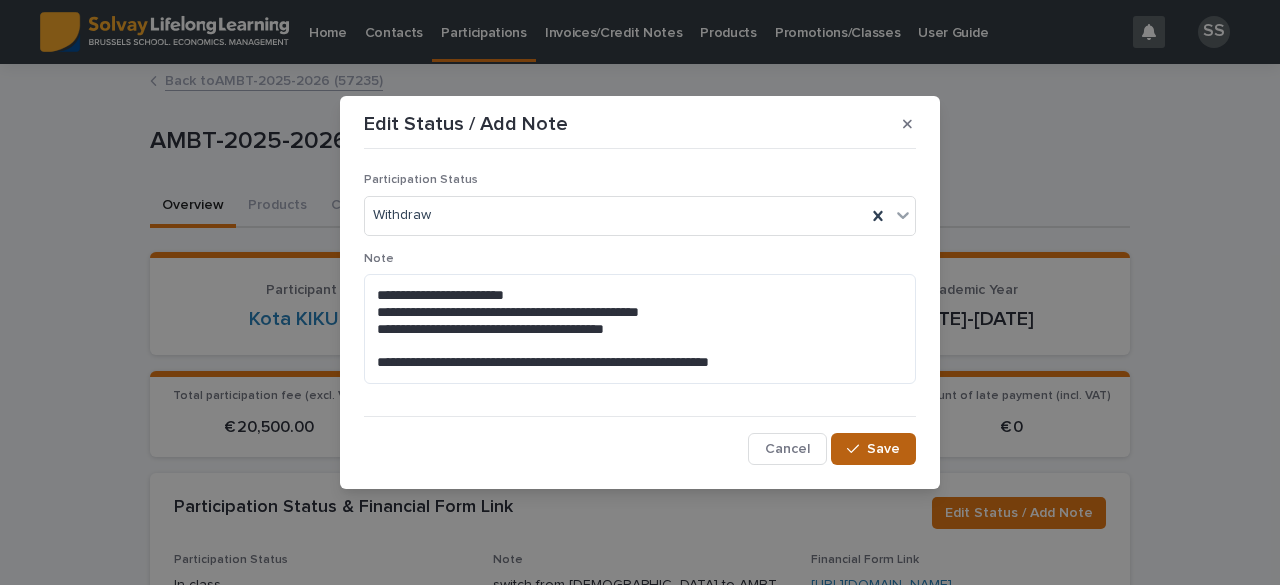 click on "Save" at bounding box center (883, 449) 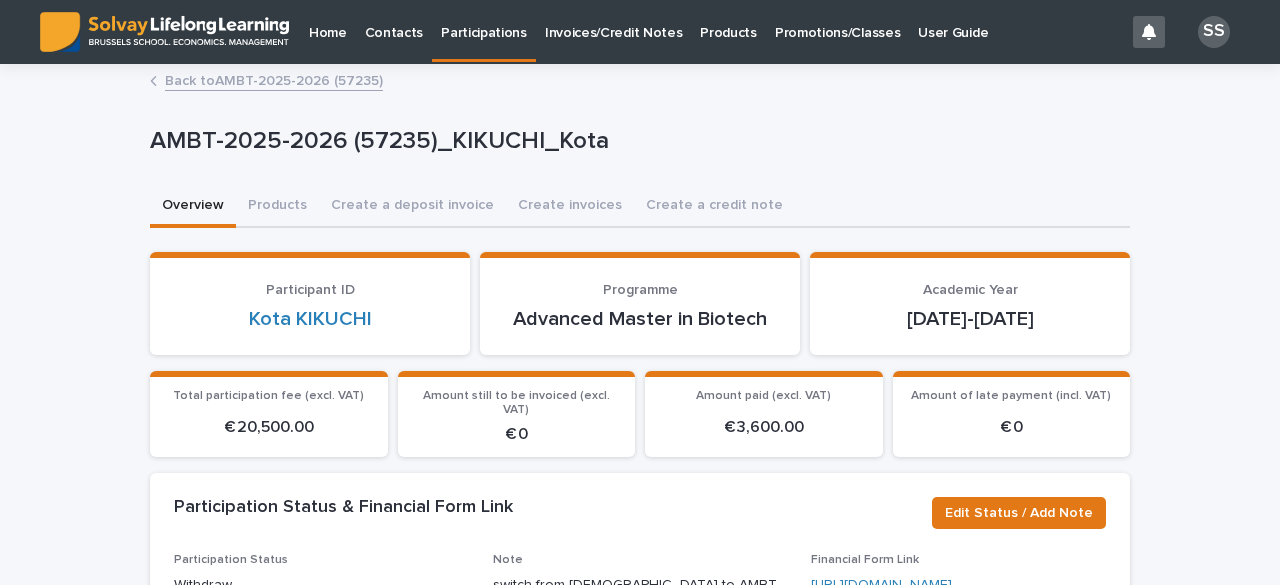 click on "Back to  AMBT-2025-2026 (57235)" at bounding box center (274, 79) 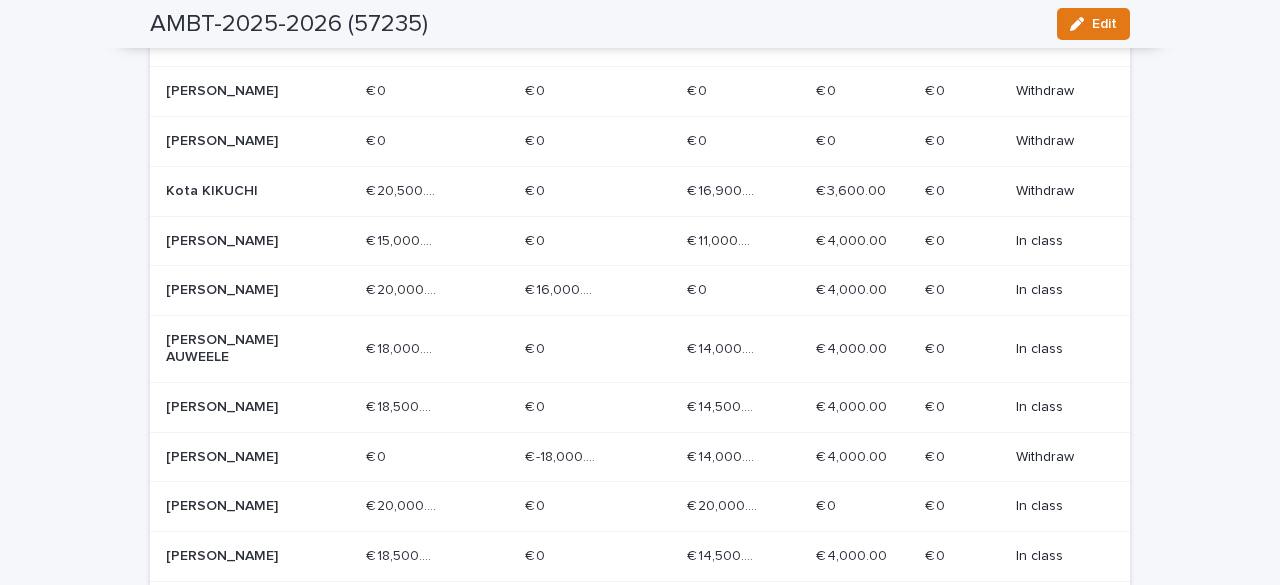 scroll, scrollTop: 900, scrollLeft: 0, axis: vertical 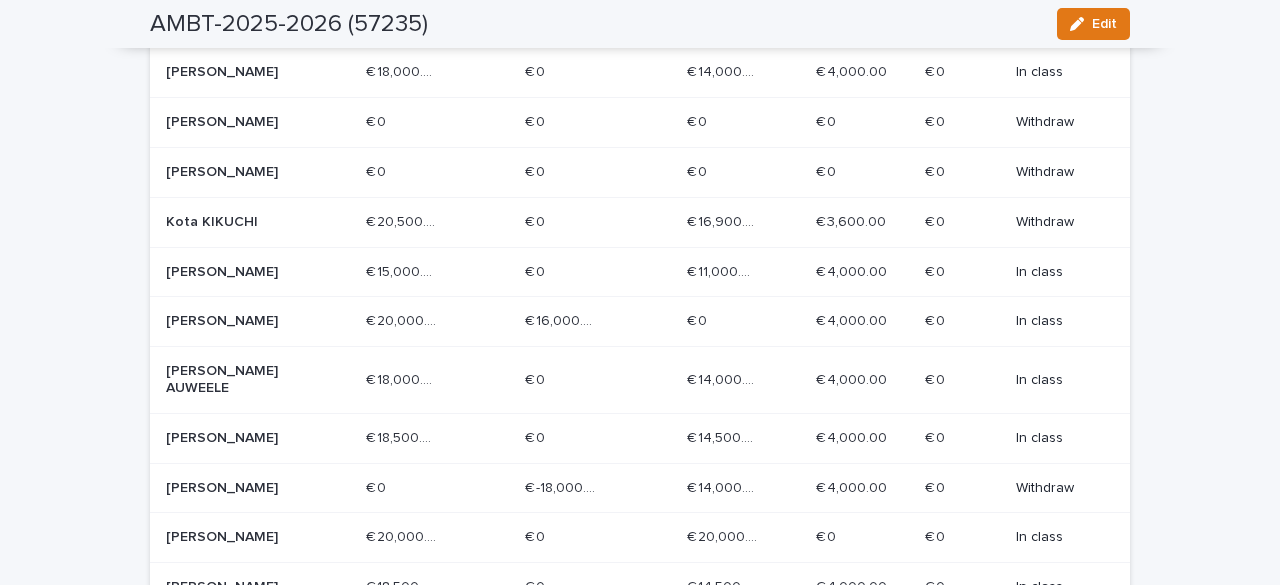 click on "€ 0" at bounding box center [537, 270] 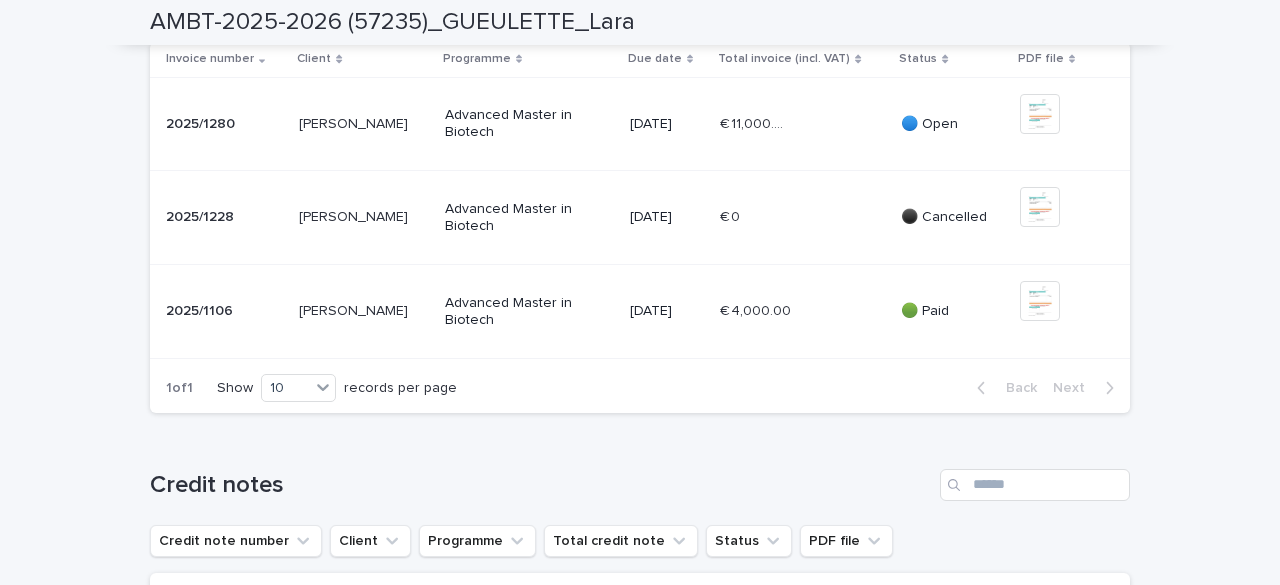 scroll, scrollTop: 761, scrollLeft: 0, axis: vertical 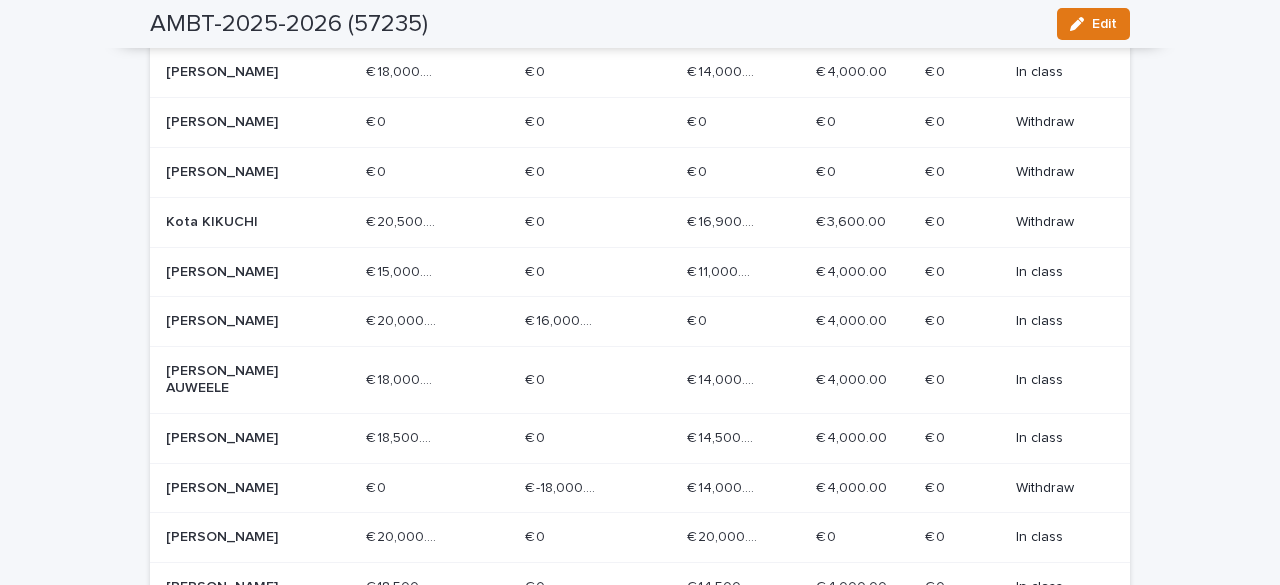 click on "[PERSON_NAME]" at bounding box center (237, 321) 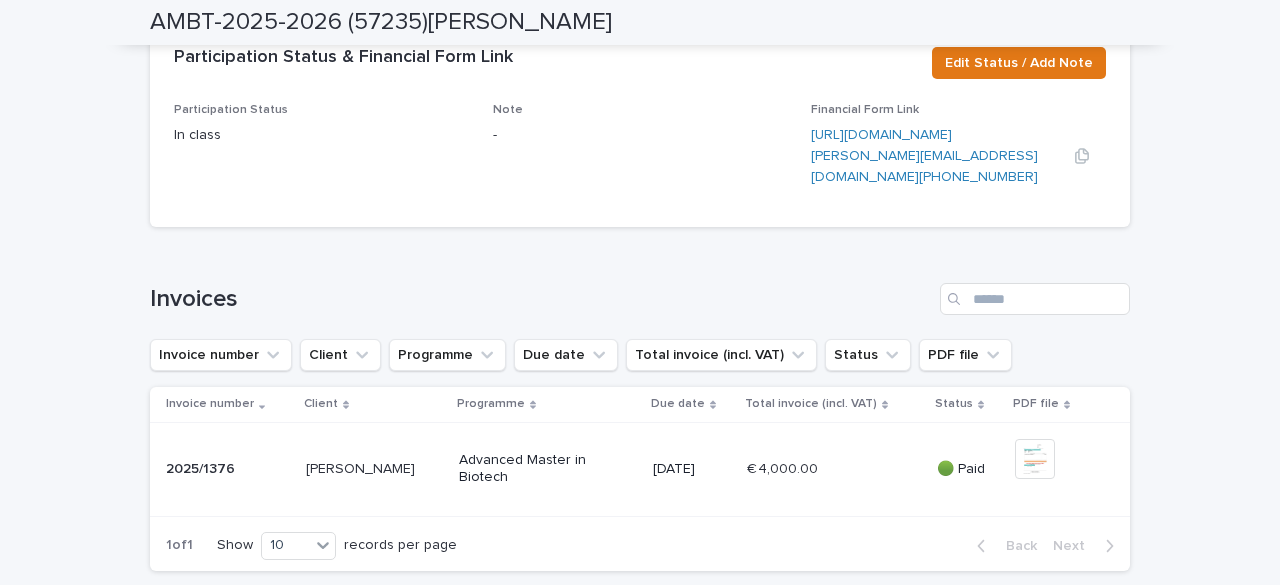 scroll, scrollTop: 0, scrollLeft: 0, axis: both 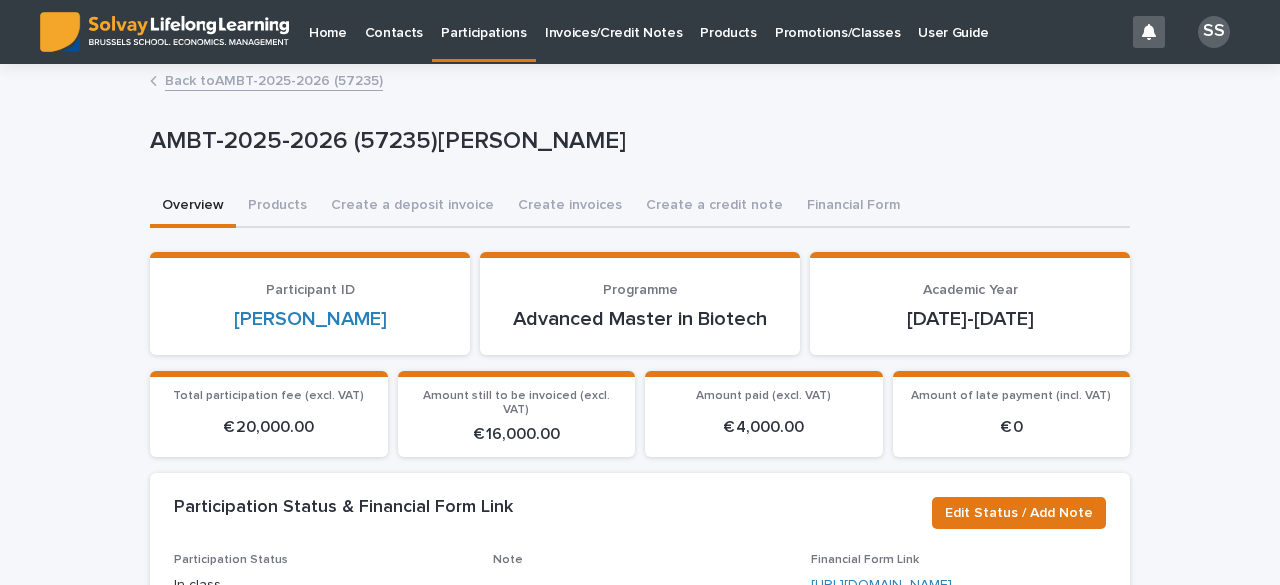 click on "Back to  AMBT-2025-2026 (57235)" at bounding box center [274, 79] 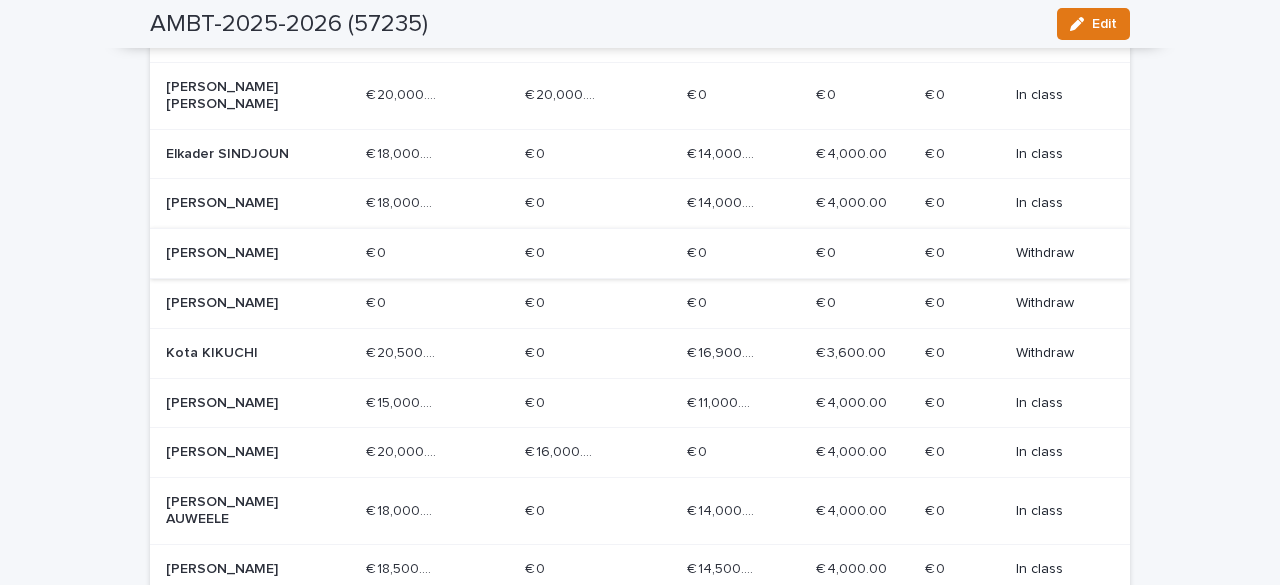 scroll, scrollTop: 800, scrollLeft: 0, axis: vertical 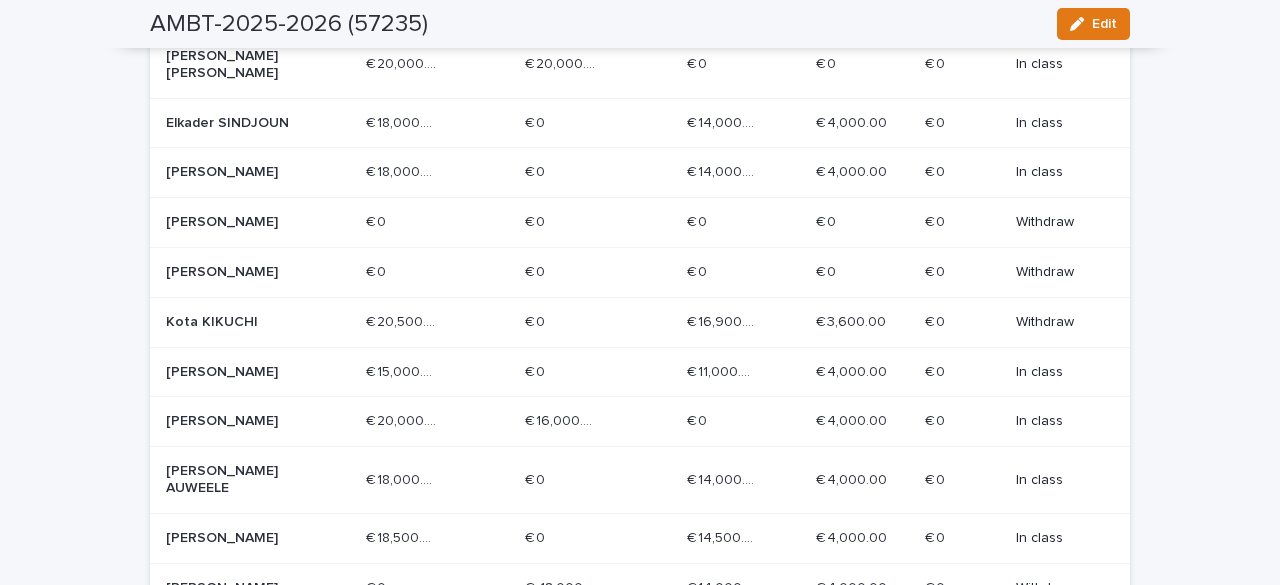 click on "[PERSON_NAME] AUWEELE" at bounding box center [237, 480] 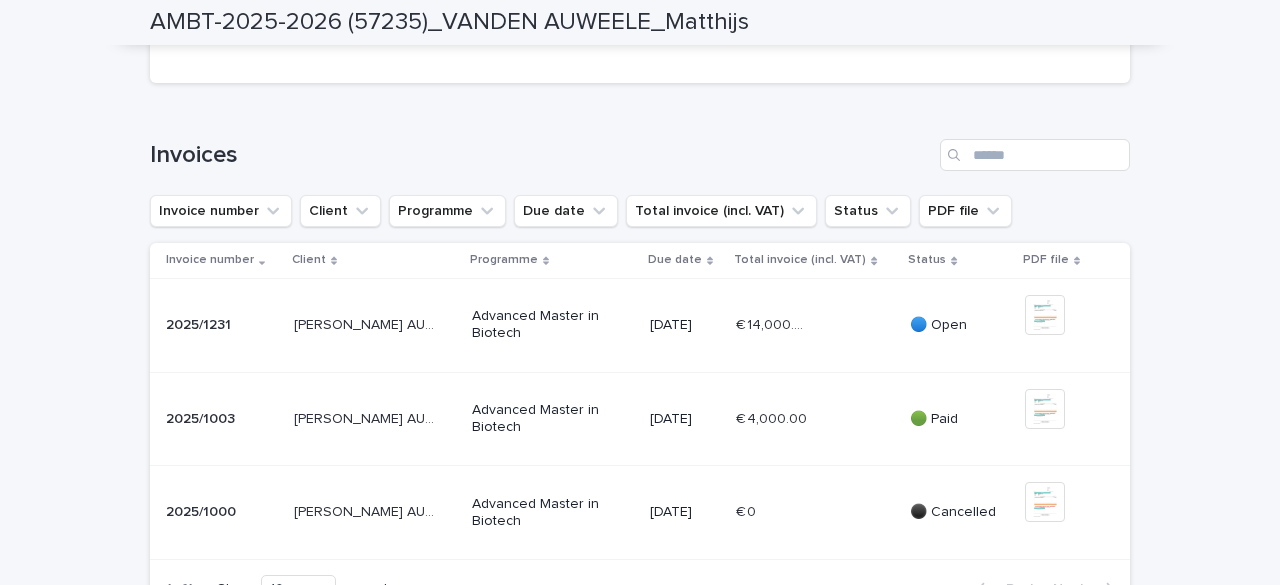 scroll, scrollTop: 700, scrollLeft: 0, axis: vertical 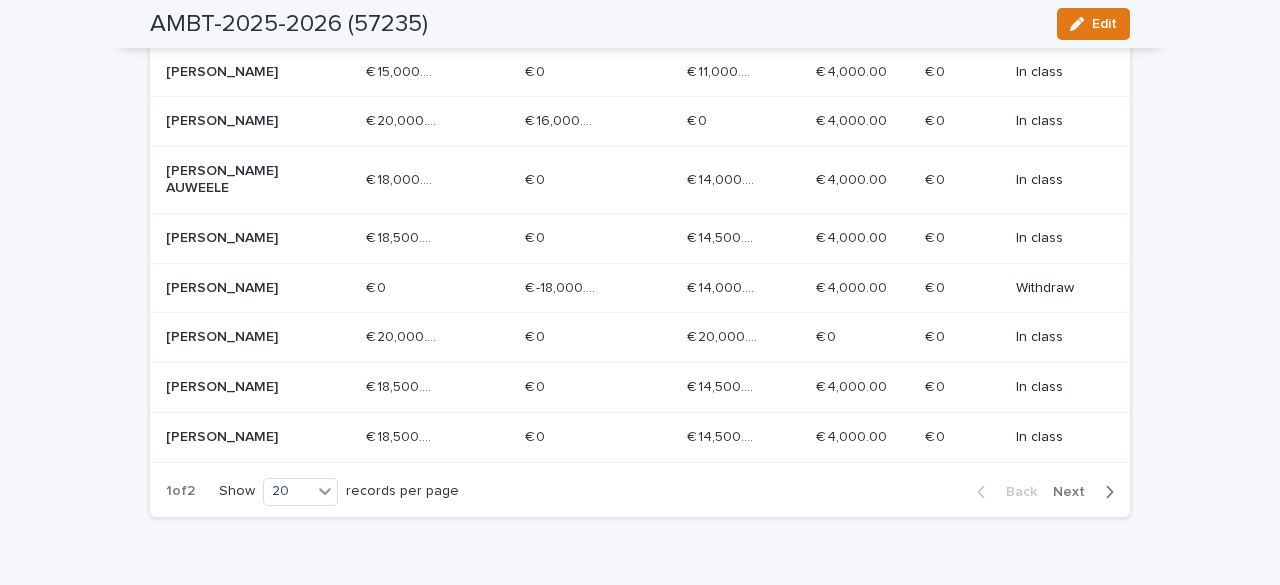 click on "€ 14,500.00" at bounding box center (724, 385) 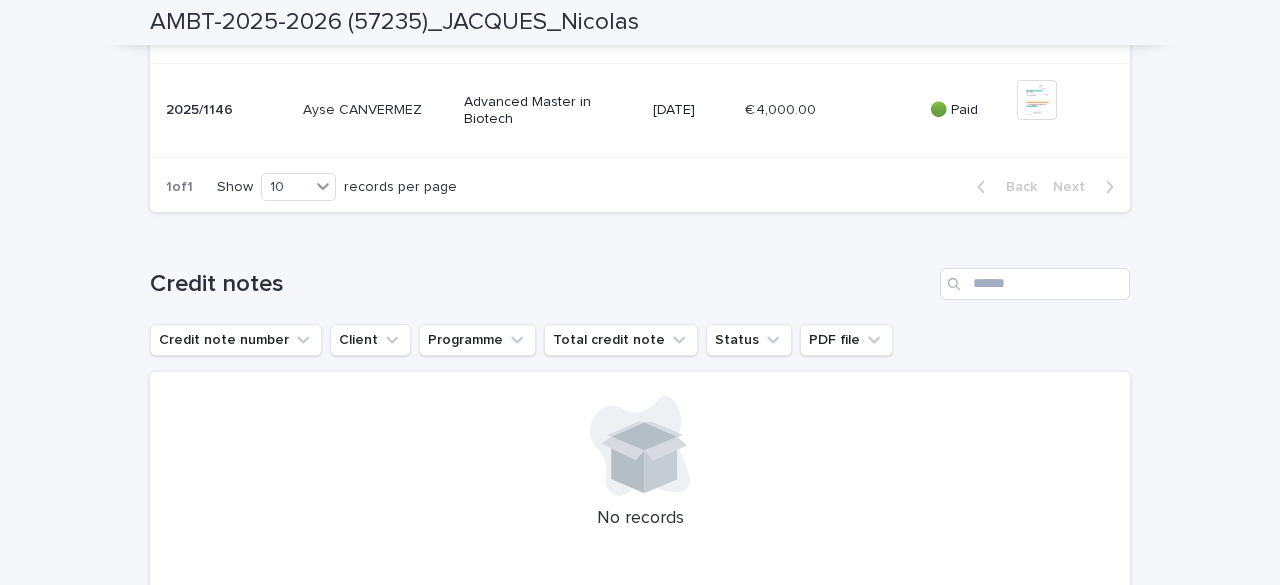 scroll, scrollTop: 890, scrollLeft: 0, axis: vertical 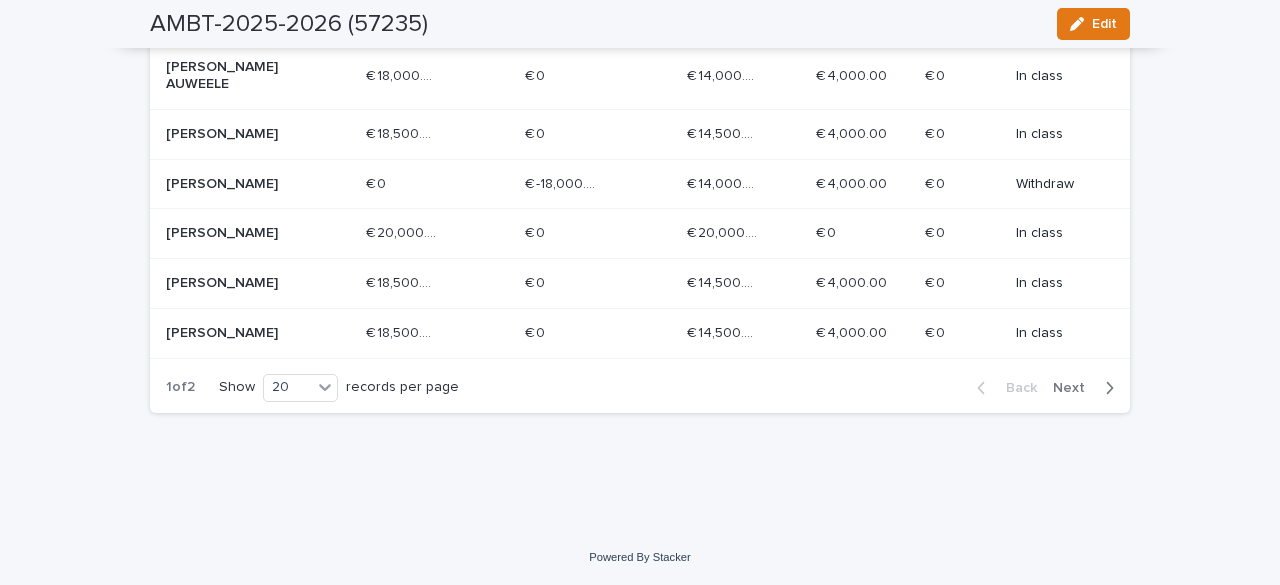 click on "[PERSON_NAME]" at bounding box center (237, 333) 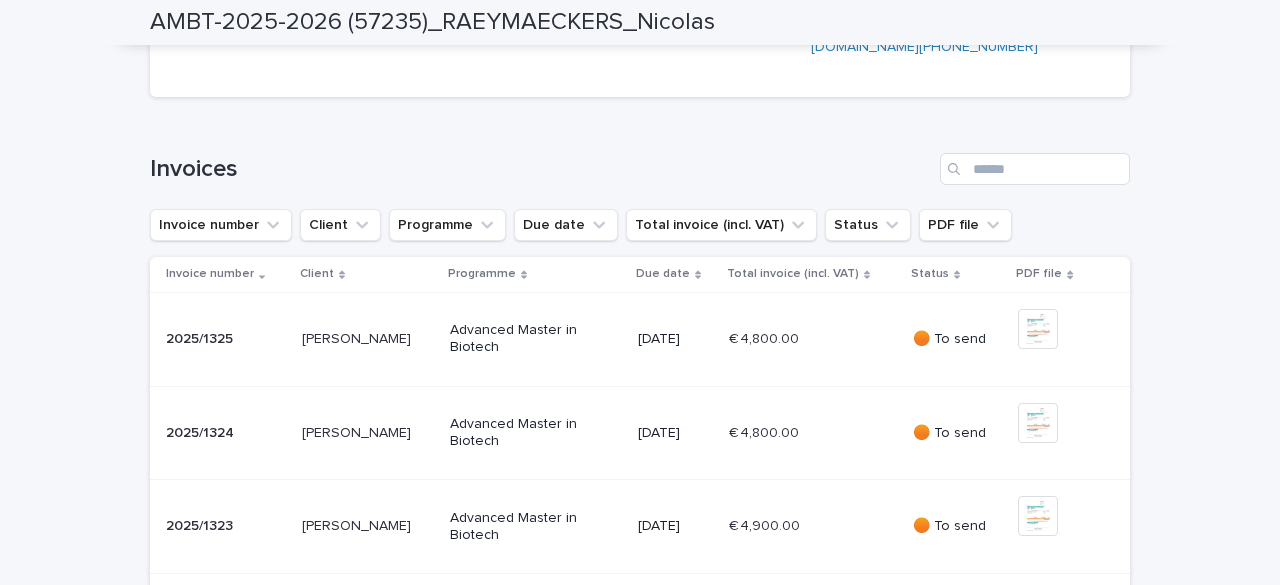 scroll, scrollTop: 800, scrollLeft: 0, axis: vertical 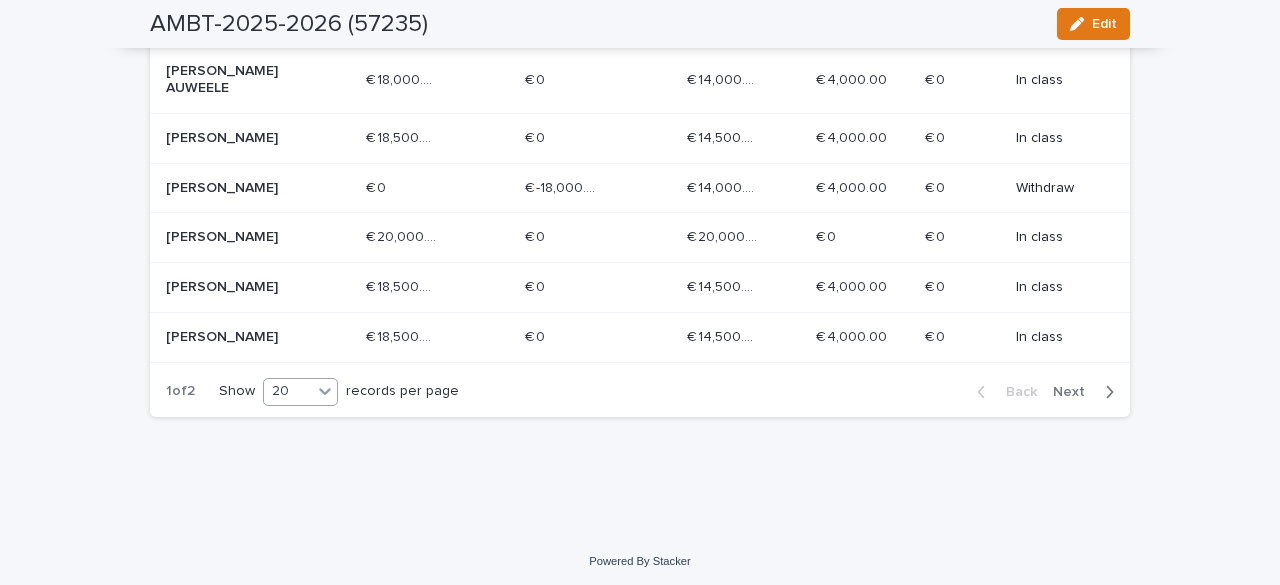 click on "20" at bounding box center (288, 391) 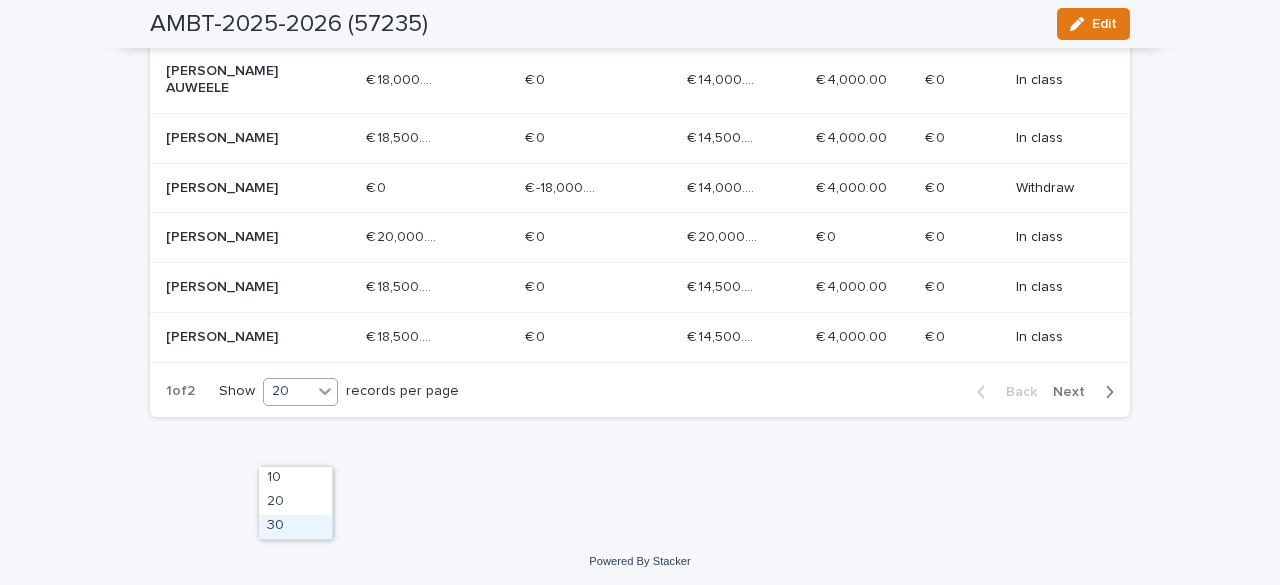 click on "30" at bounding box center (295, 527) 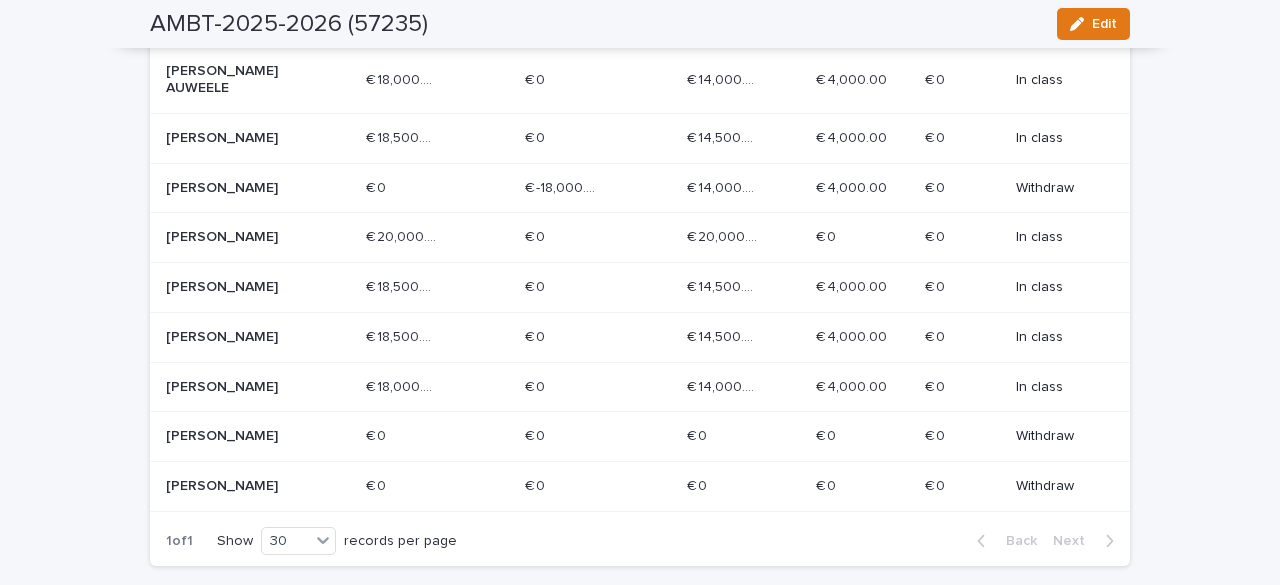 click on "[PERSON_NAME]" at bounding box center (237, 387) 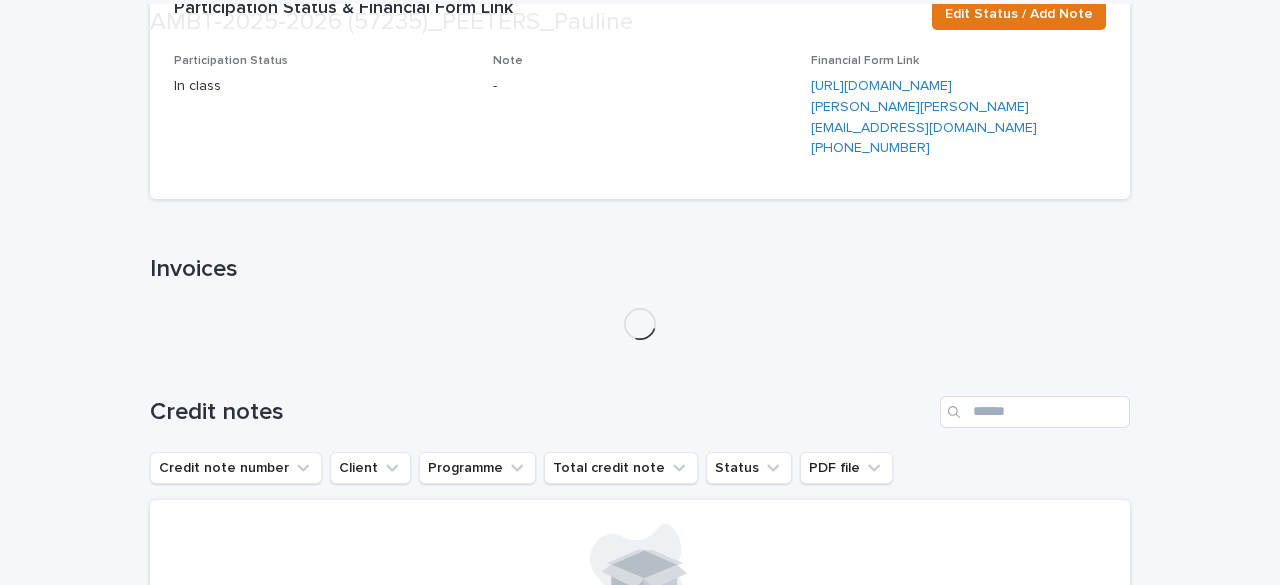 scroll, scrollTop: 772, scrollLeft: 0, axis: vertical 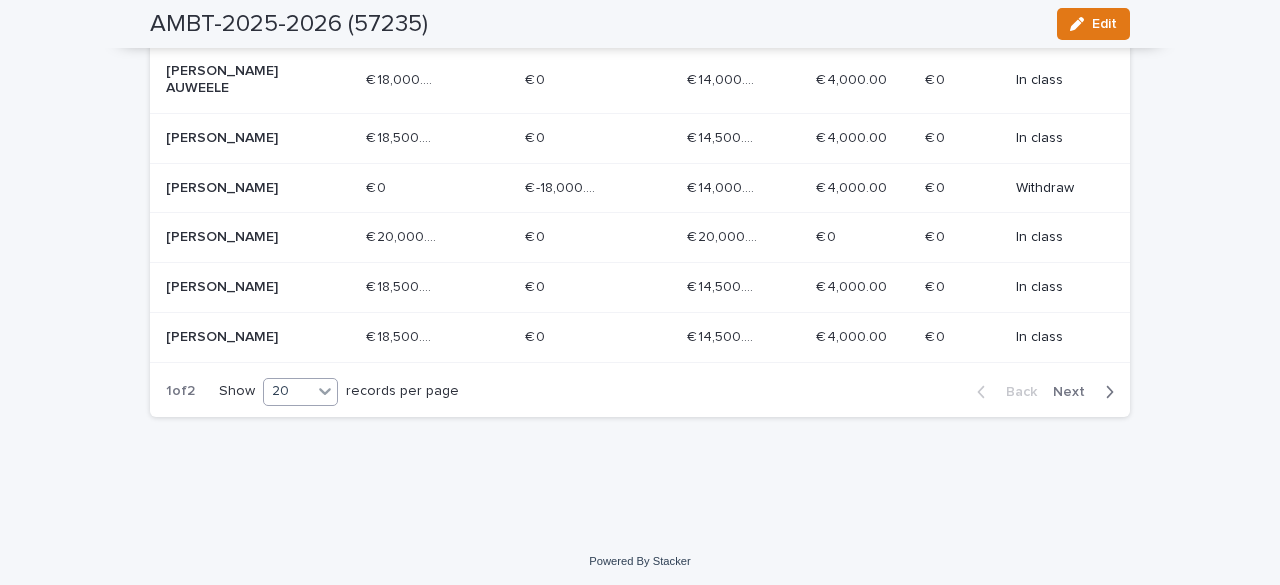 click 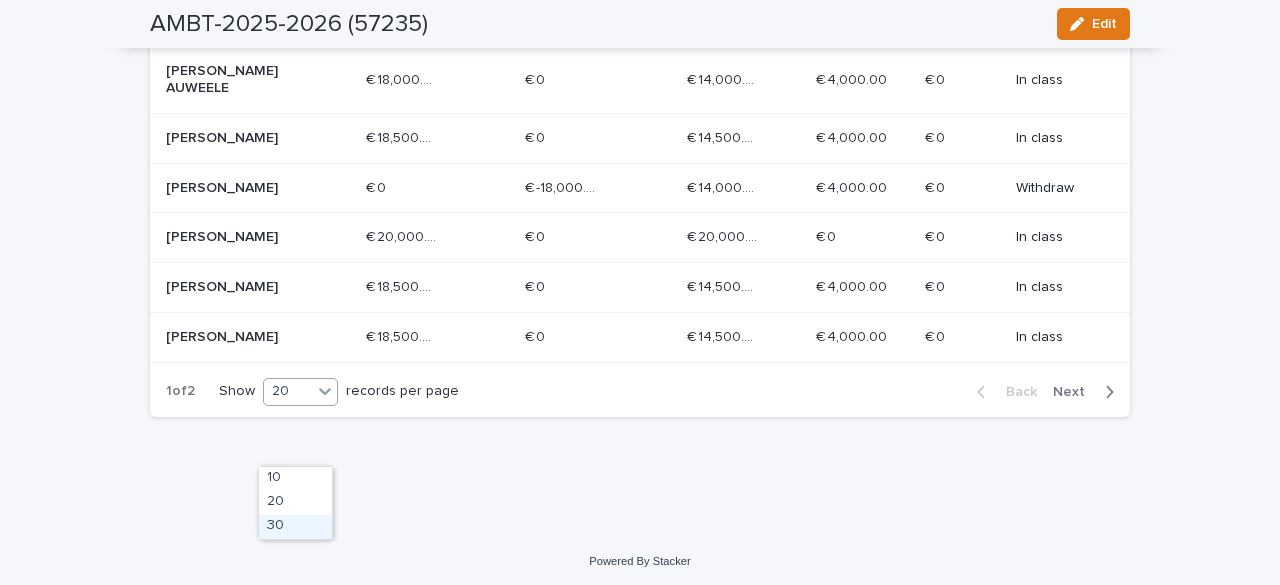 click on "30" at bounding box center [295, 527] 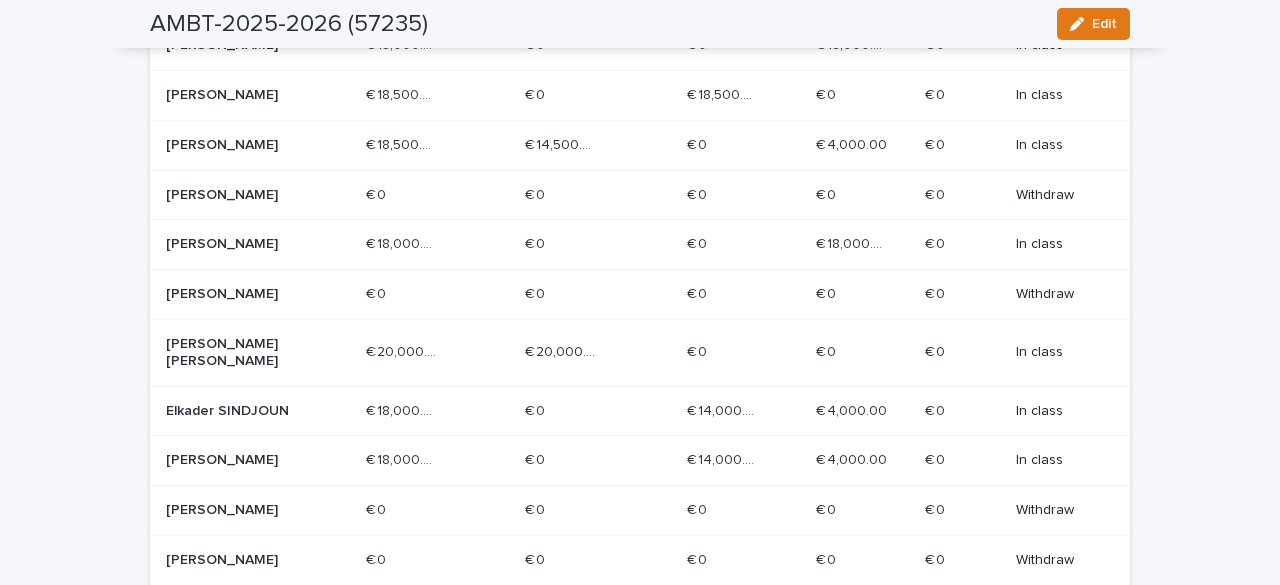 scroll, scrollTop: 112, scrollLeft: 0, axis: vertical 